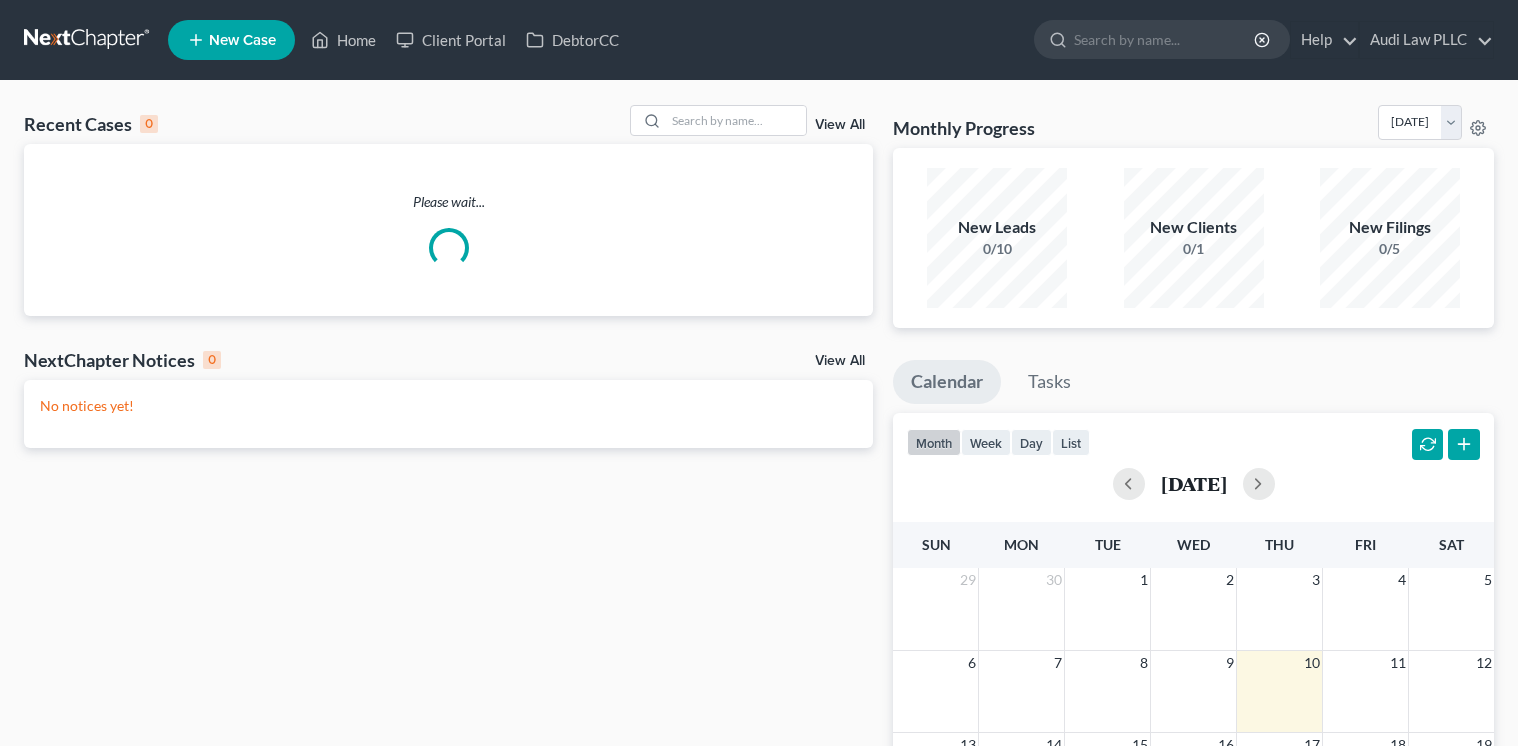 scroll, scrollTop: 0, scrollLeft: 0, axis: both 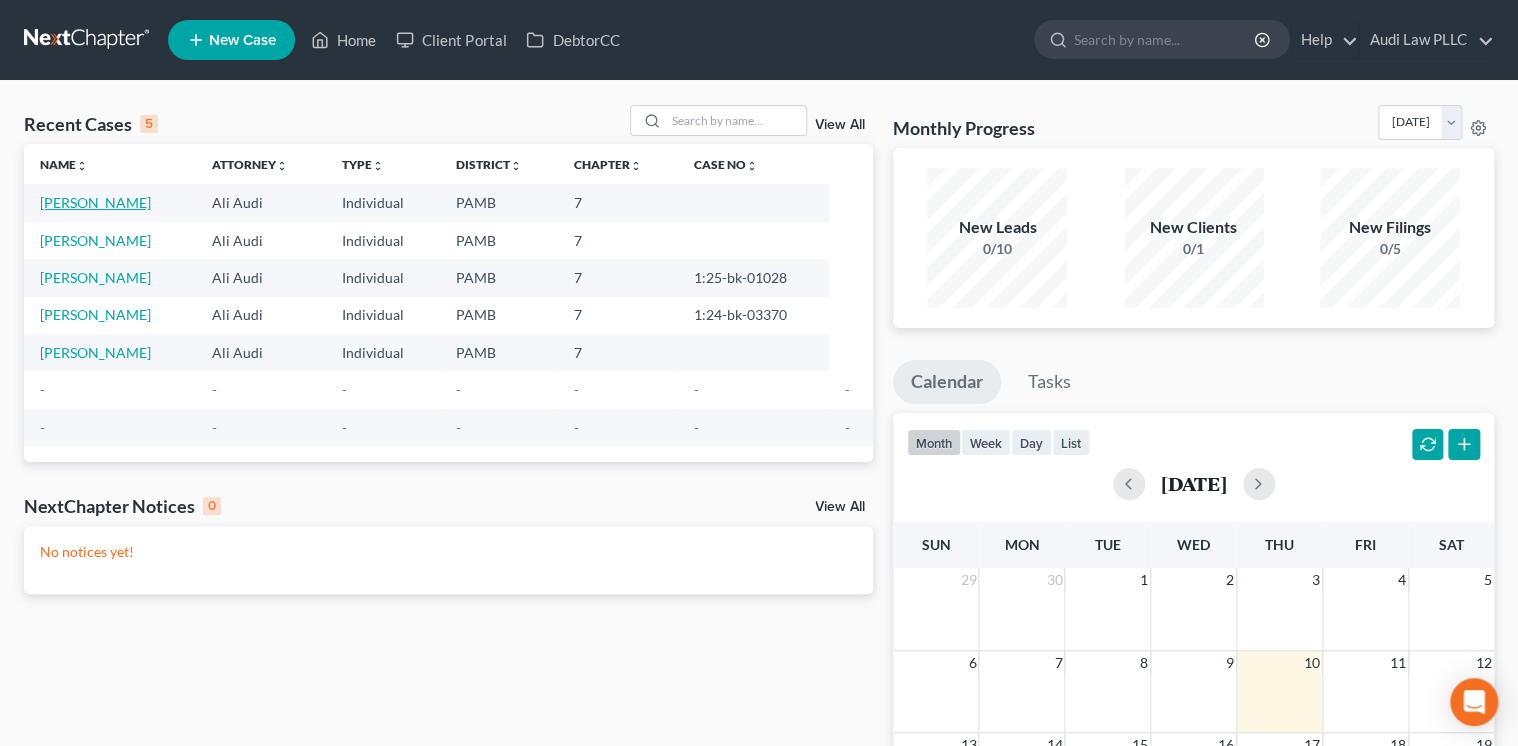 click on "[PERSON_NAME]" at bounding box center (95, 202) 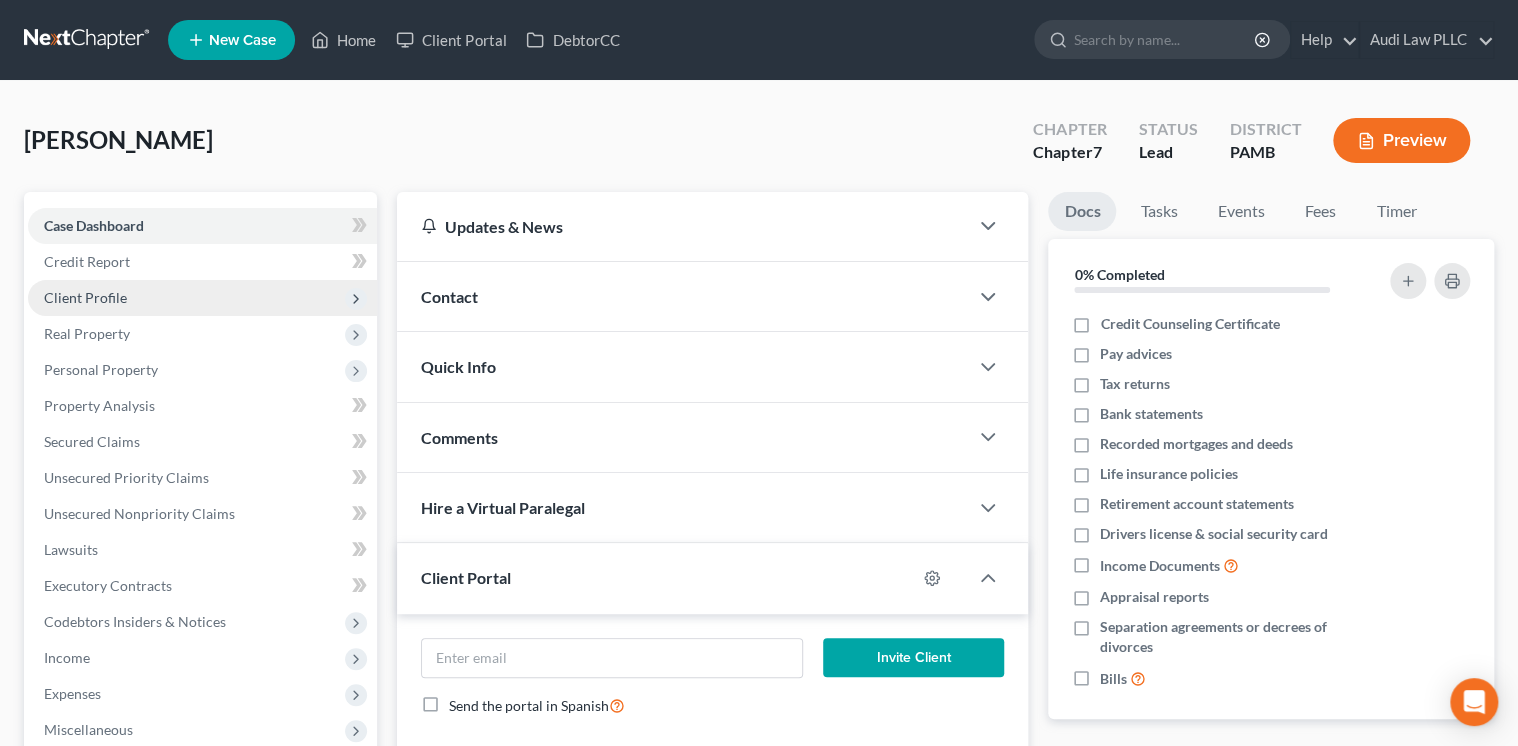 click on "Client Profile" at bounding box center (202, 298) 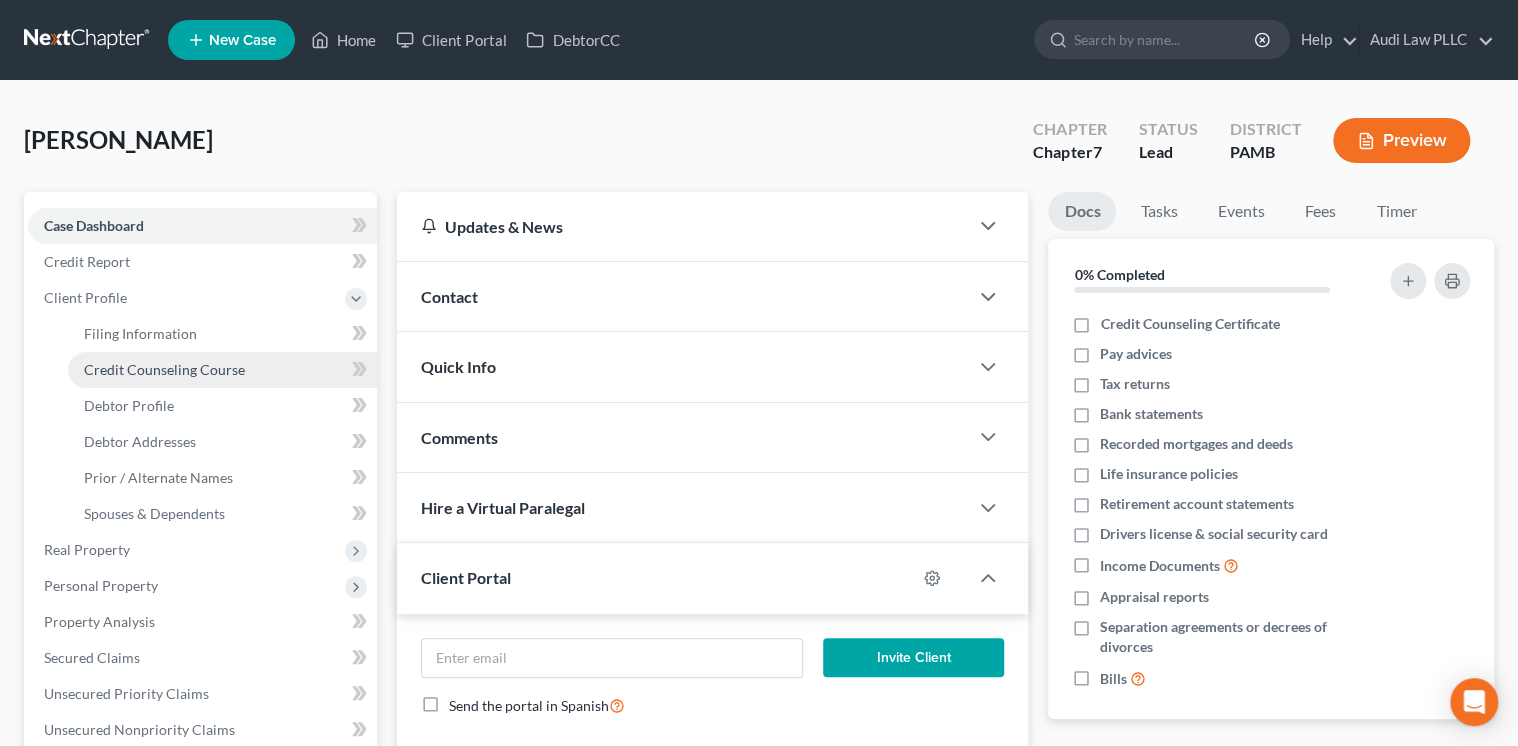 click on "Credit Counseling Course" at bounding box center [164, 369] 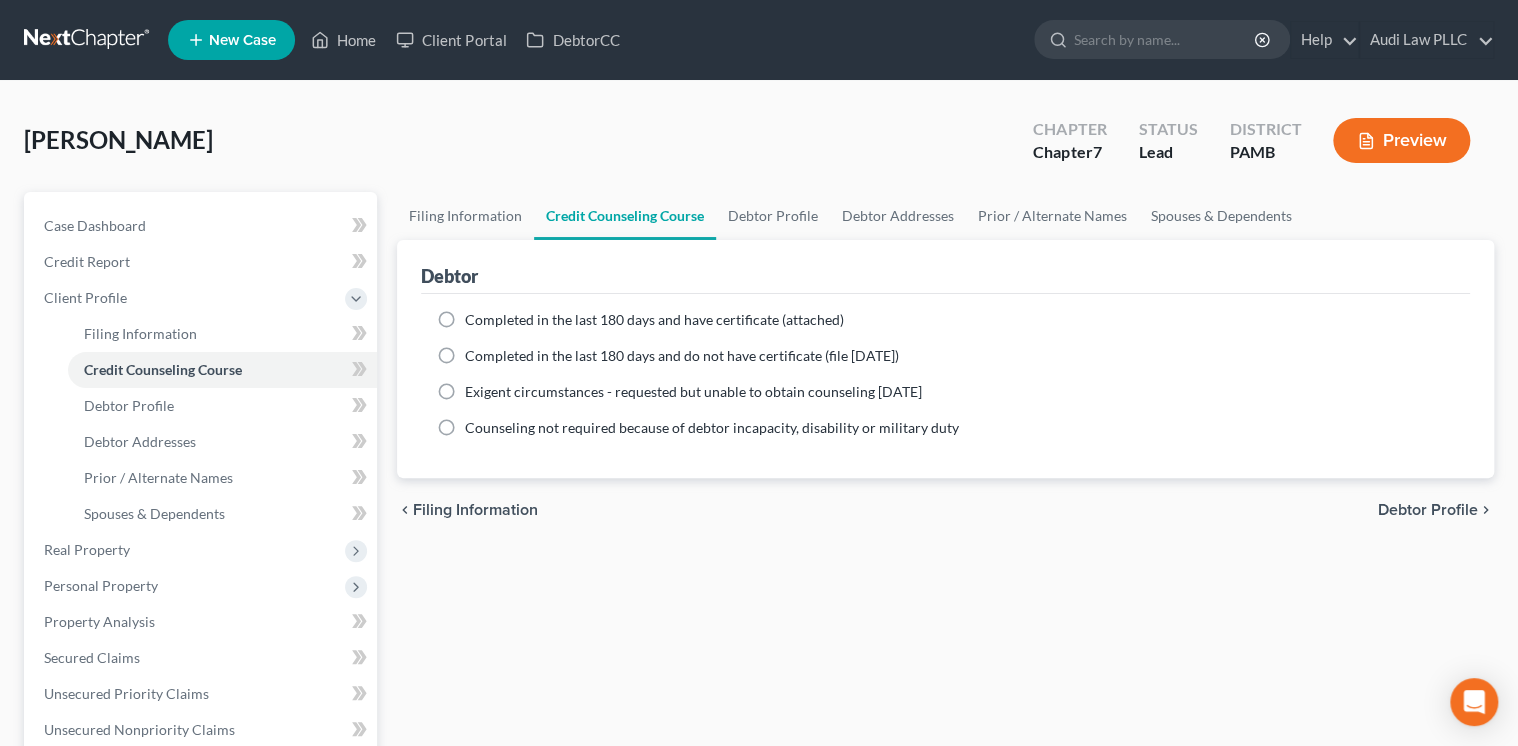 click on "Completed in the last 180 days and have certificate (attached)" at bounding box center (654, 320) 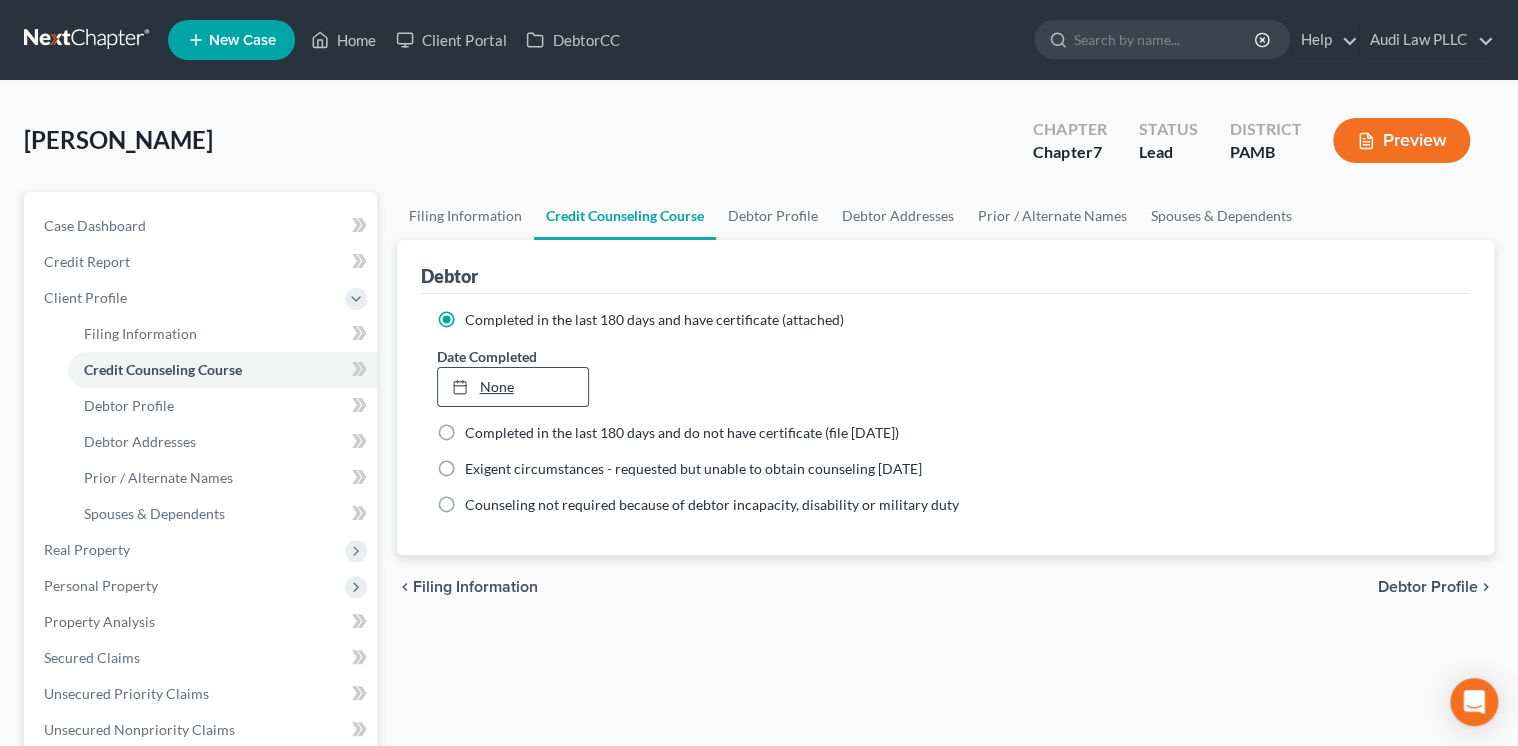 type on "[DATE]" 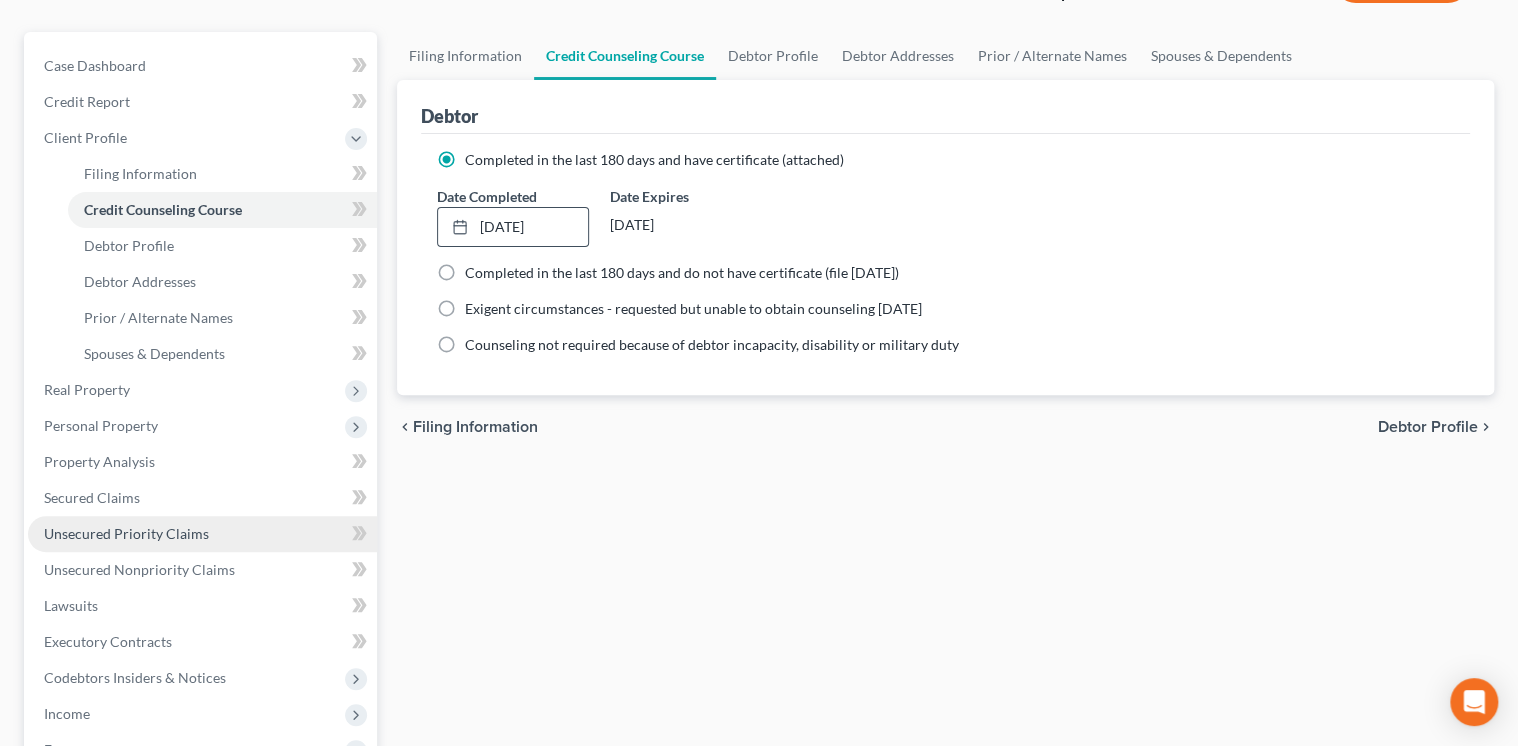 scroll, scrollTop: 240, scrollLeft: 0, axis: vertical 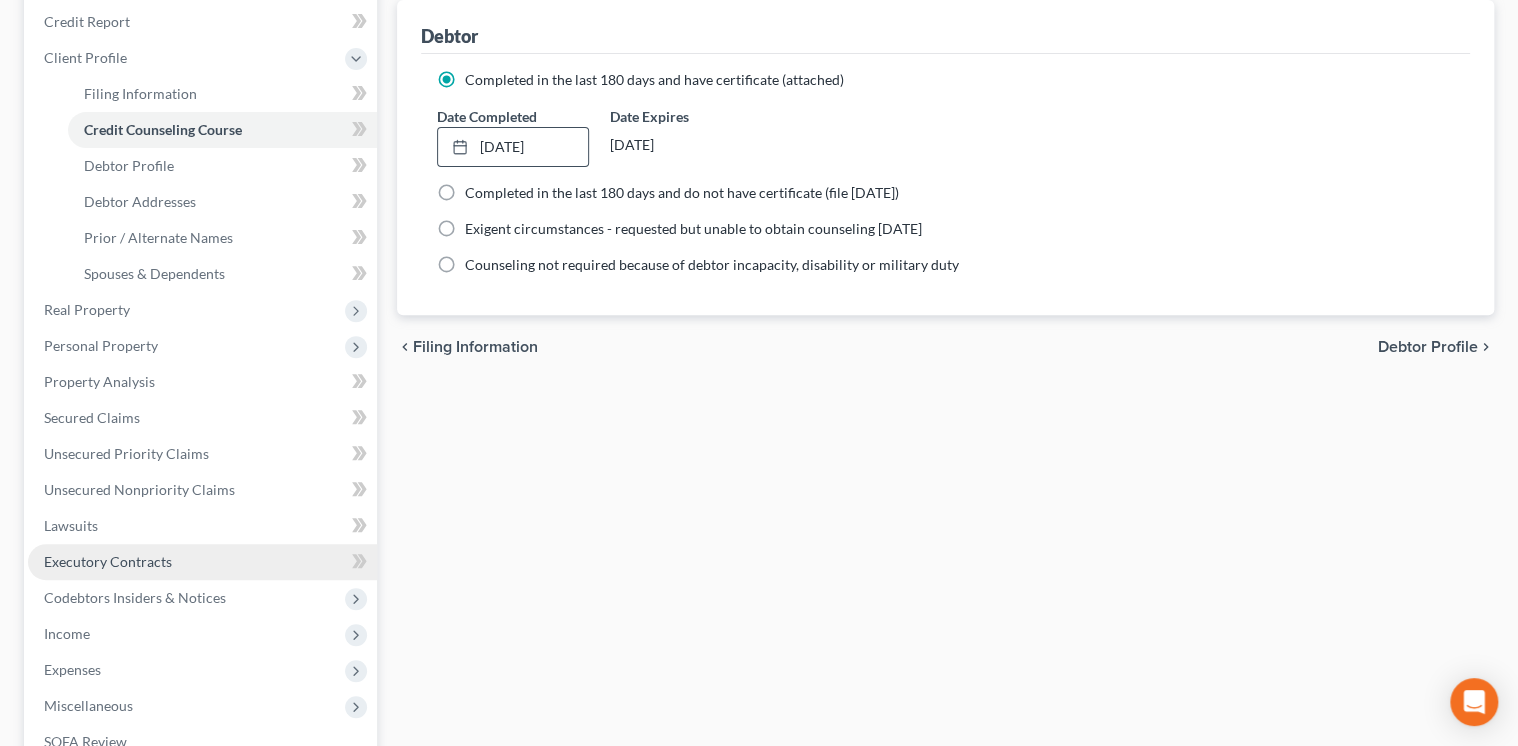 click on "Executory Contracts" at bounding box center (202, 562) 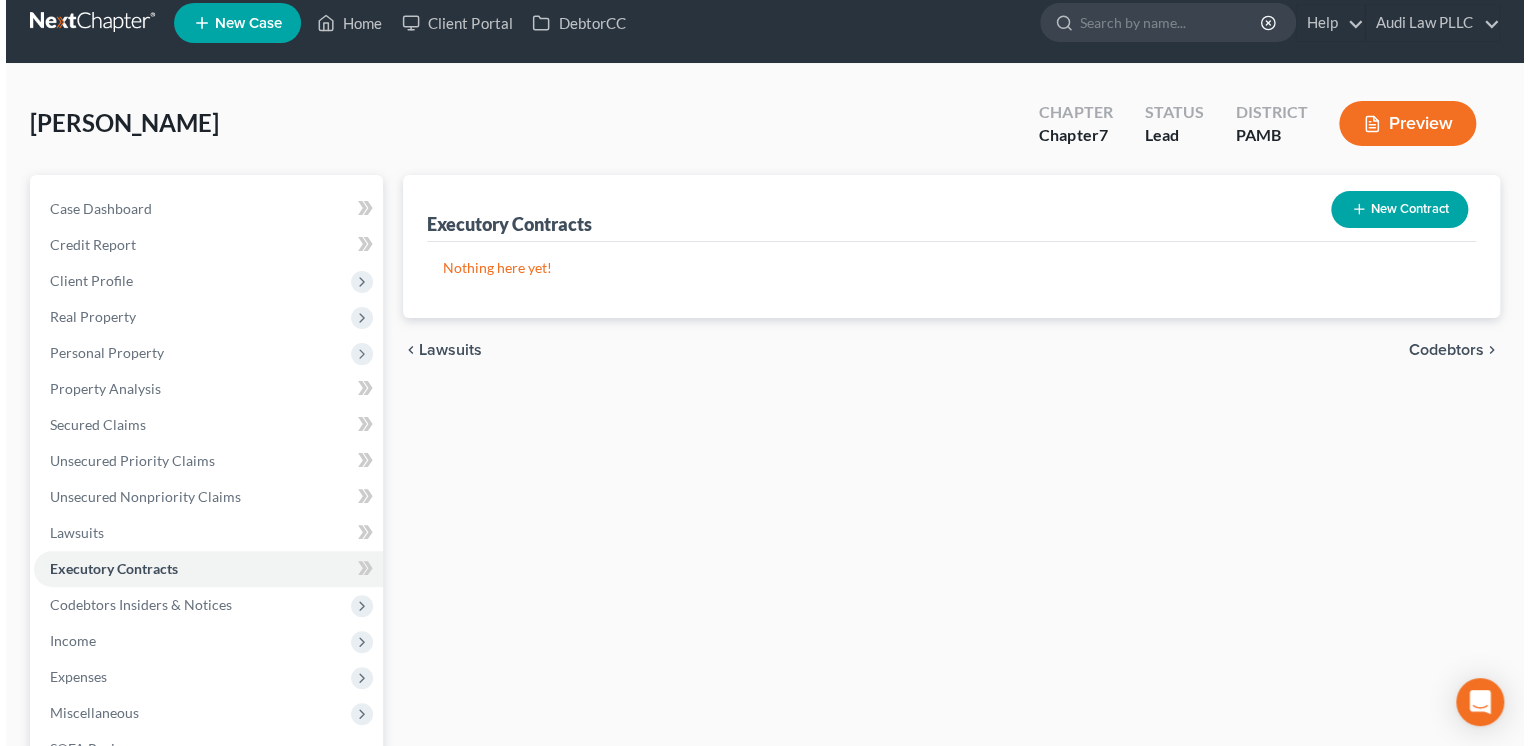 scroll, scrollTop: 0, scrollLeft: 0, axis: both 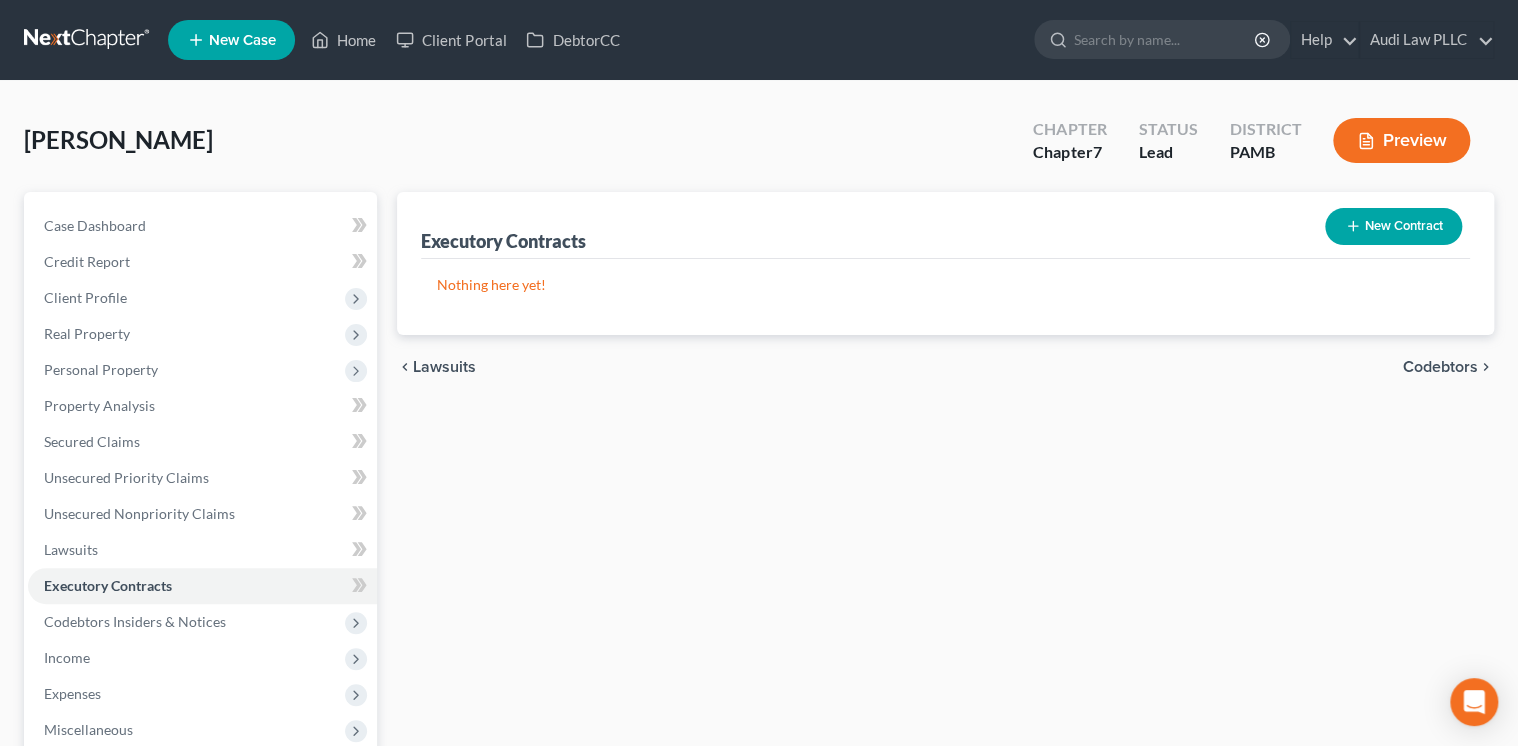 click on "New Contract" at bounding box center (1393, 226) 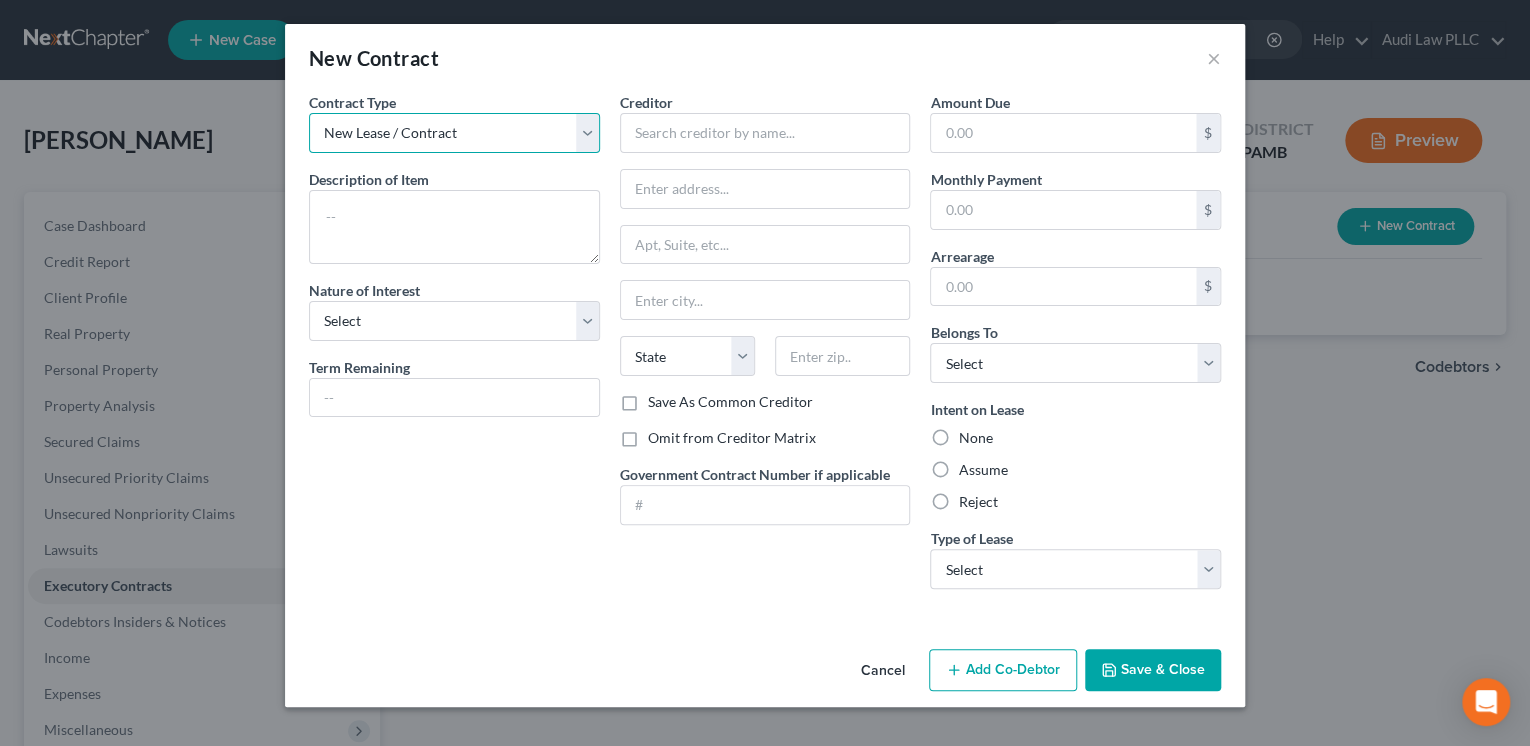 click on "New Lease / Contract New Timeshare" at bounding box center (454, 133) 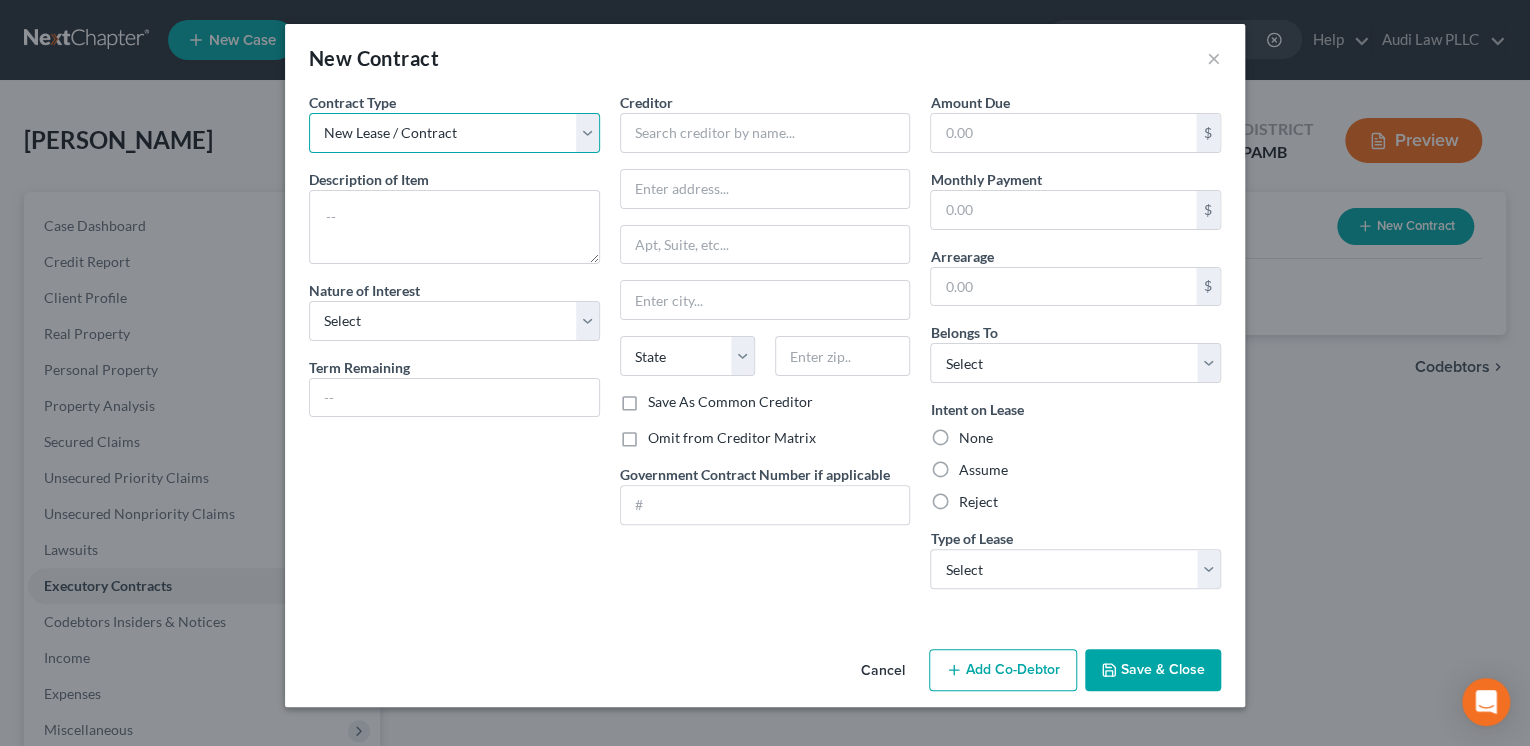 click on "New Lease / Contract New Timeshare" at bounding box center [454, 133] 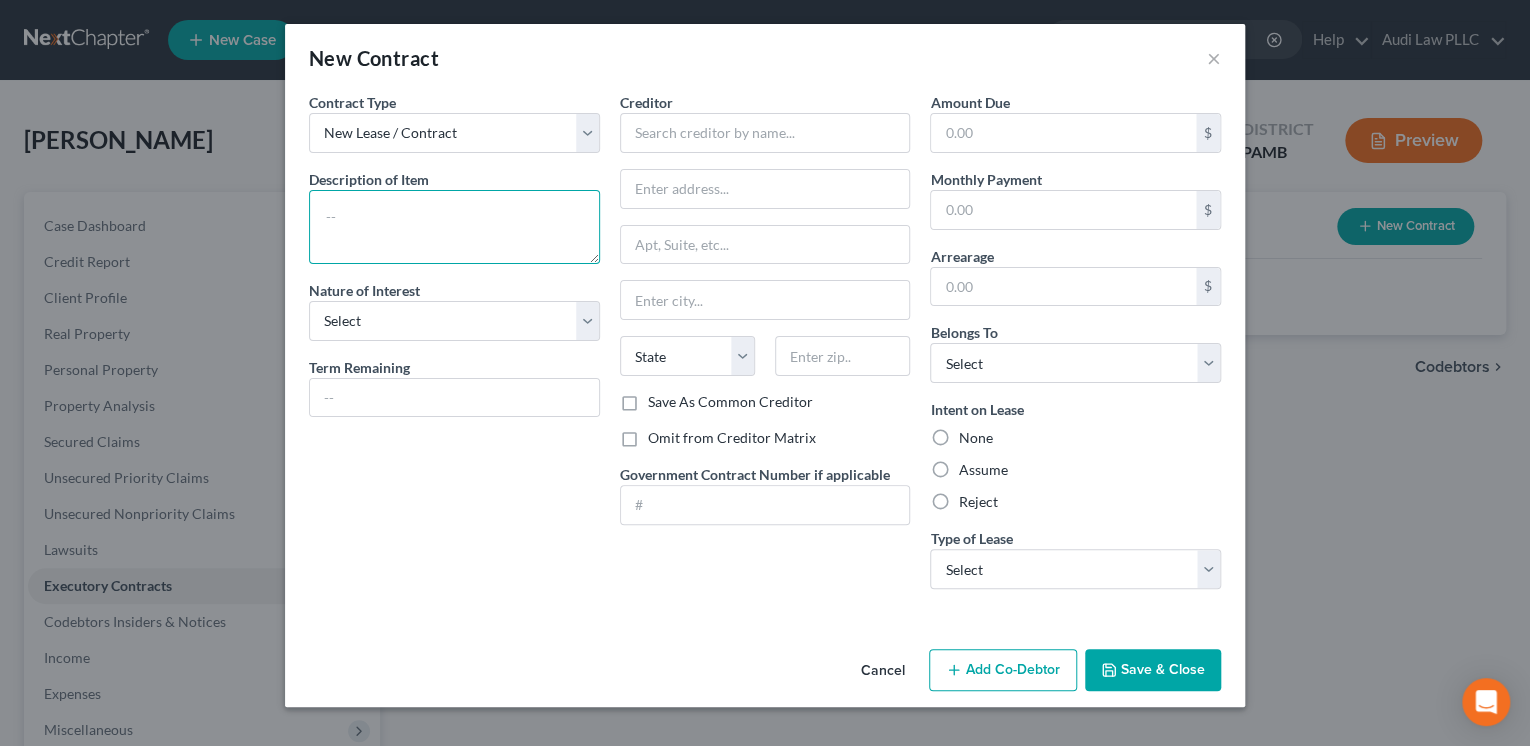 click at bounding box center (454, 227) 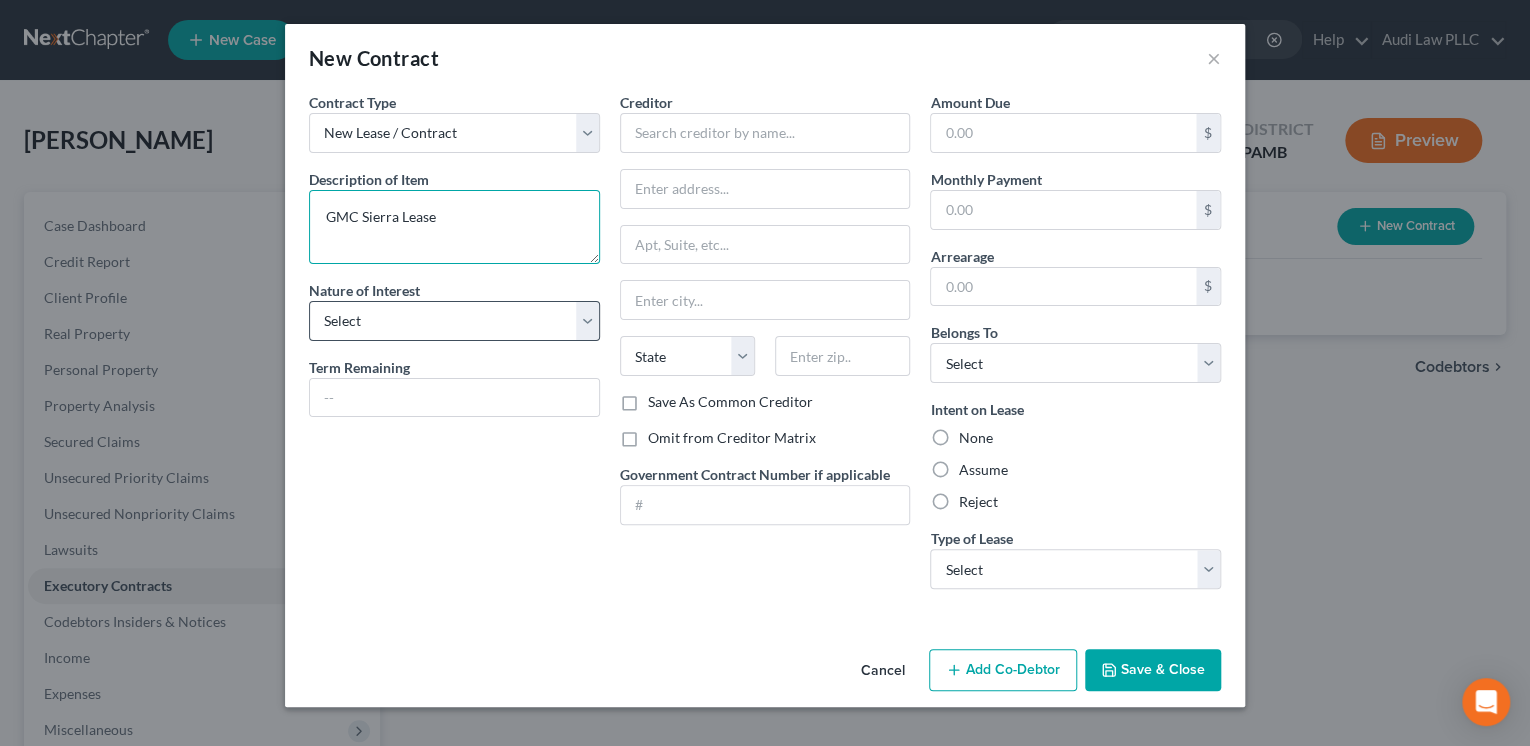type on "GMC Sierra Lease" 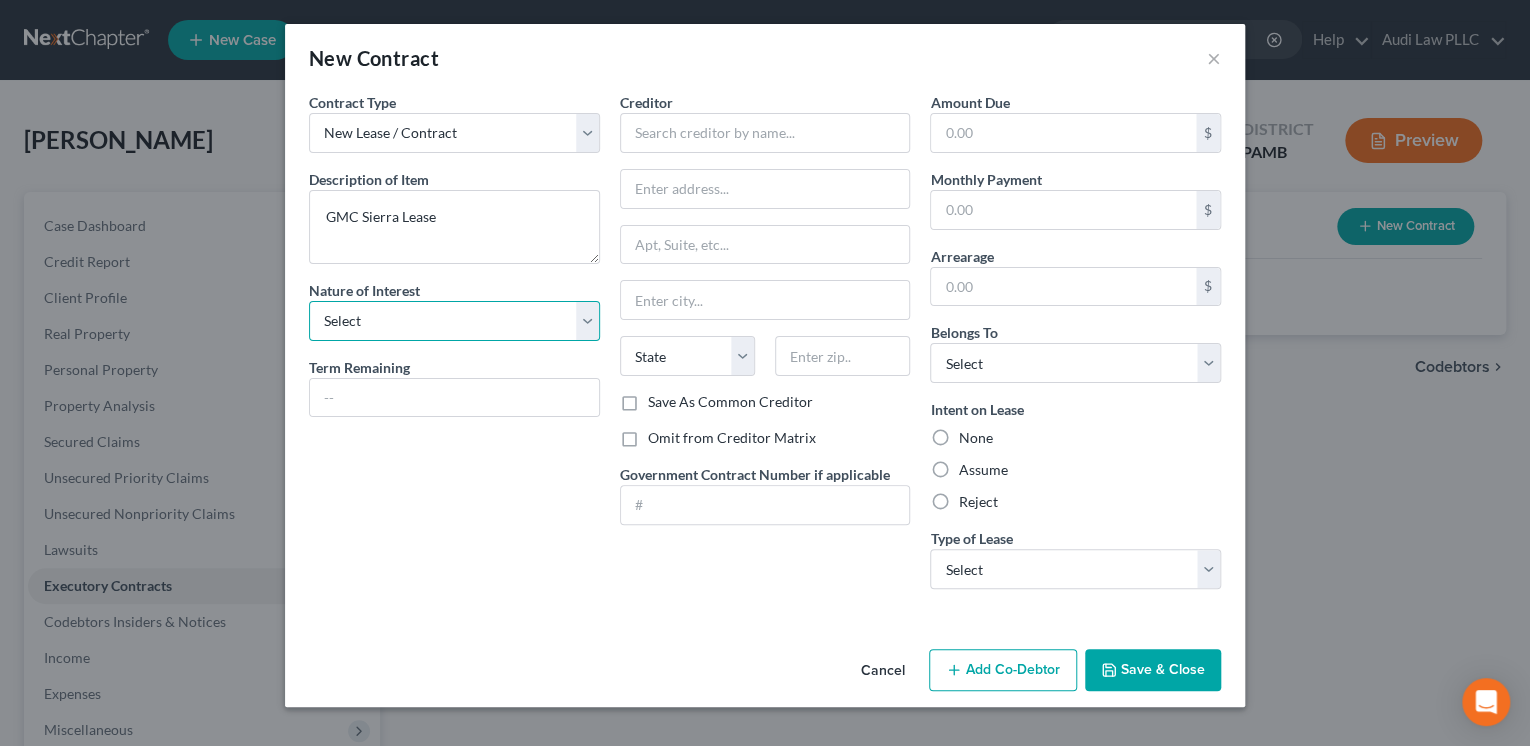 click on "Select Purchaser Agent Lessor Lessee" at bounding box center [454, 321] 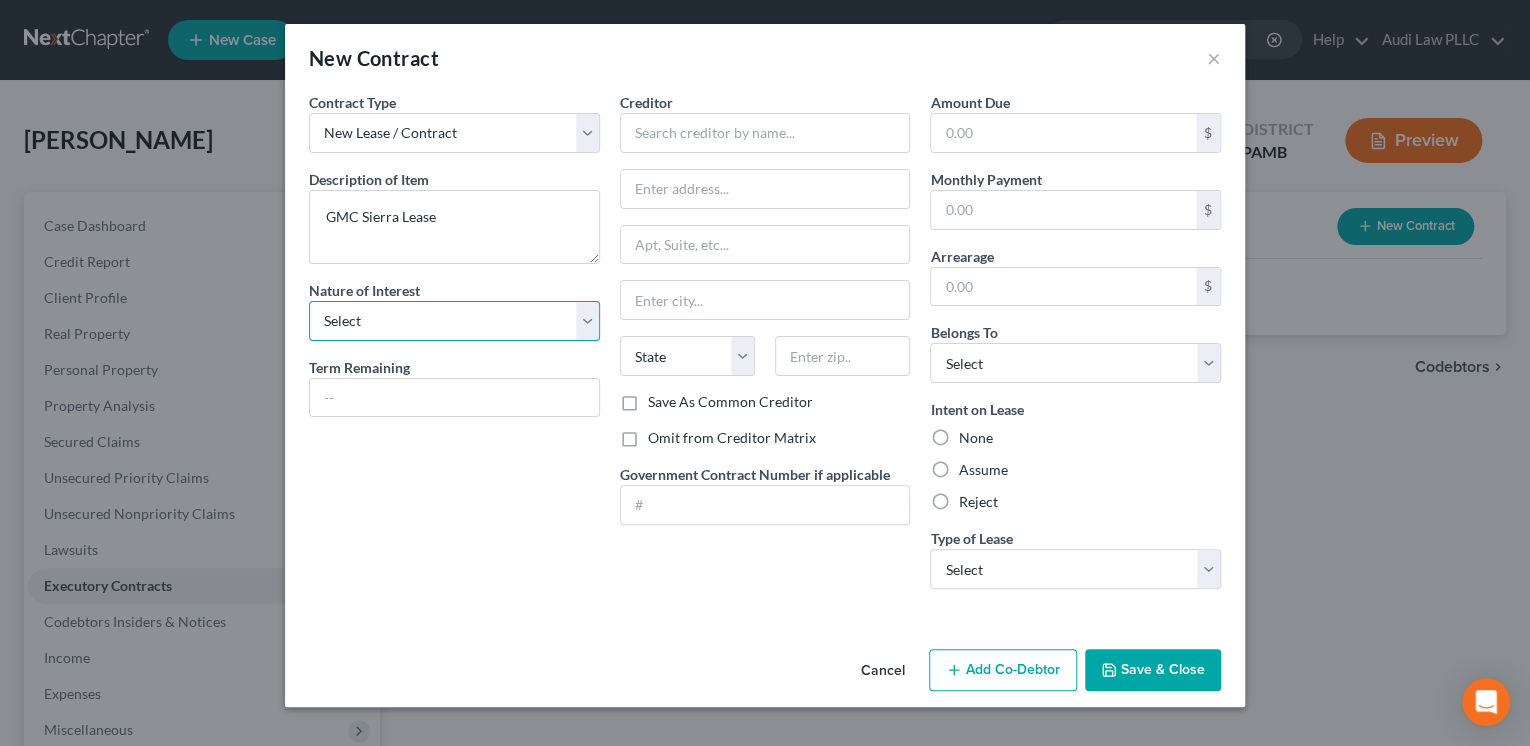 select on "3" 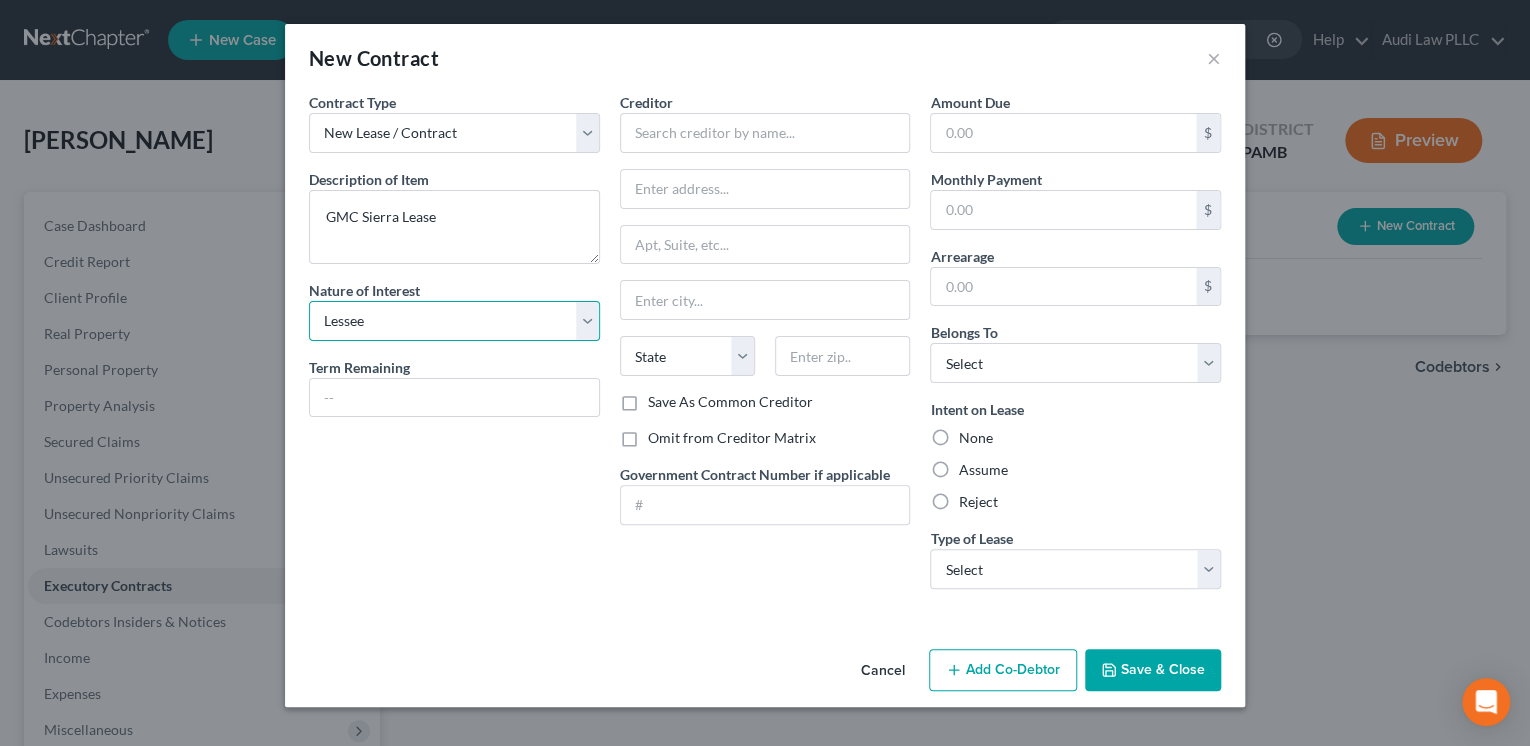 click on "Select Purchaser Agent Lessor Lessee" at bounding box center [454, 321] 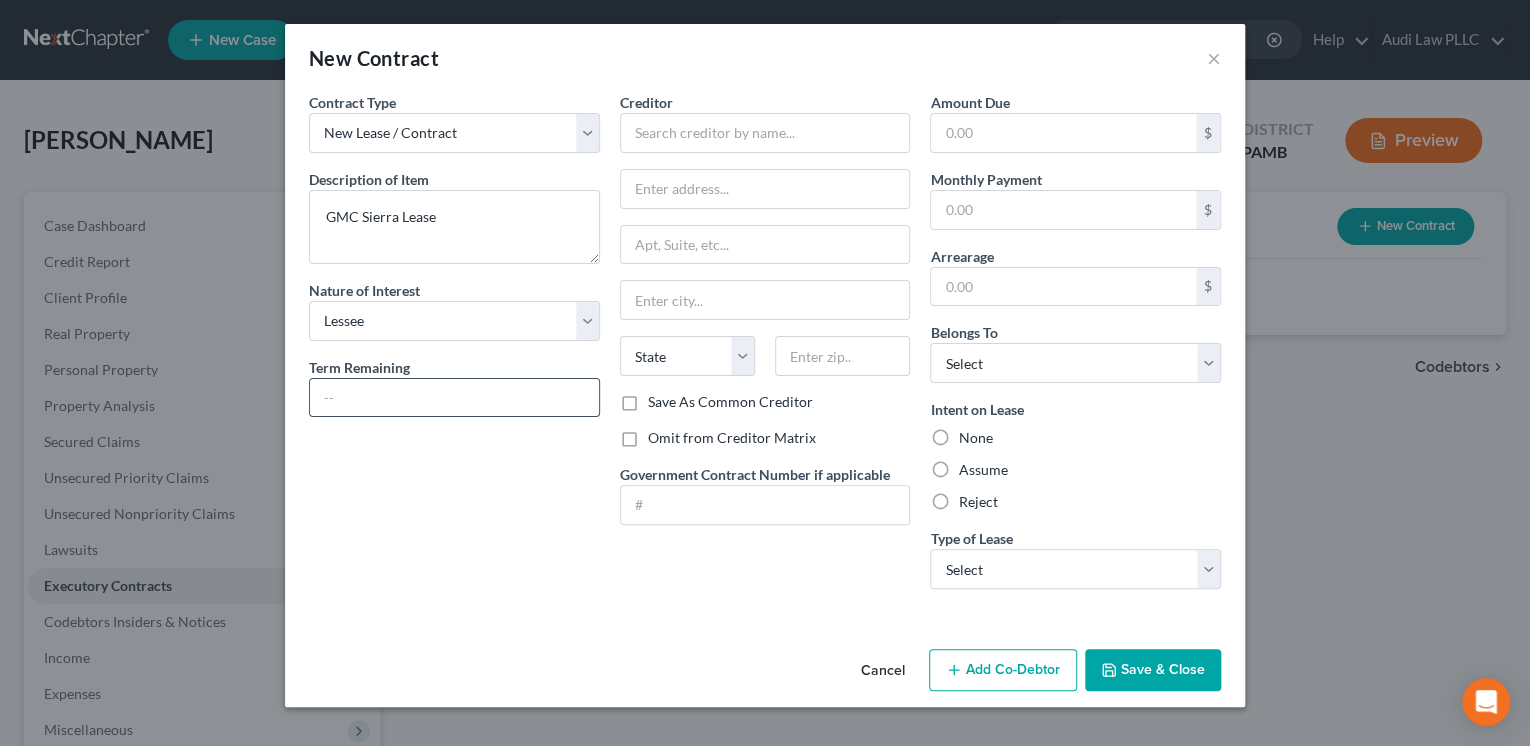click at bounding box center (454, 398) 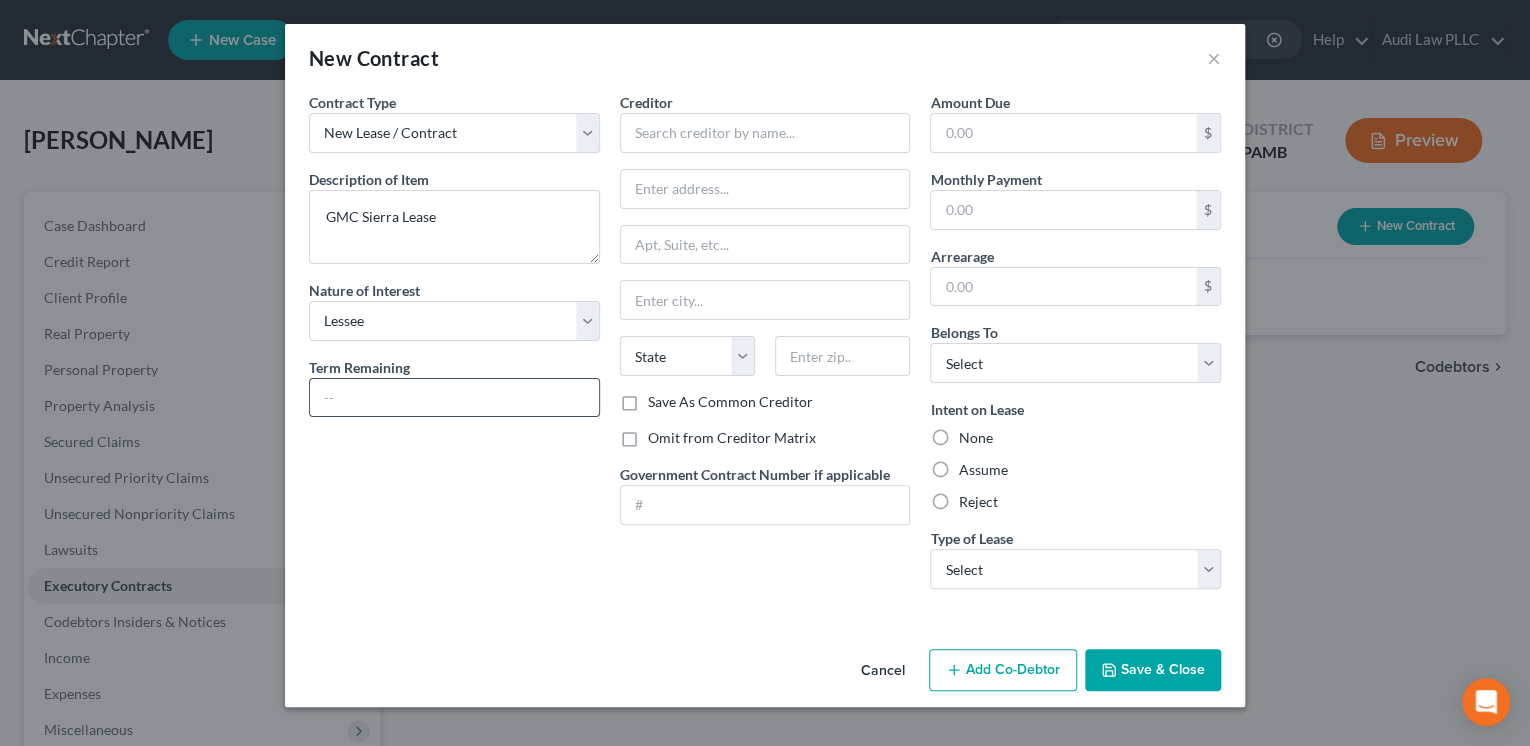 click at bounding box center [454, 398] 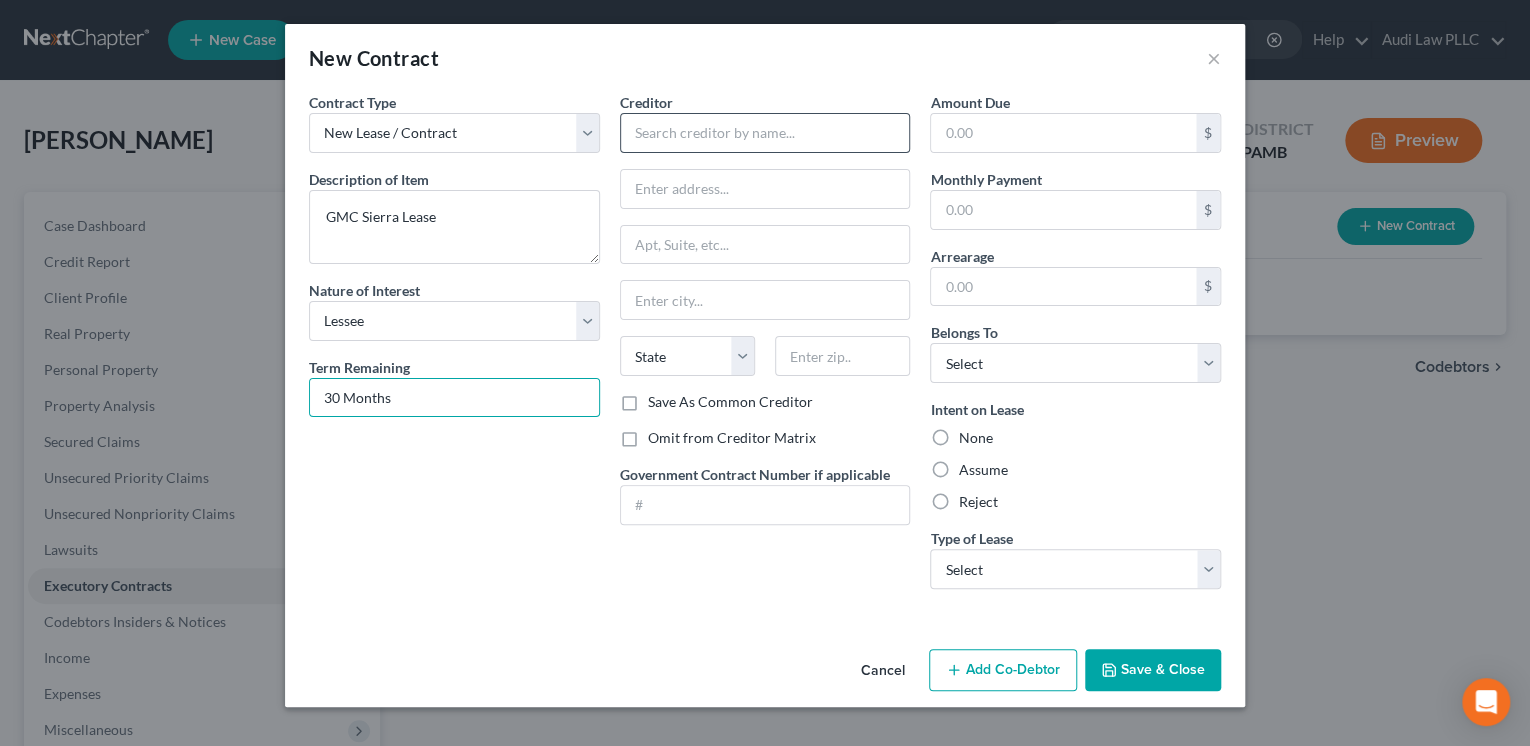 type on "30 Months" 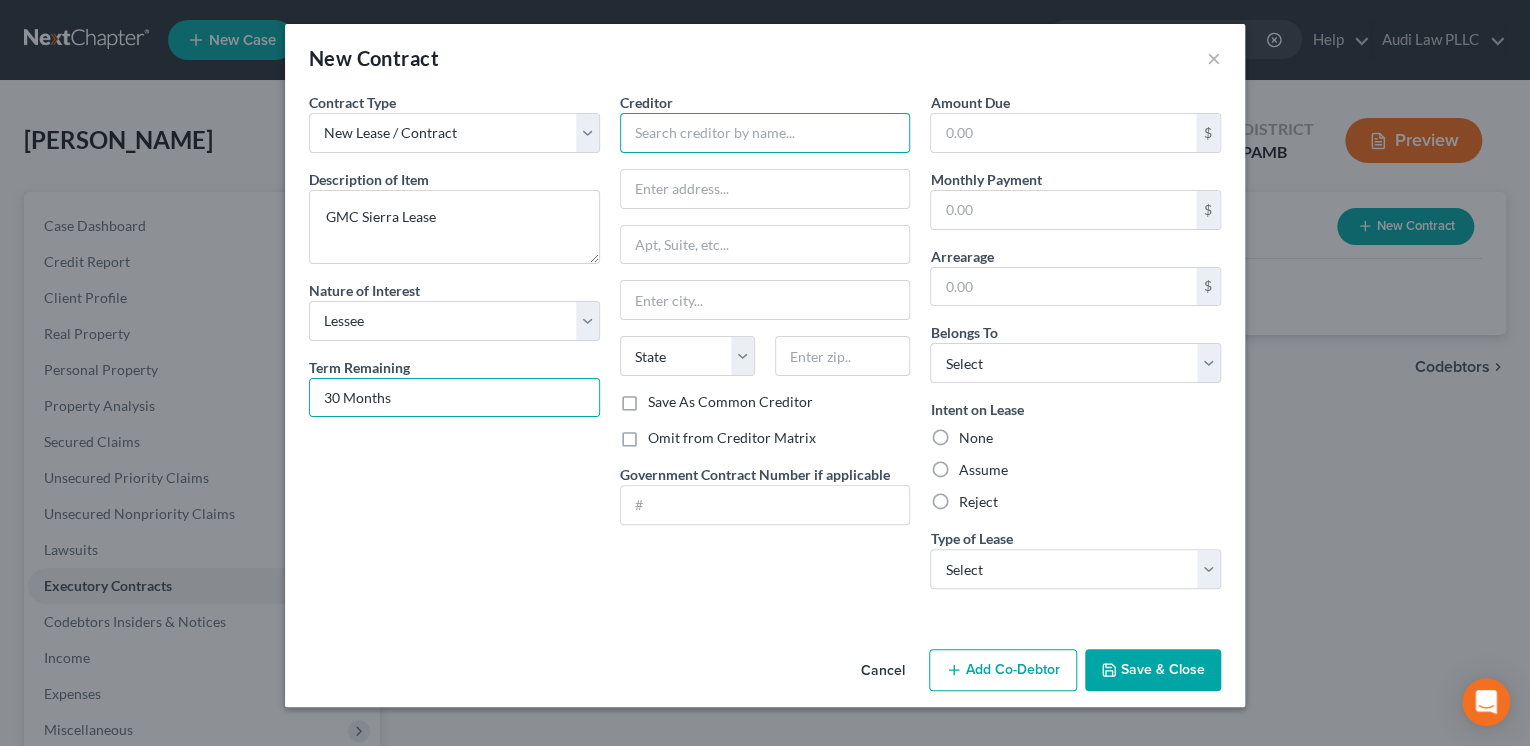 click at bounding box center [765, 133] 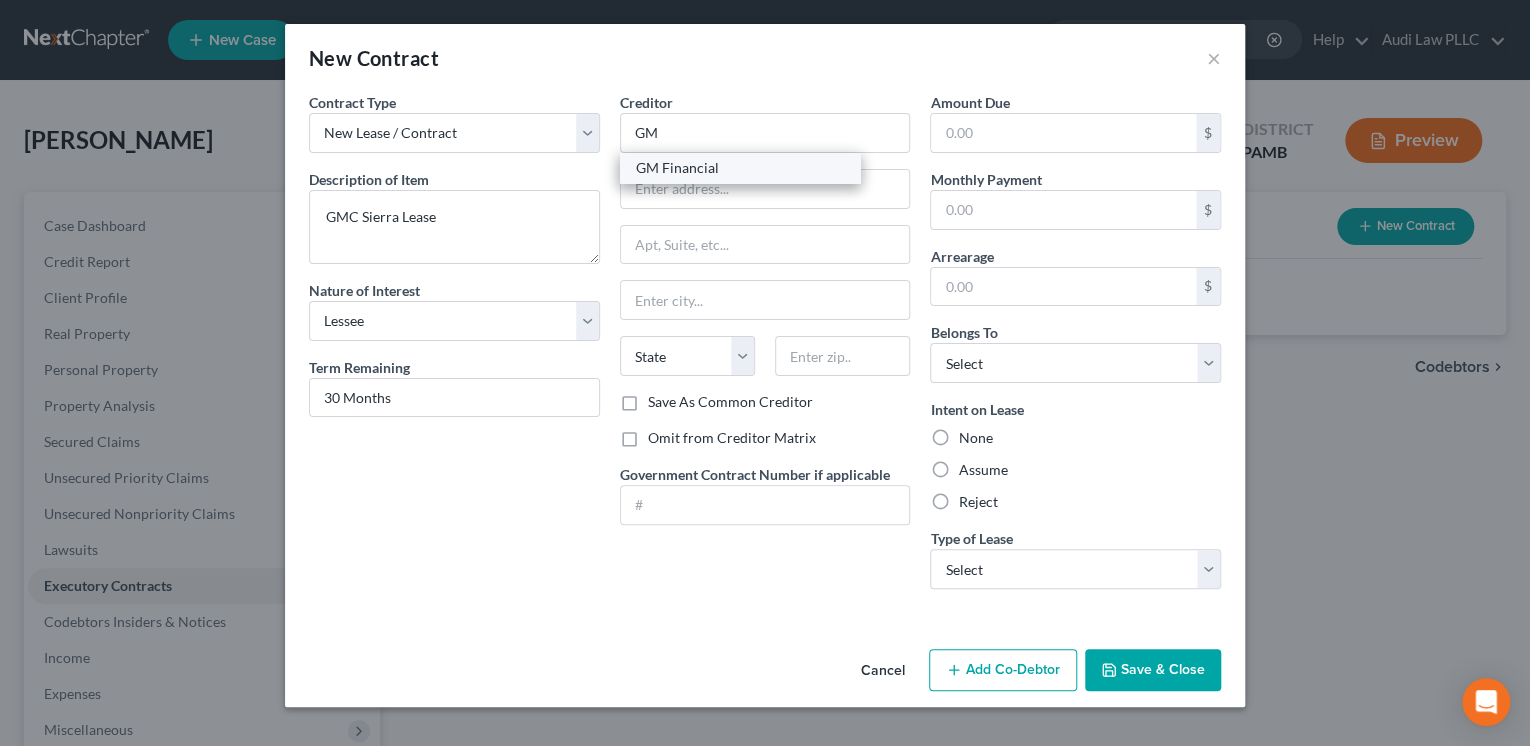 click on "GM Financial" at bounding box center (740, 168) 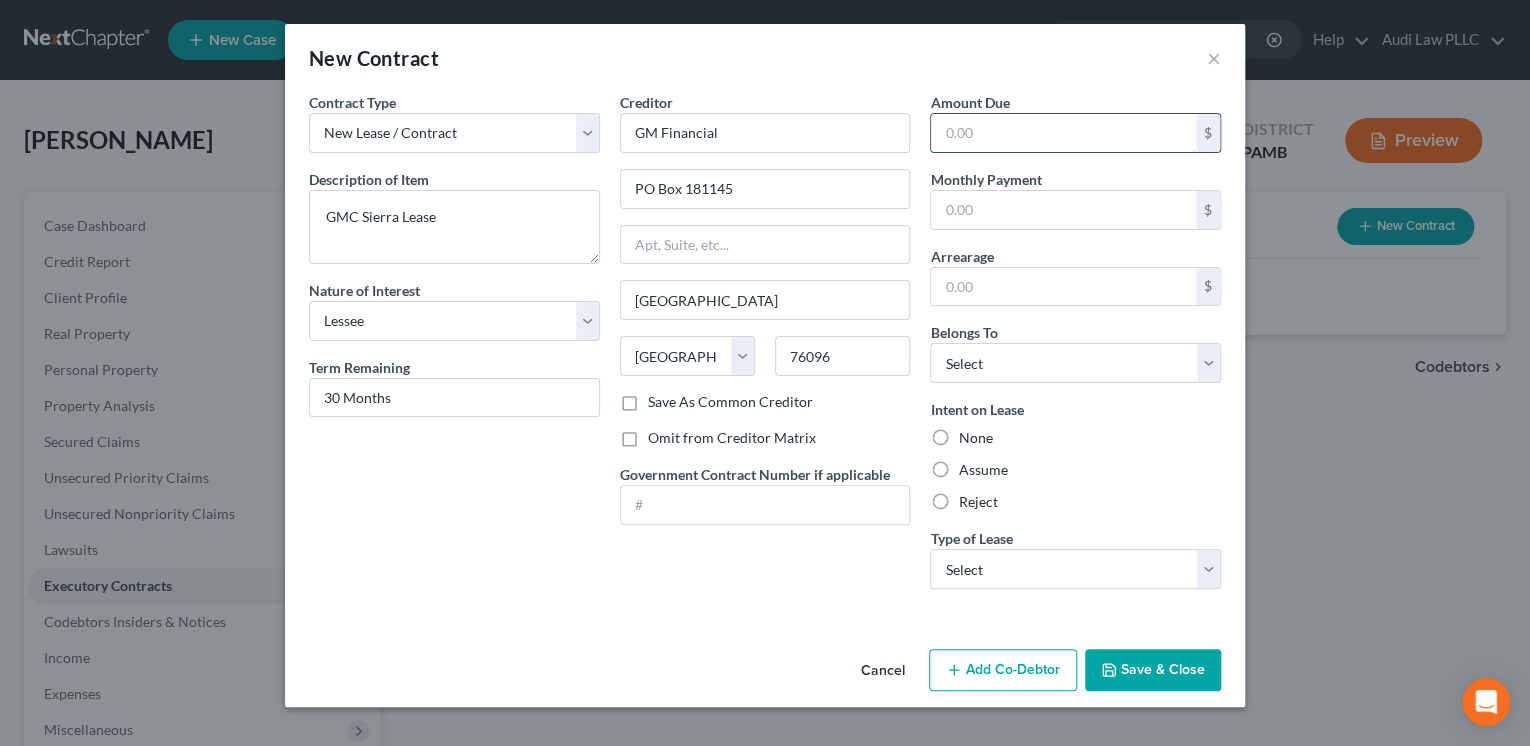 click at bounding box center (1063, 133) 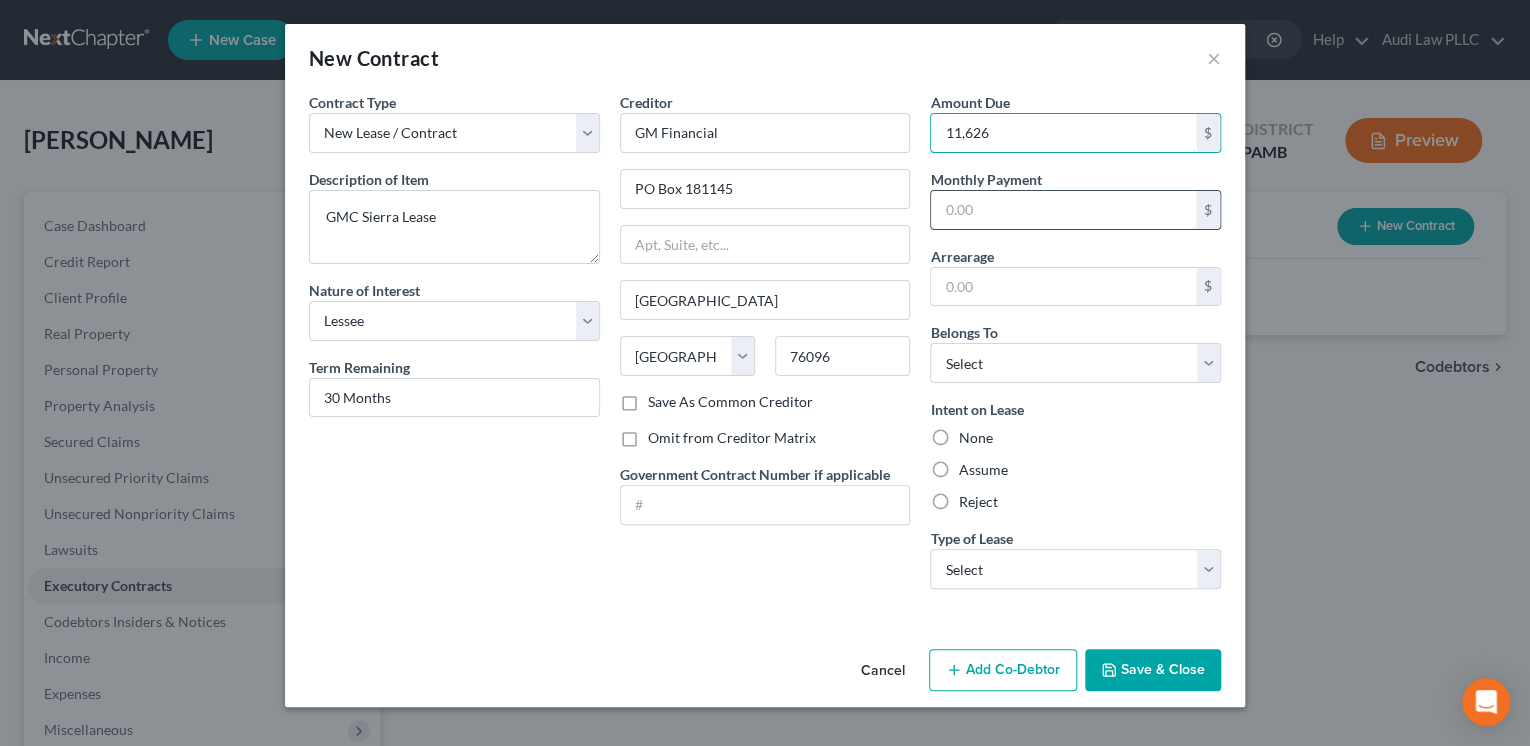 type on "11,626" 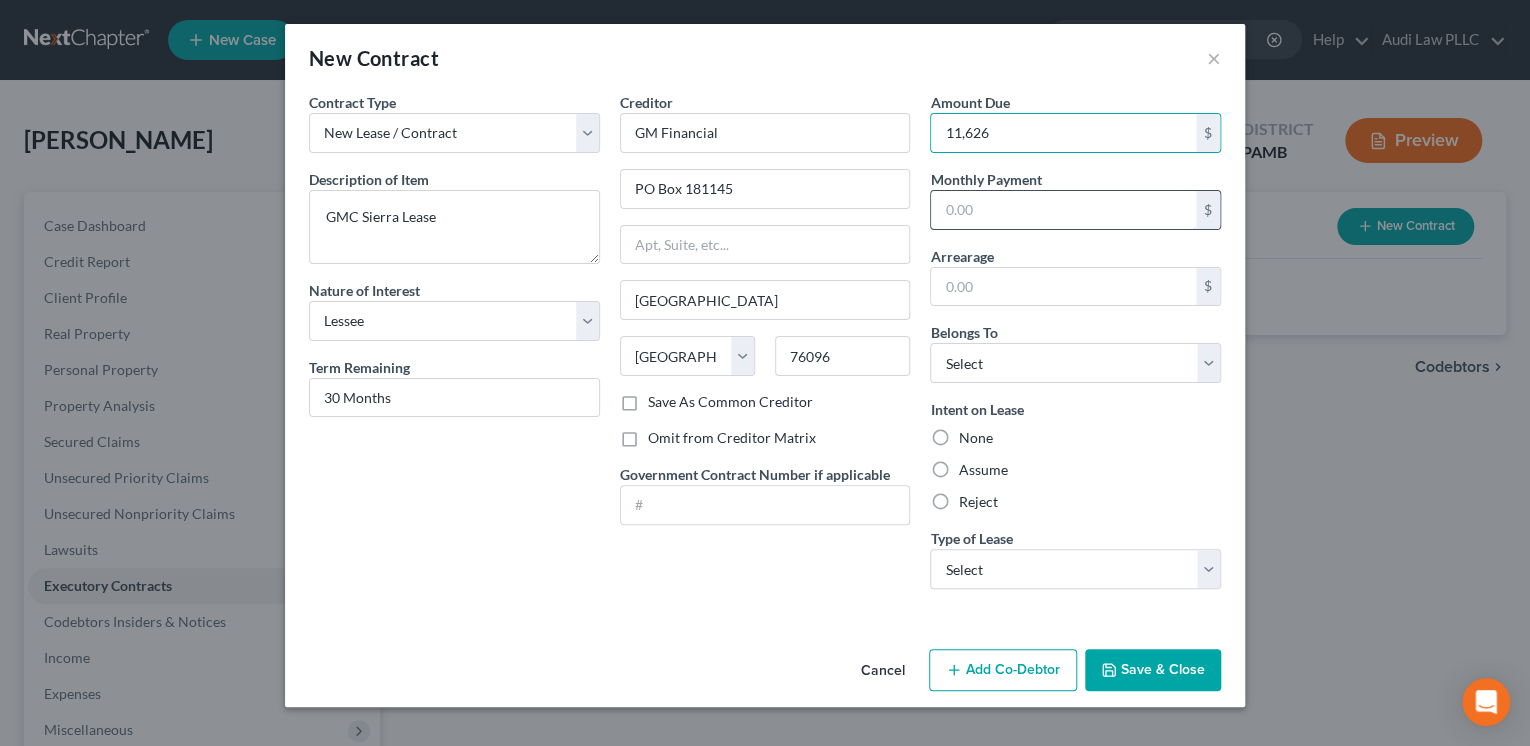 click at bounding box center [1063, 210] 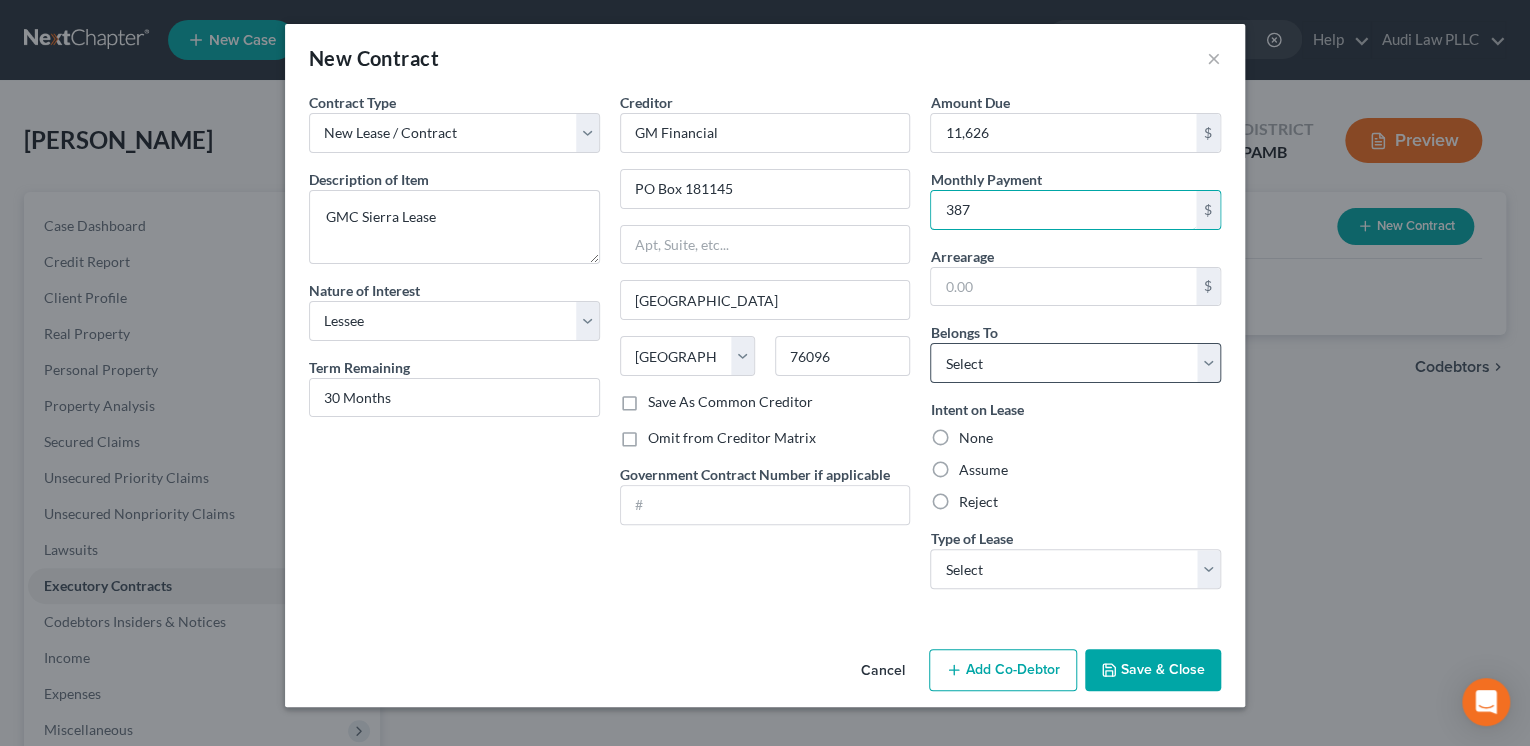 type on "387" 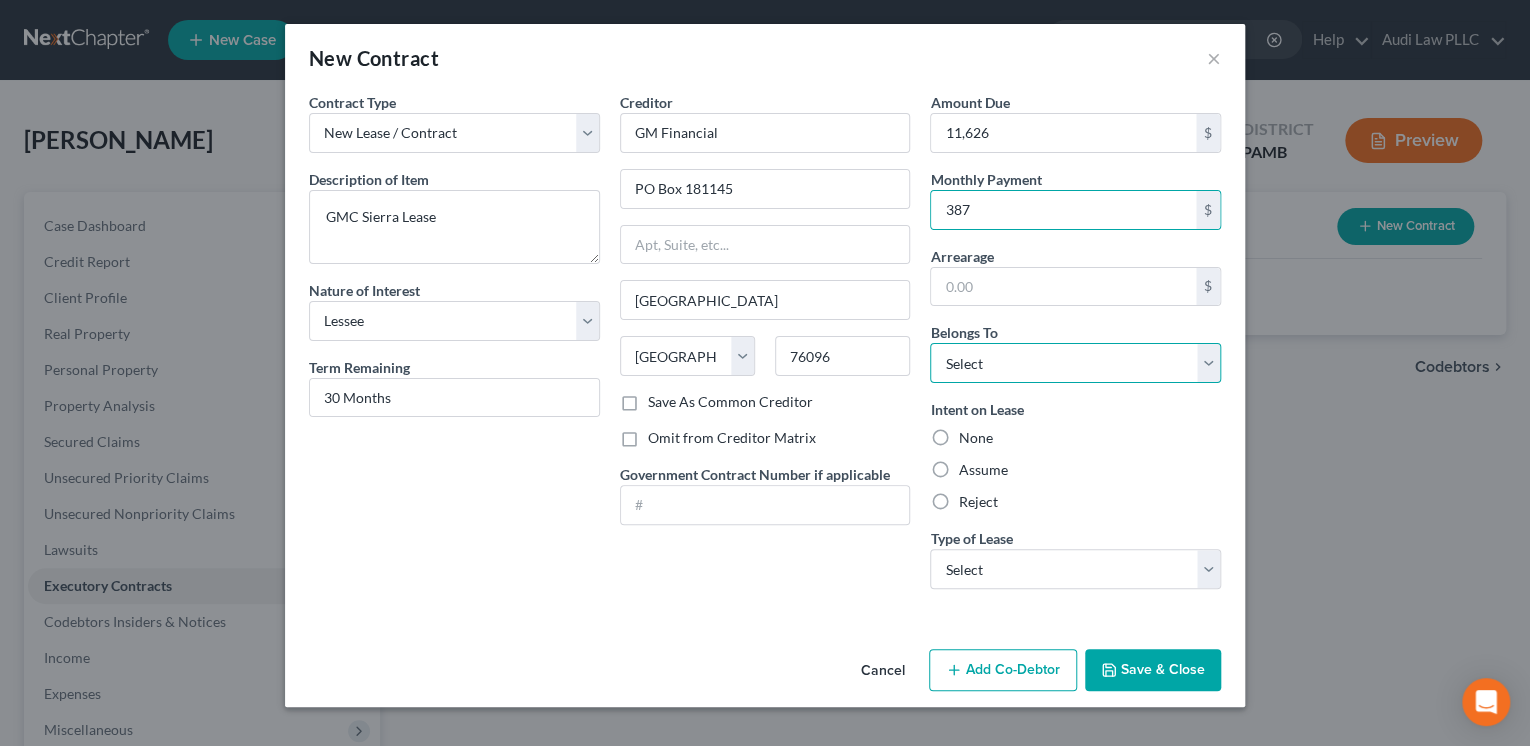 click on "Select Debtor 1 Only Debtor 2 Only Debtor 1 And Debtor 2 Only At Least One Of The Debtors And Another Community Property" at bounding box center [1075, 363] 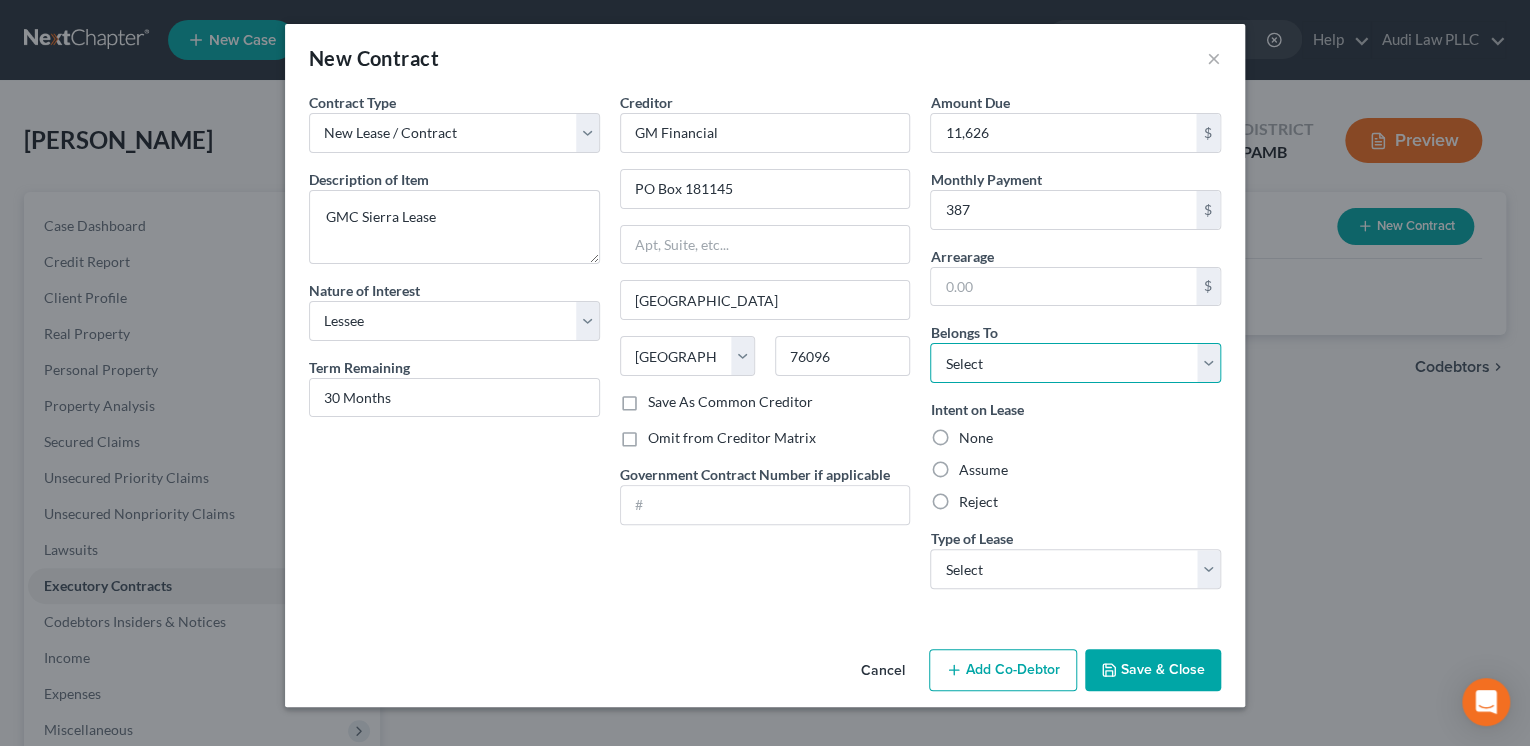 select on "0" 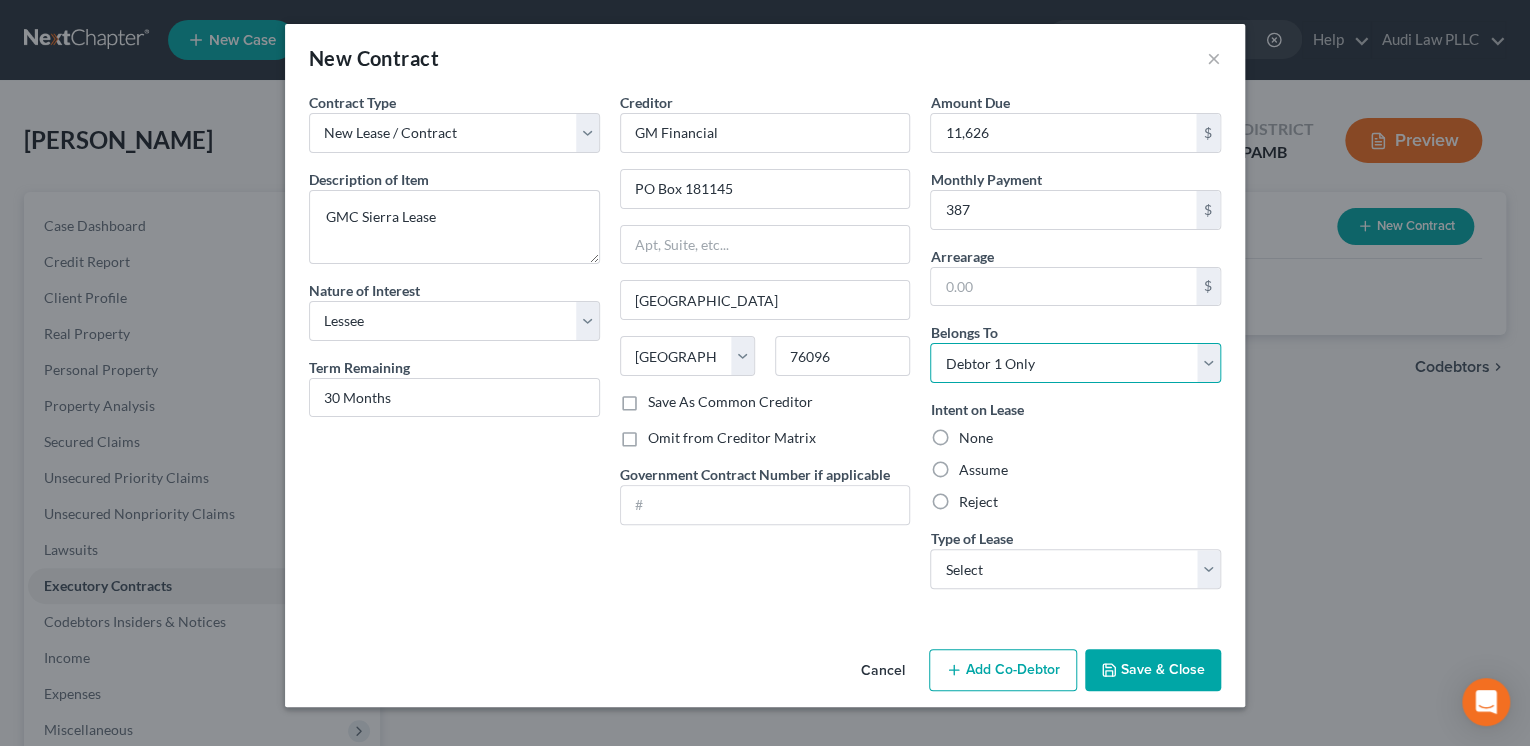 click on "Select Debtor 1 Only Debtor 2 Only Debtor 1 And Debtor 2 Only At Least One Of The Debtors And Another Community Property" at bounding box center (1075, 363) 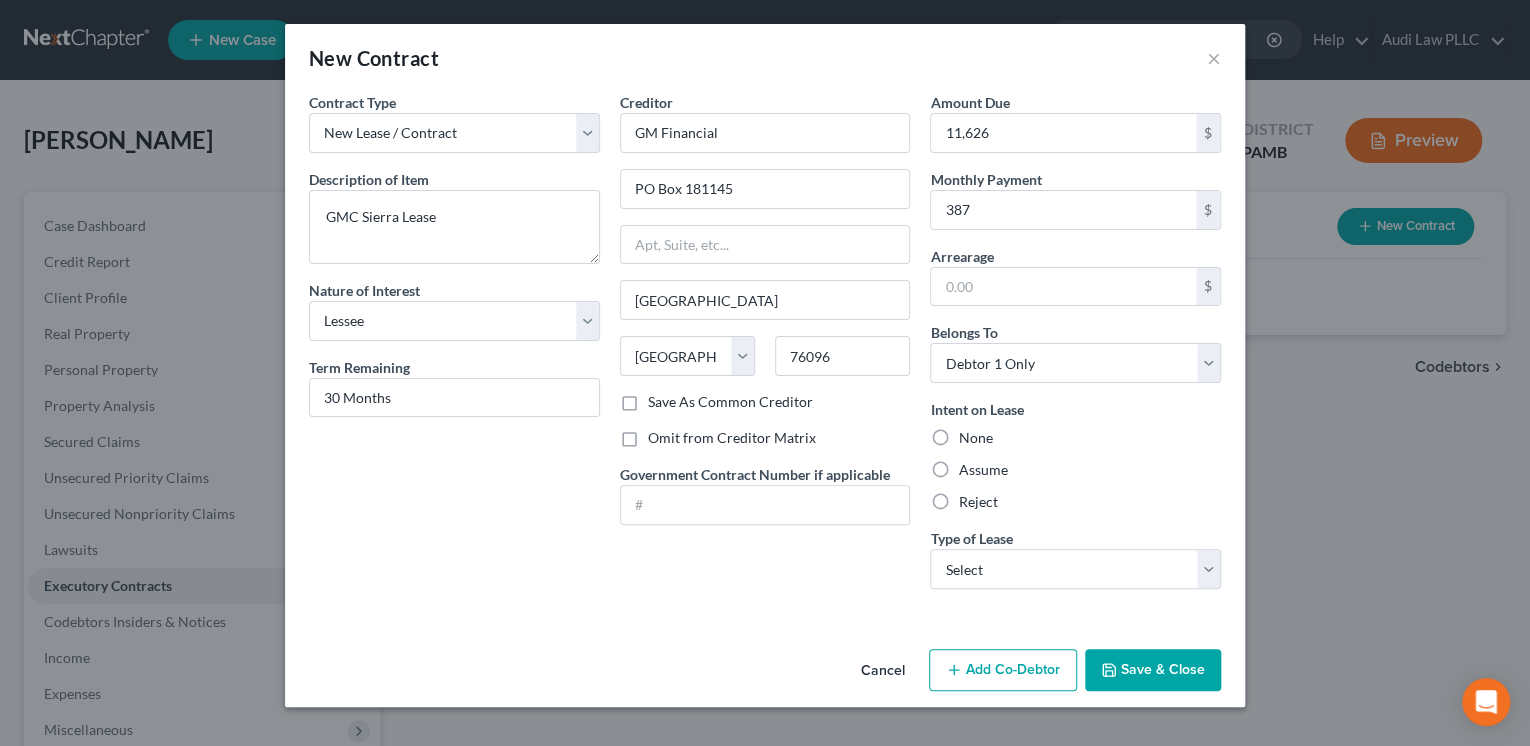 click on "Assume" at bounding box center [982, 470] 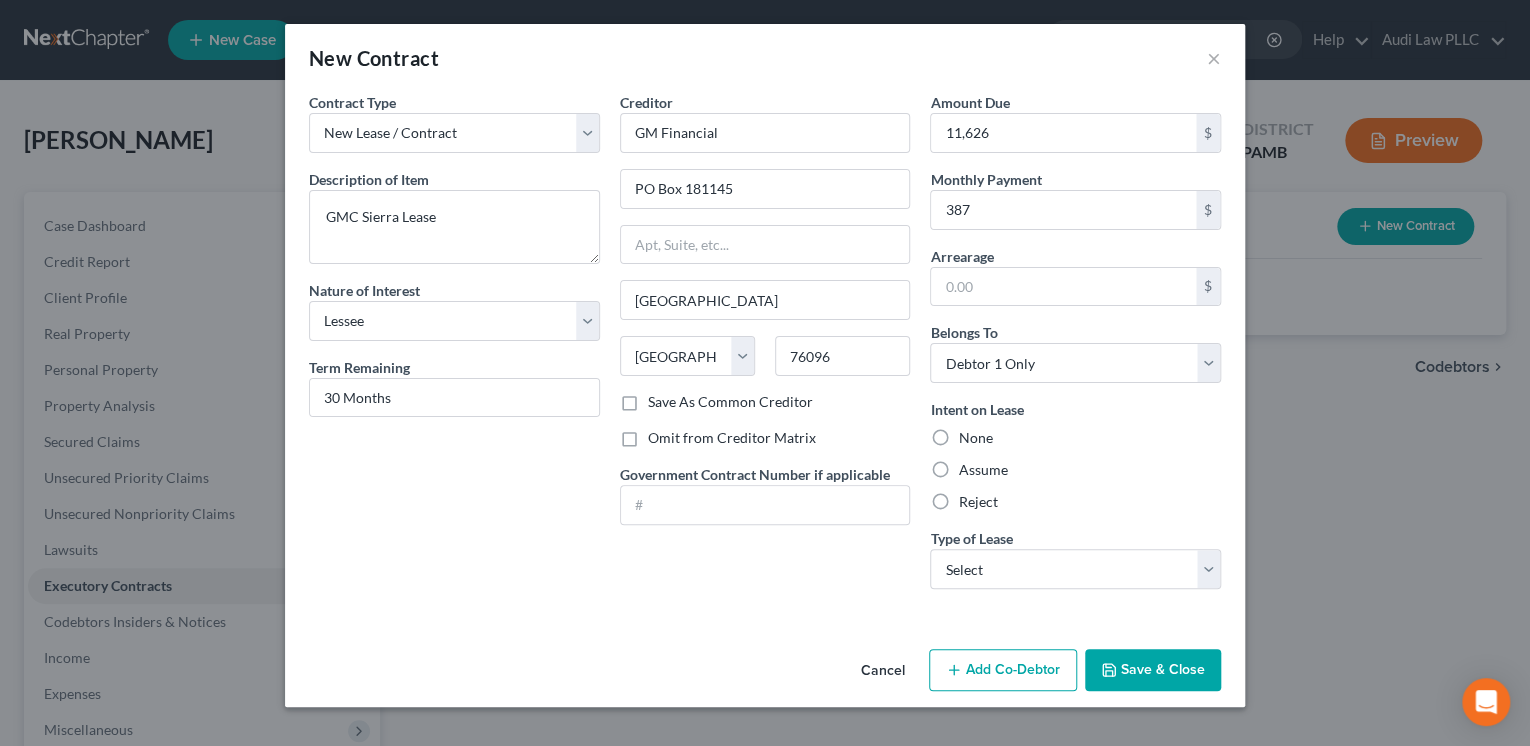click on "Assume" at bounding box center [972, 466] 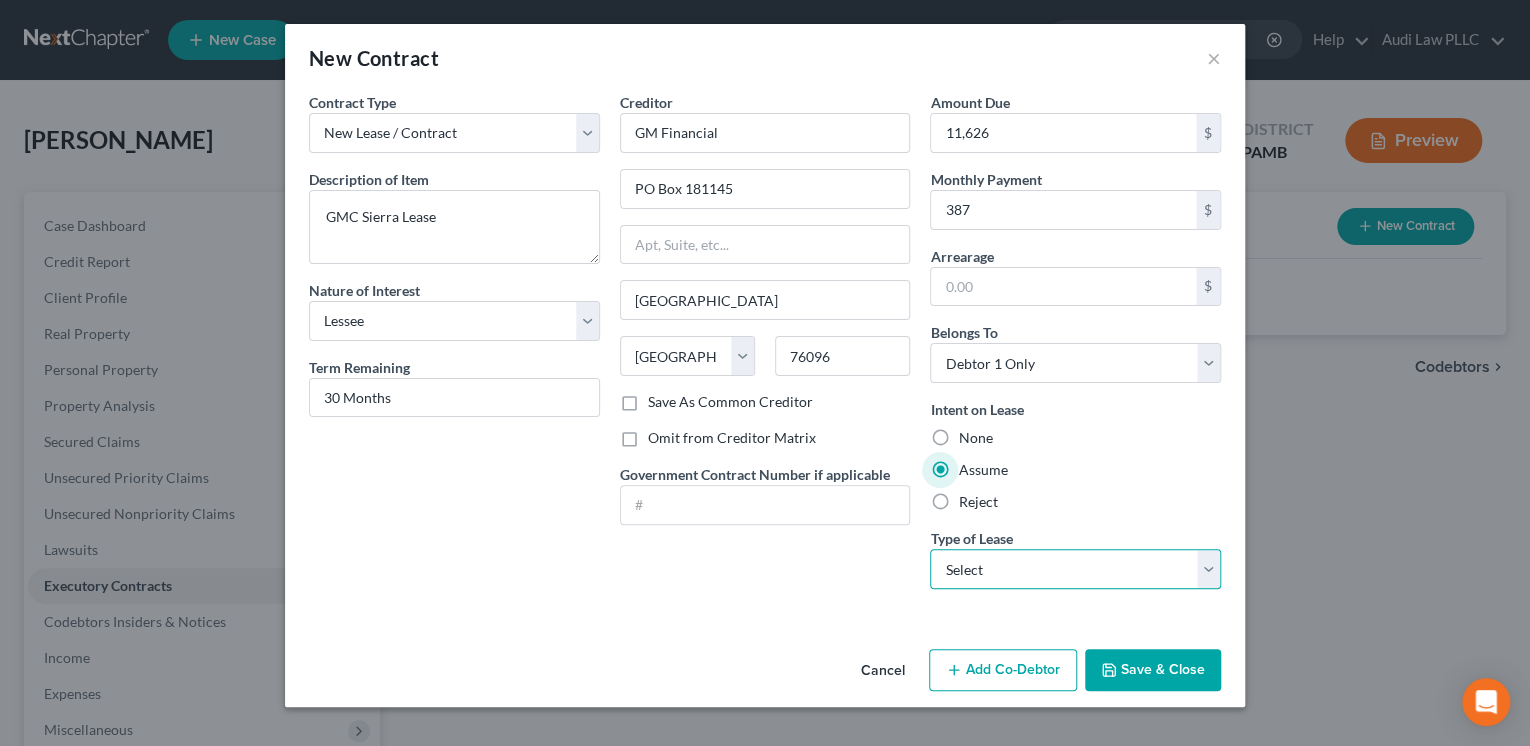 click on "Select Real Estate Car Other" at bounding box center (1075, 569) 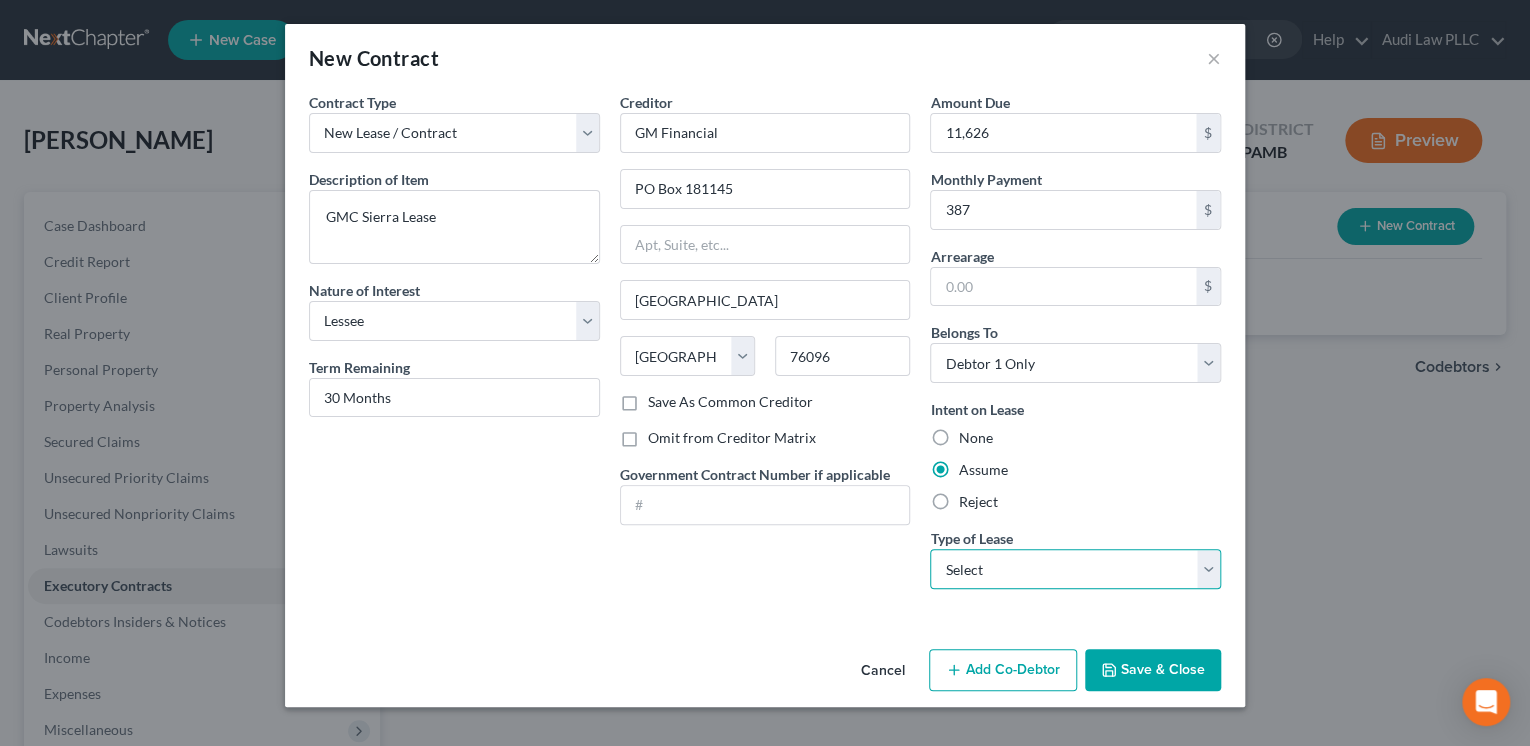 select on "1" 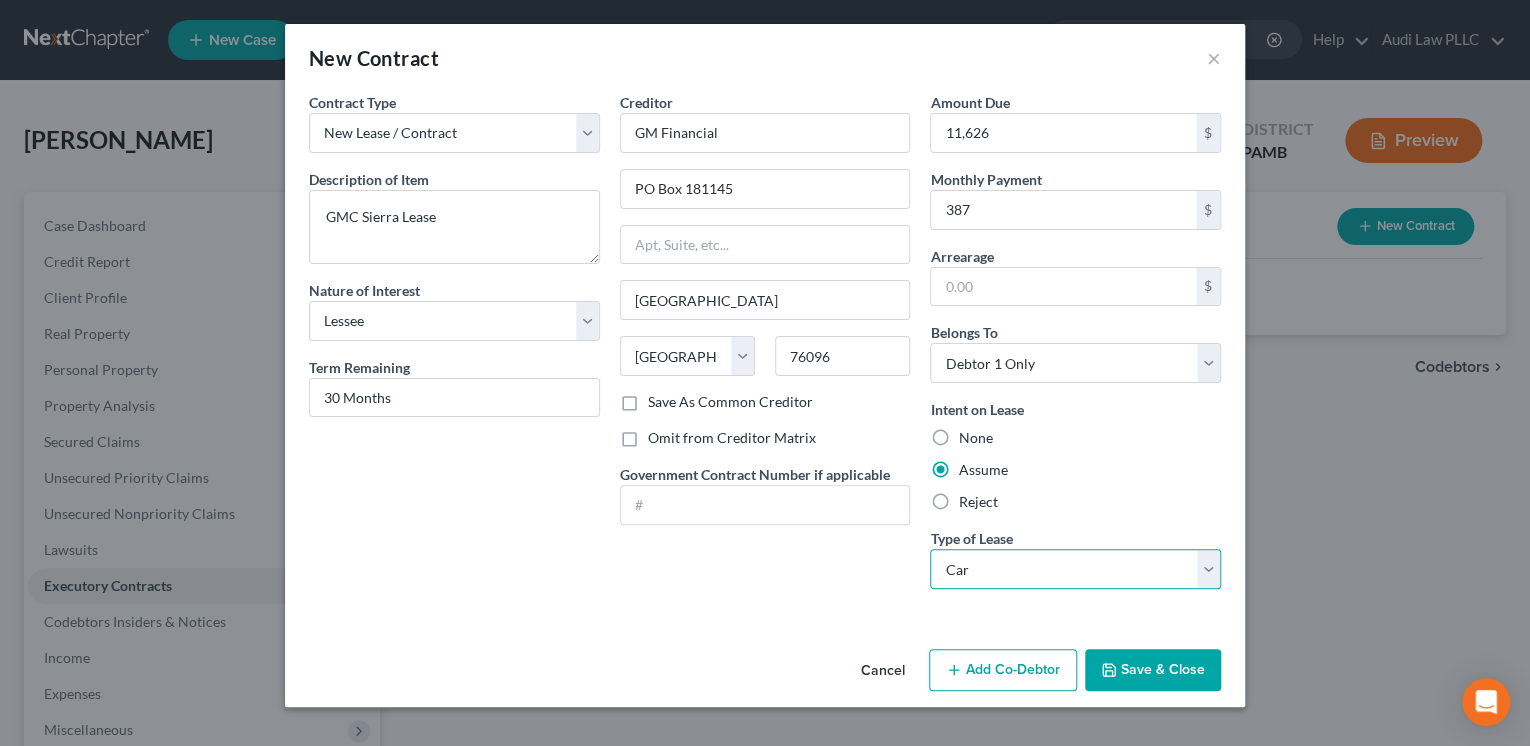 click on "Select Real Estate Car Other" at bounding box center [1075, 569] 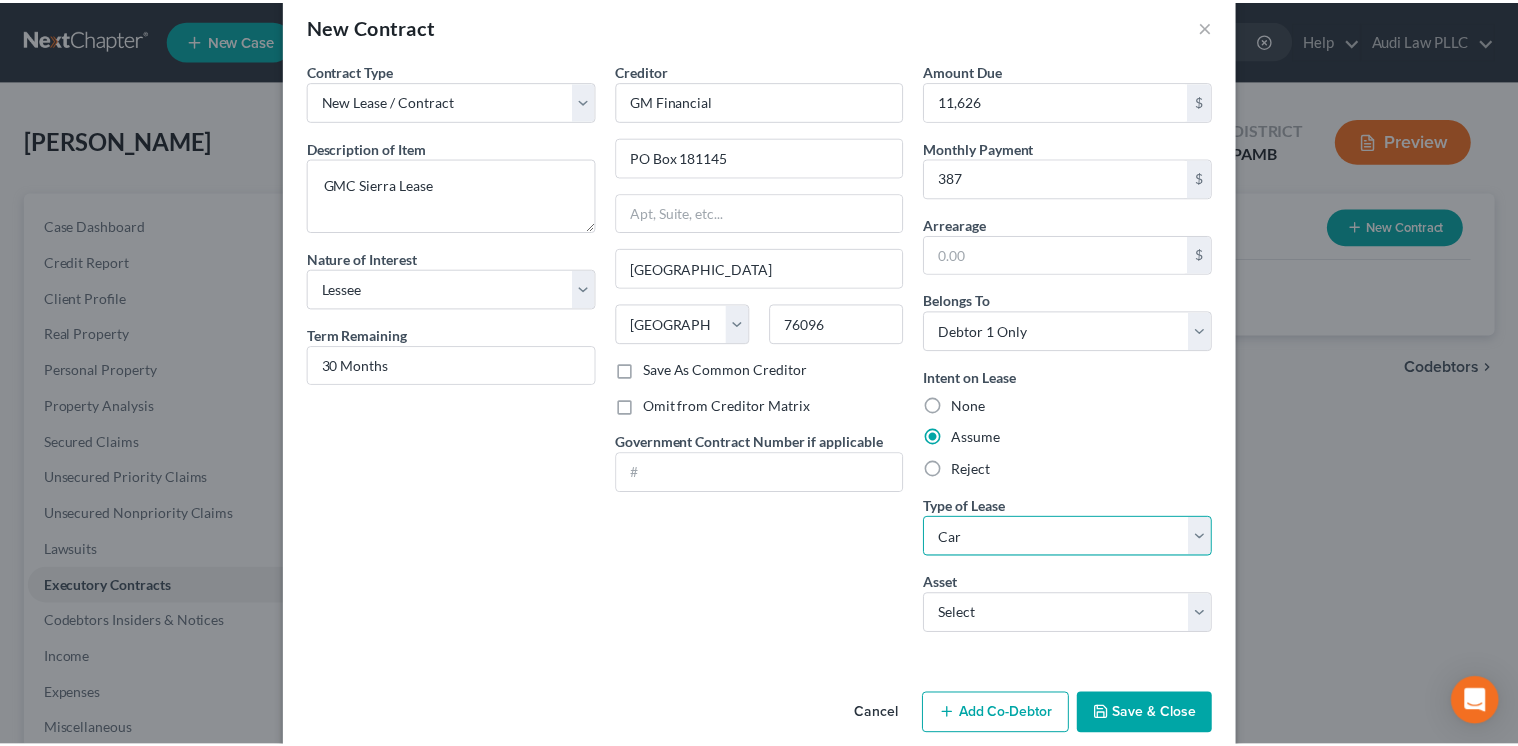 scroll, scrollTop: 59, scrollLeft: 0, axis: vertical 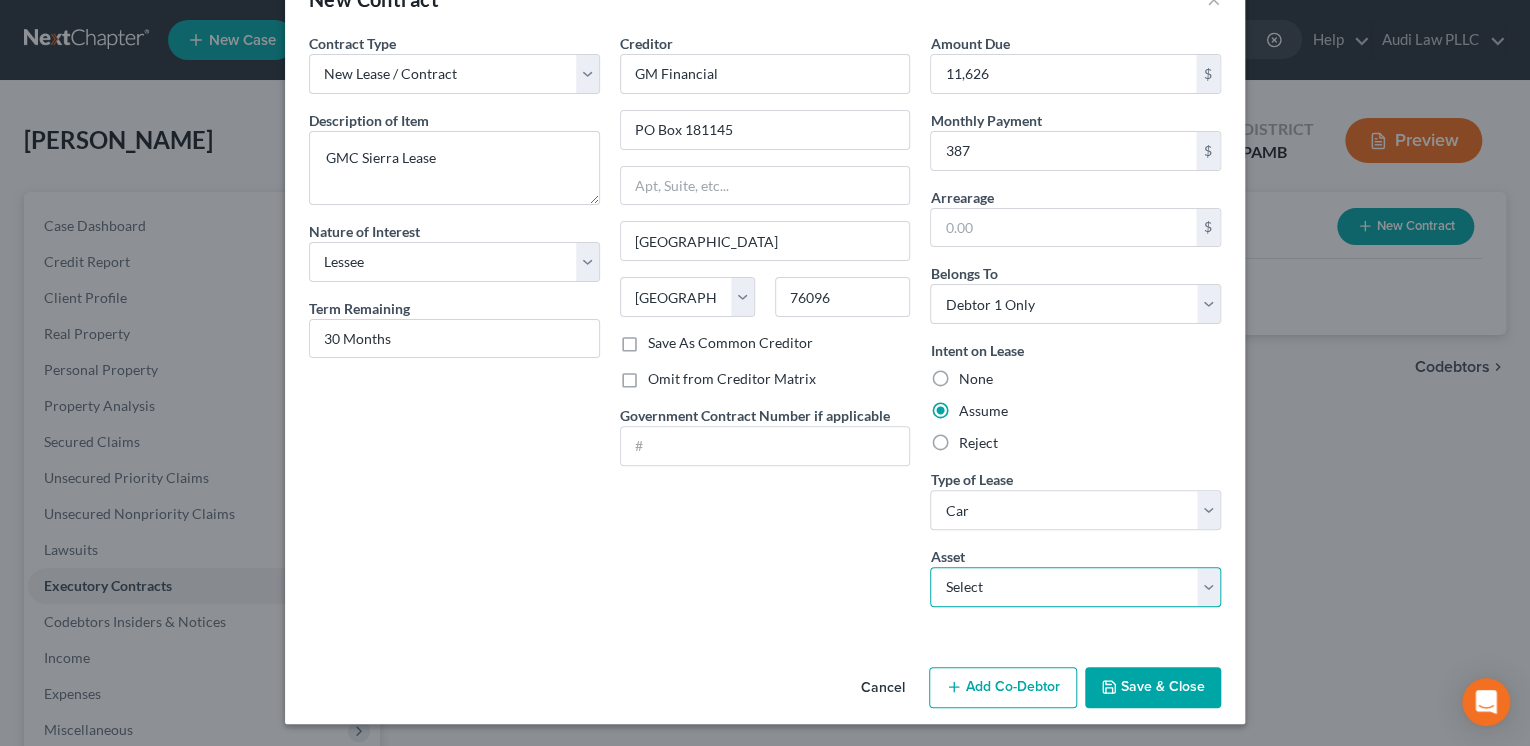 click on "Select 2024 GMC Sierra - $35000.0" at bounding box center [1075, 587] 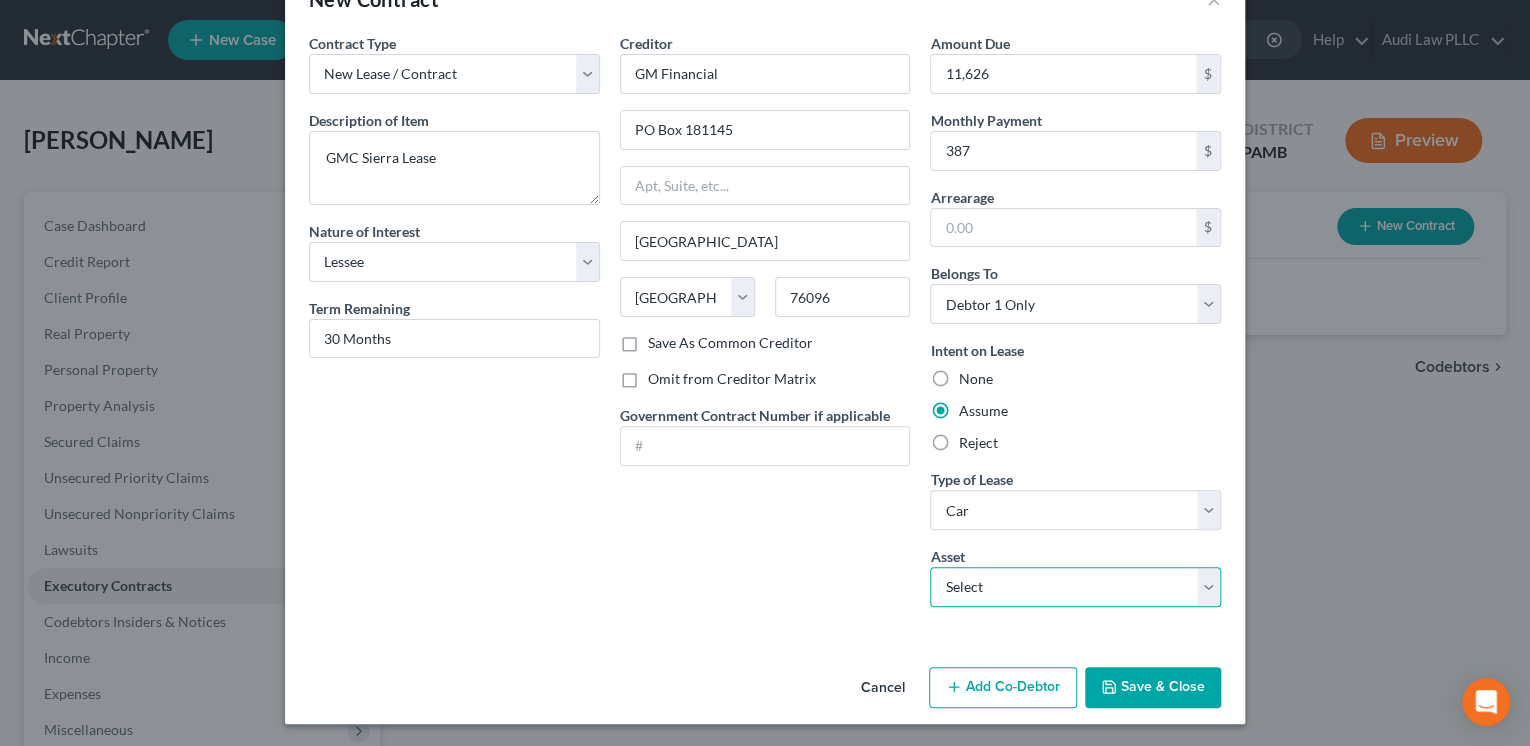 select on "0" 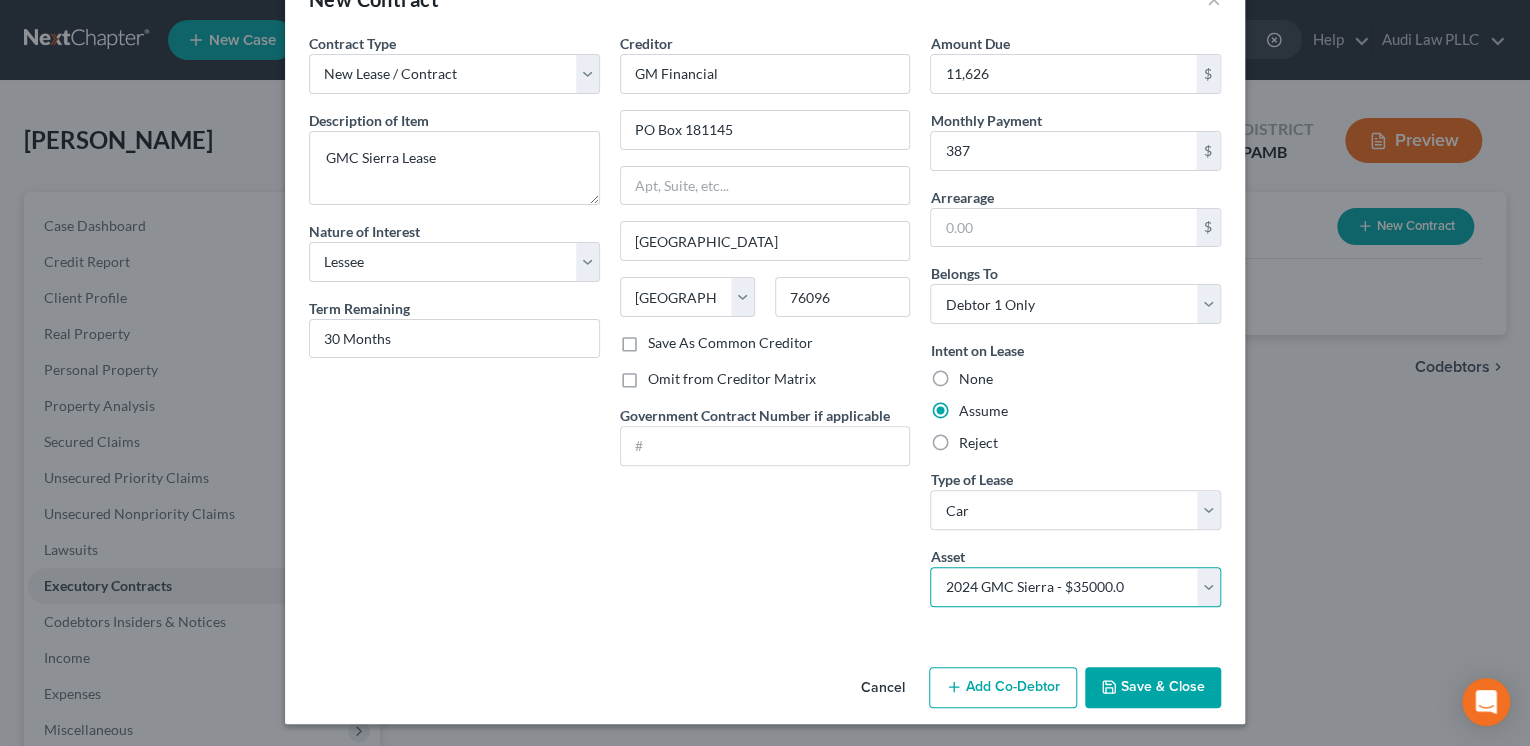 click on "Select 2024 GMC Sierra - $35000.0" at bounding box center (1075, 587) 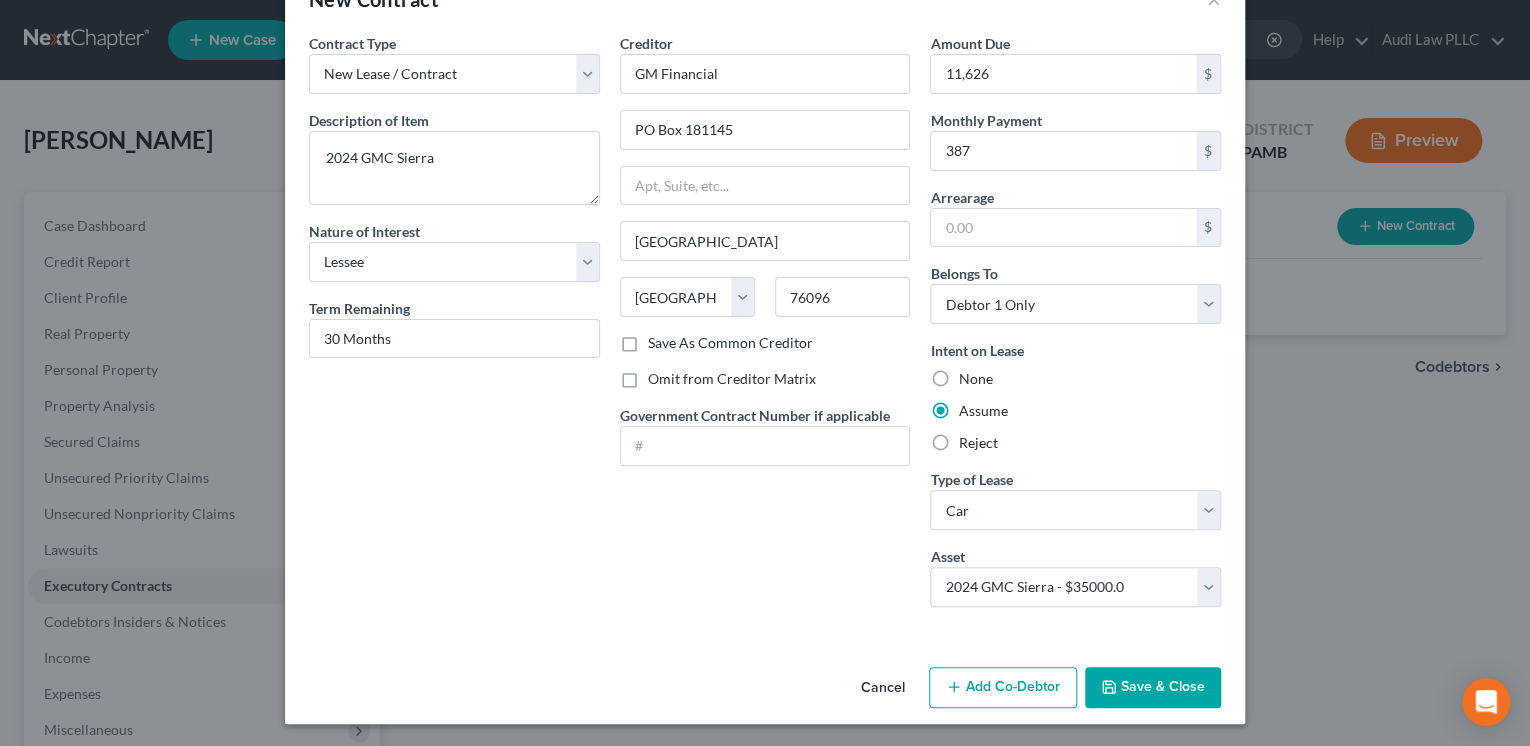click on "Creditor *    GM Financial                      PO Box [GEOGRAPHIC_DATA] [US_STATE] AK AR AZ [GEOGRAPHIC_DATA] CO [GEOGRAPHIC_DATA] DE DC [GEOGRAPHIC_DATA] [GEOGRAPHIC_DATA] GU HI ID IL IN [GEOGRAPHIC_DATA] [GEOGRAPHIC_DATA] [GEOGRAPHIC_DATA] LA ME MD [GEOGRAPHIC_DATA] [GEOGRAPHIC_DATA] [GEOGRAPHIC_DATA] [GEOGRAPHIC_DATA] [GEOGRAPHIC_DATA] MT [GEOGRAPHIC_DATA] [GEOGRAPHIC_DATA] [GEOGRAPHIC_DATA] [GEOGRAPHIC_DATA] [GEOGRAPHIC_DATA] [GEOGRAPHIC_DATA] [GEOGRAPHIC_DATA] [GEOGRAPHIC_DATA] [GEOGRAPHIC_DATA] [GEOGRAPHIC_DATA] OR [GEOGRAPHIC_DATA] PR RI SC SD [GEOGRAPHIC_DATA] [GEOGRAPHIC_DATA] [GEOGRAPHIC_DATA] VI VA VT [GEOGRAPHIC_DATA] WV WI WY 76096 Save As Common Creditor Omit from Creditor Matrix Government Contract Number if applicable" at bounding box center [765, 328] 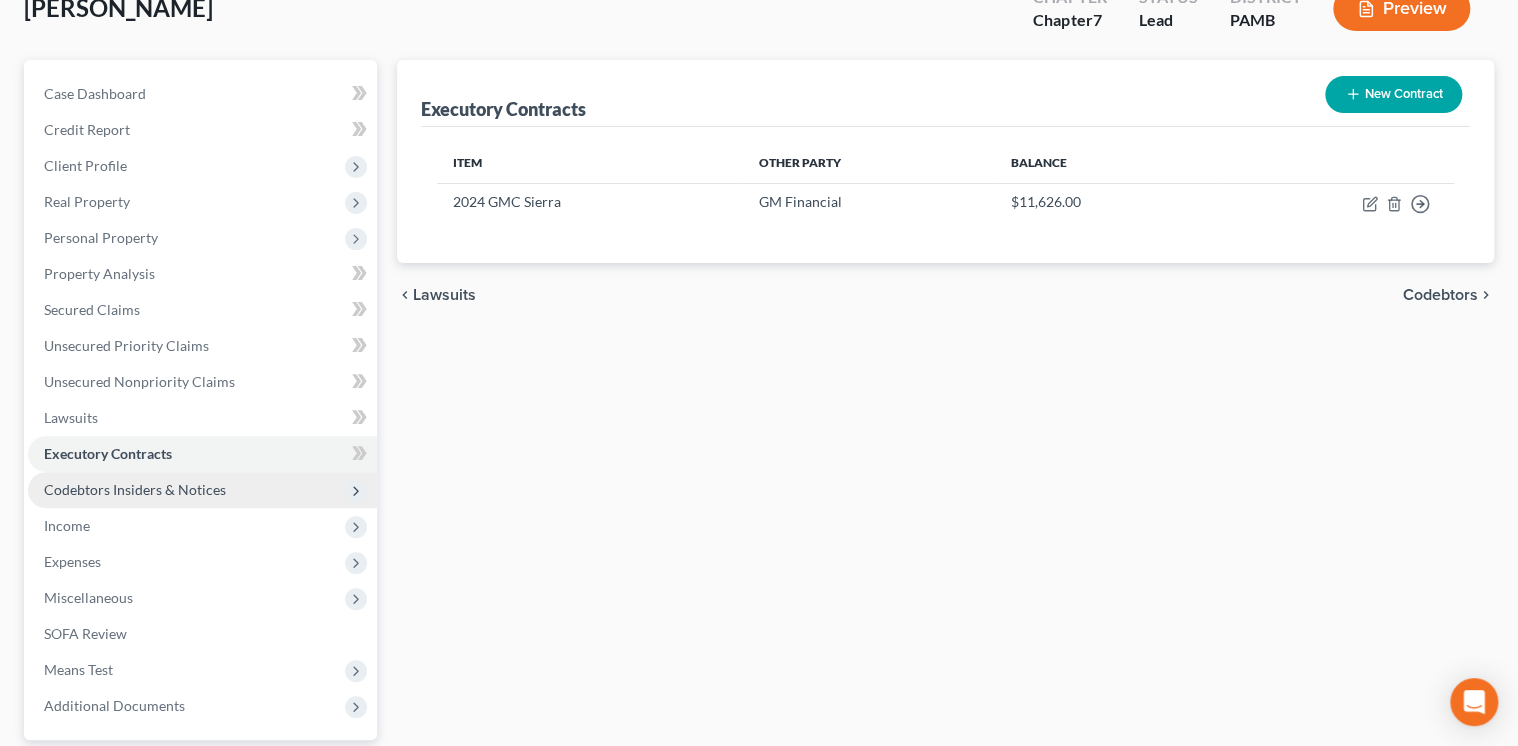 scroll, scrollTop: 160, scrollLeft: 0, axis: vertical 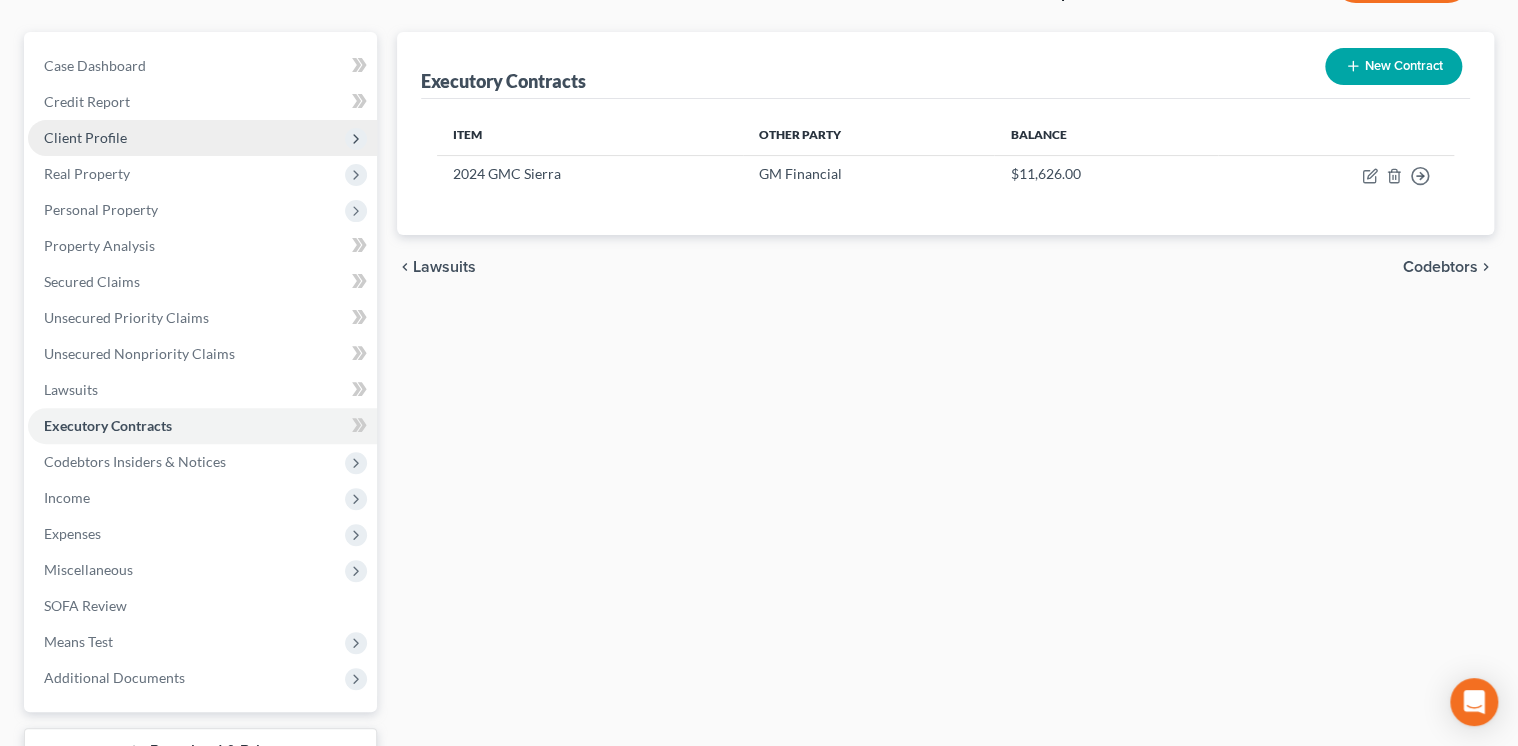 click on "Client Profile" at bounding box center (202, 138) 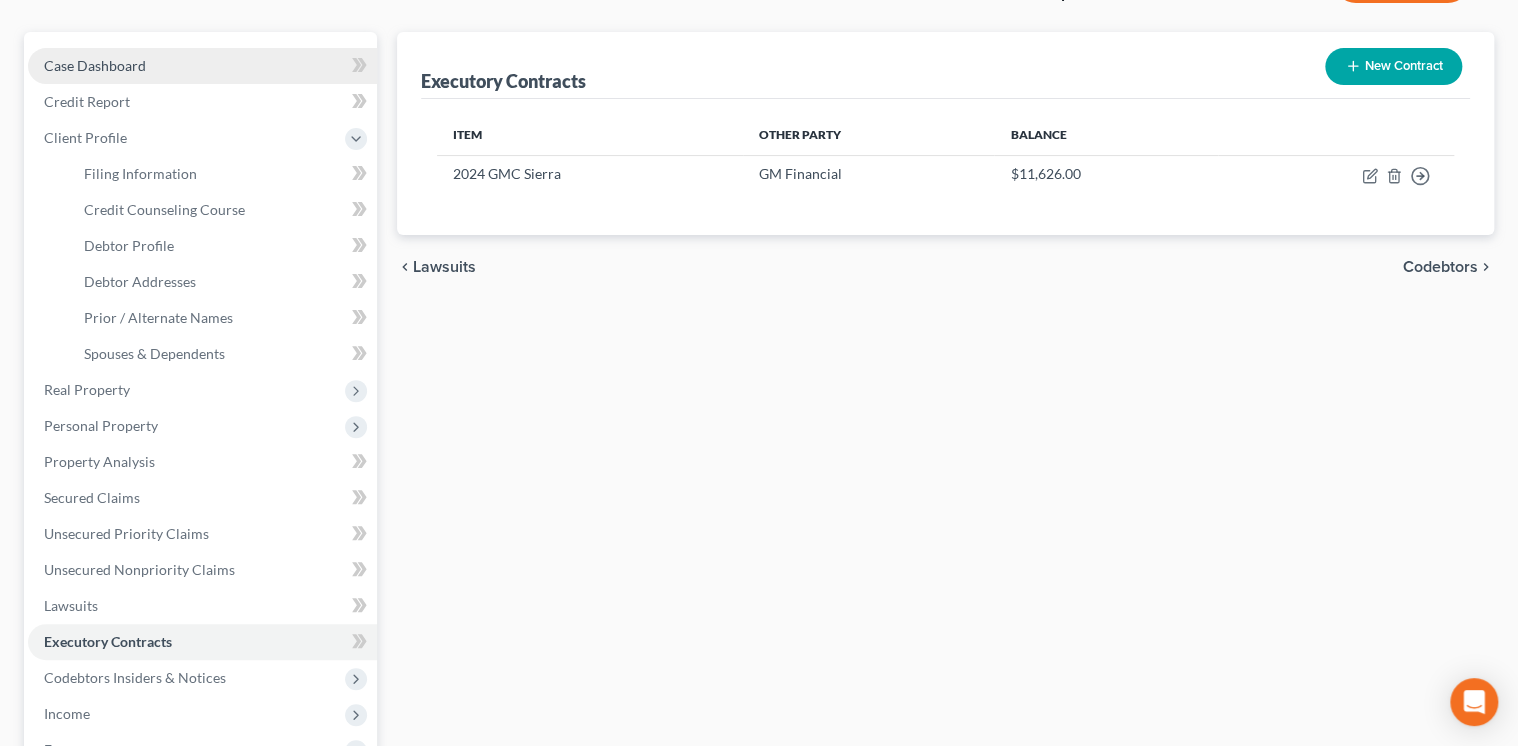 click on "Case Dashboard" at bounding box center [95, 65] 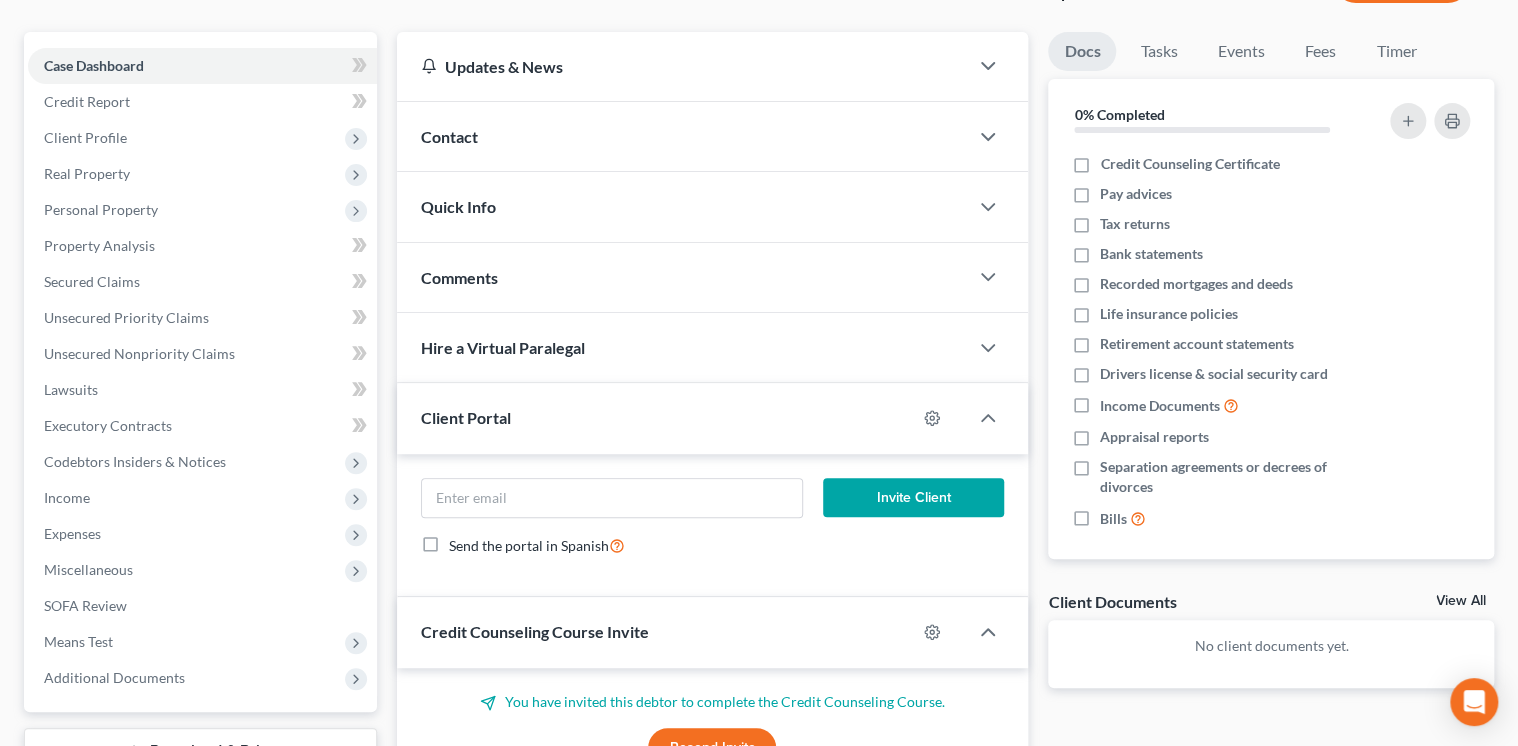 scroll, scrollTop: 0, scrollLeft: 0, axis: both 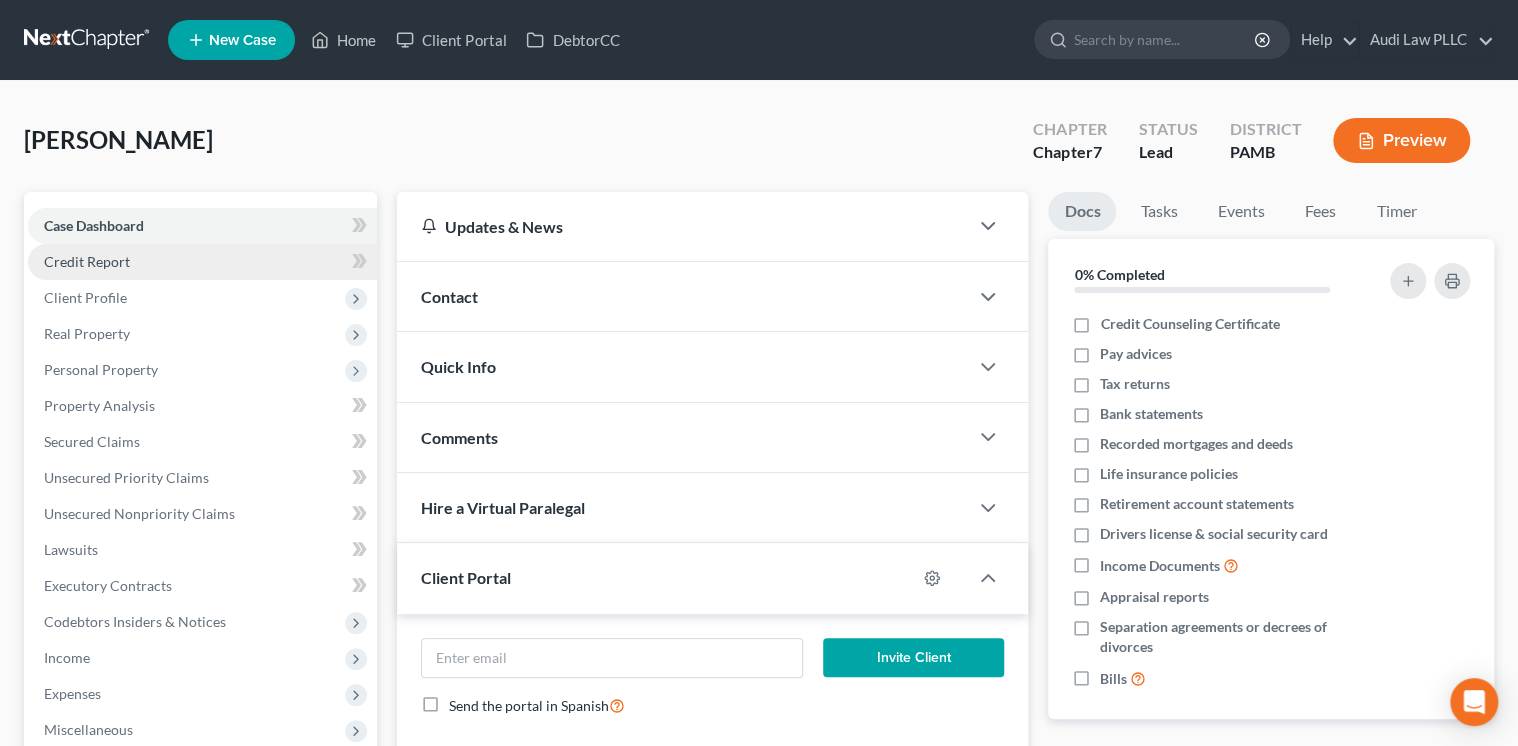 click on "Credit Report" at bounding box center [202, 262] 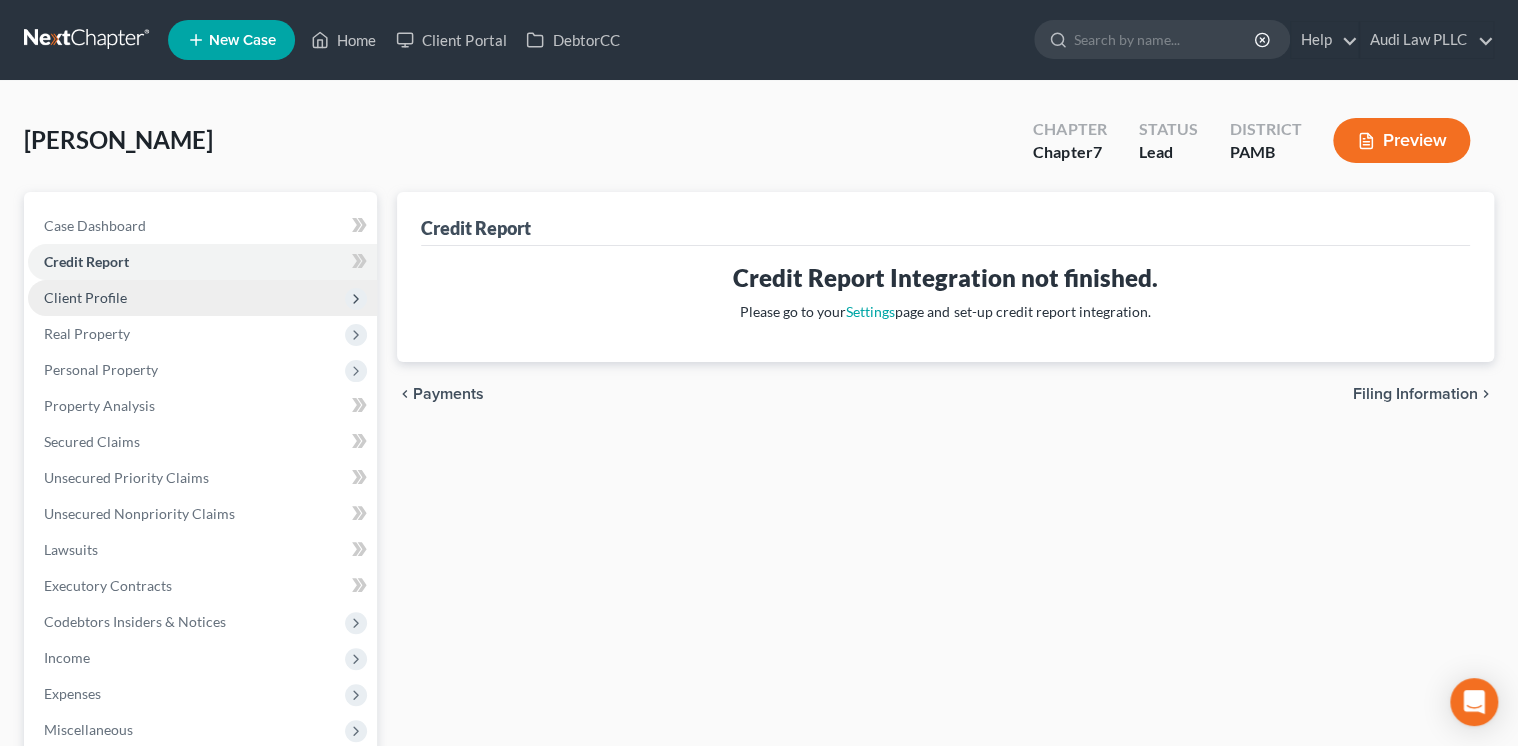 click on "Client Profile" at bounding box center (202, 298) 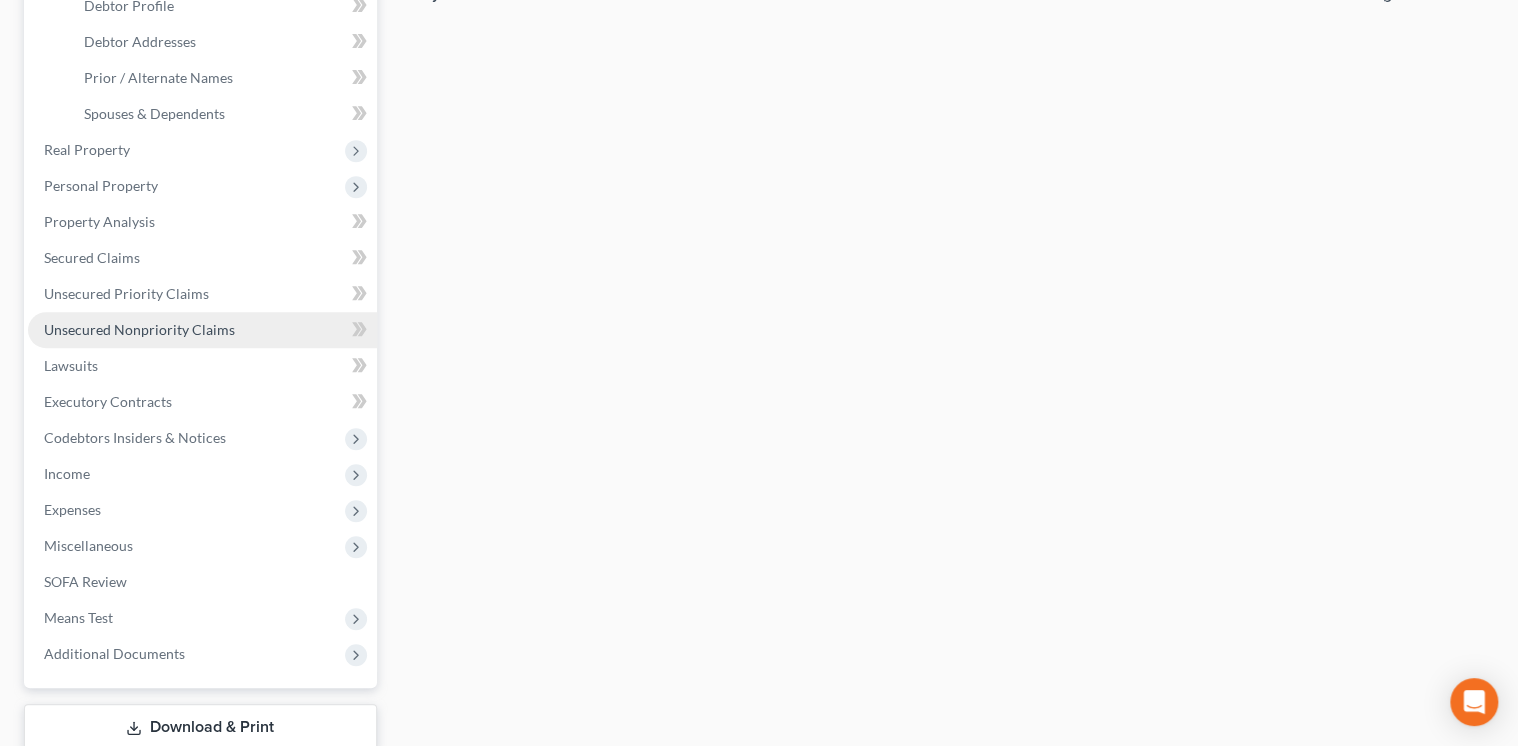 scroll, scrollTop: 480, scrollLeft: 0, axis: vertical 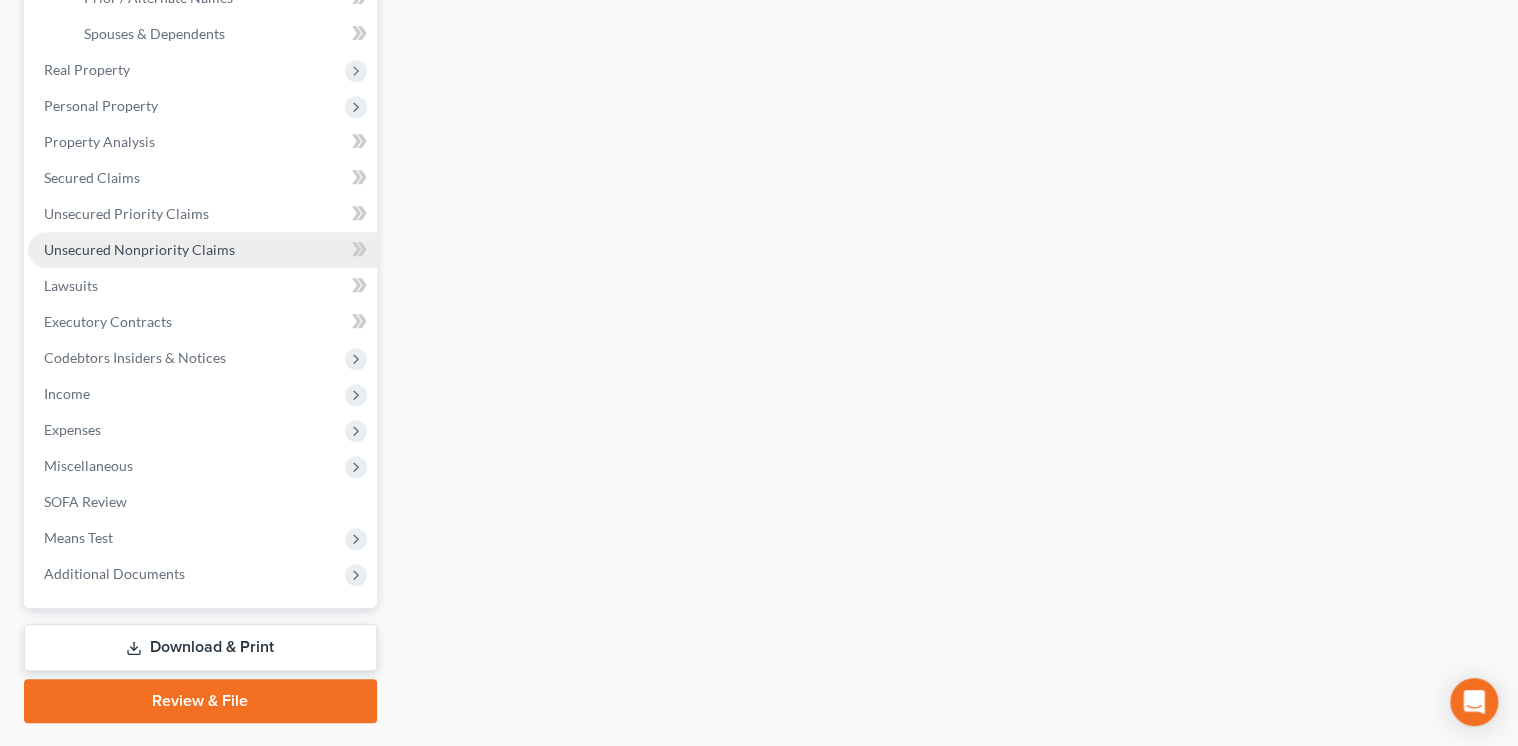 click on "Unsecured Nonpriority Claims" at bounding box center (202, 250) 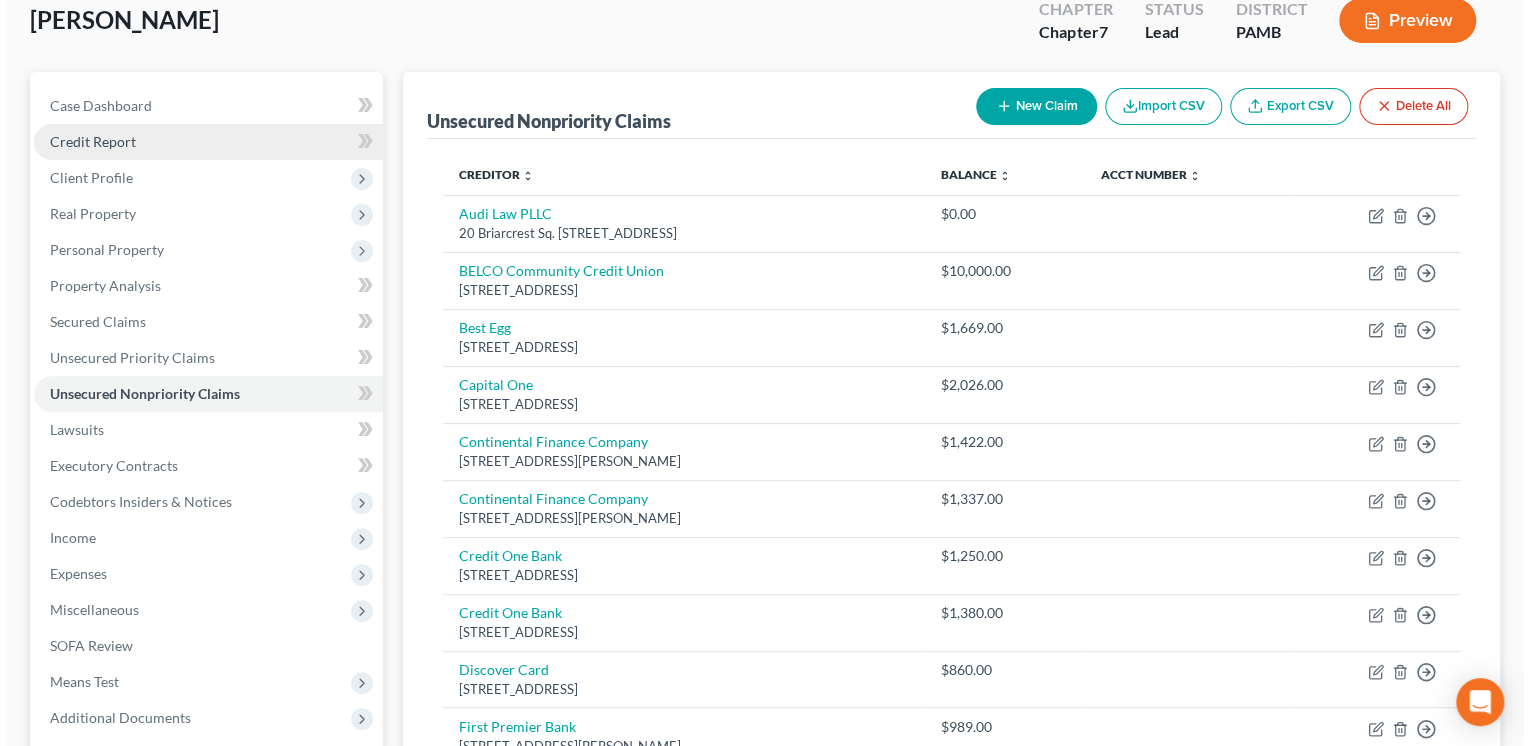 scroll, scrollTop: 0, scrollLeft: 0, axis: both 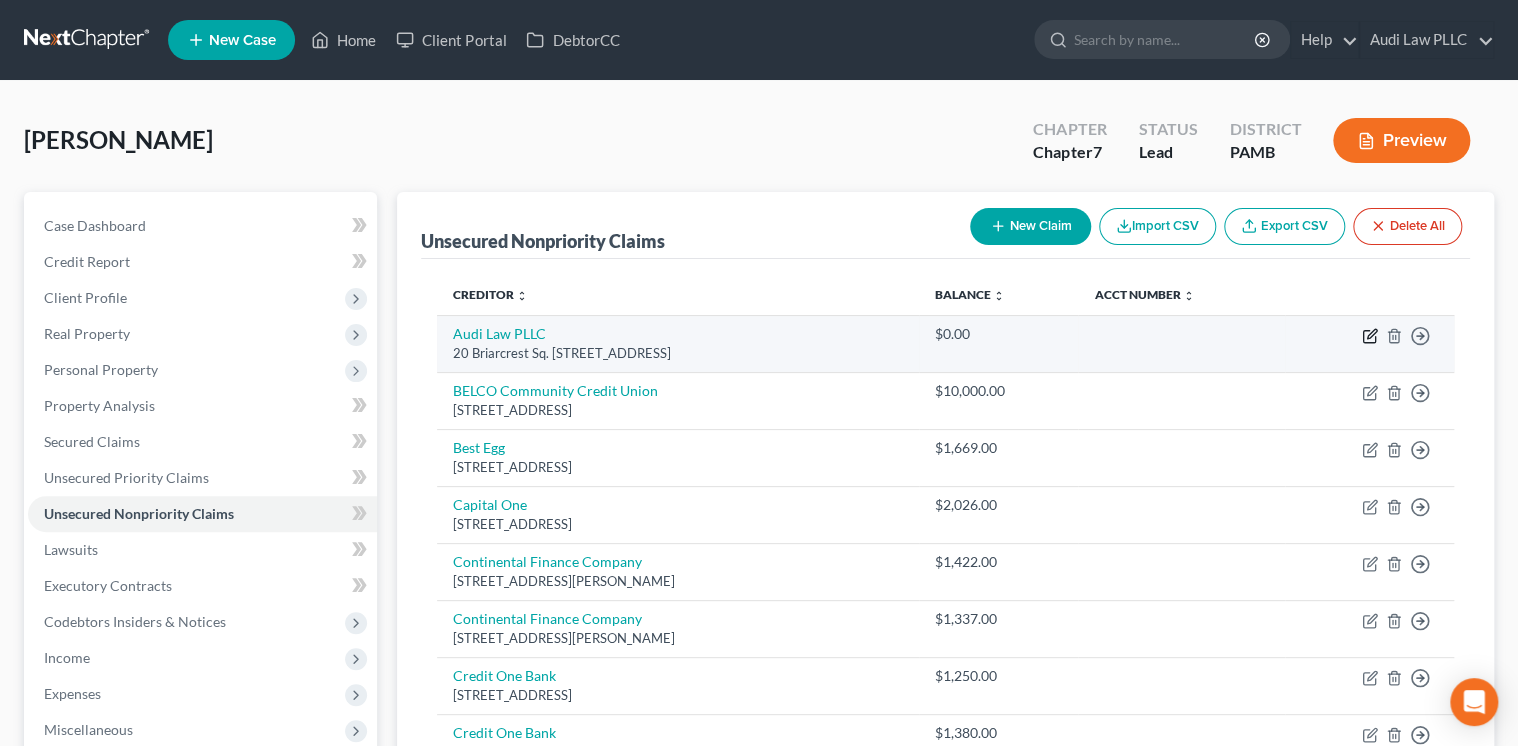 click 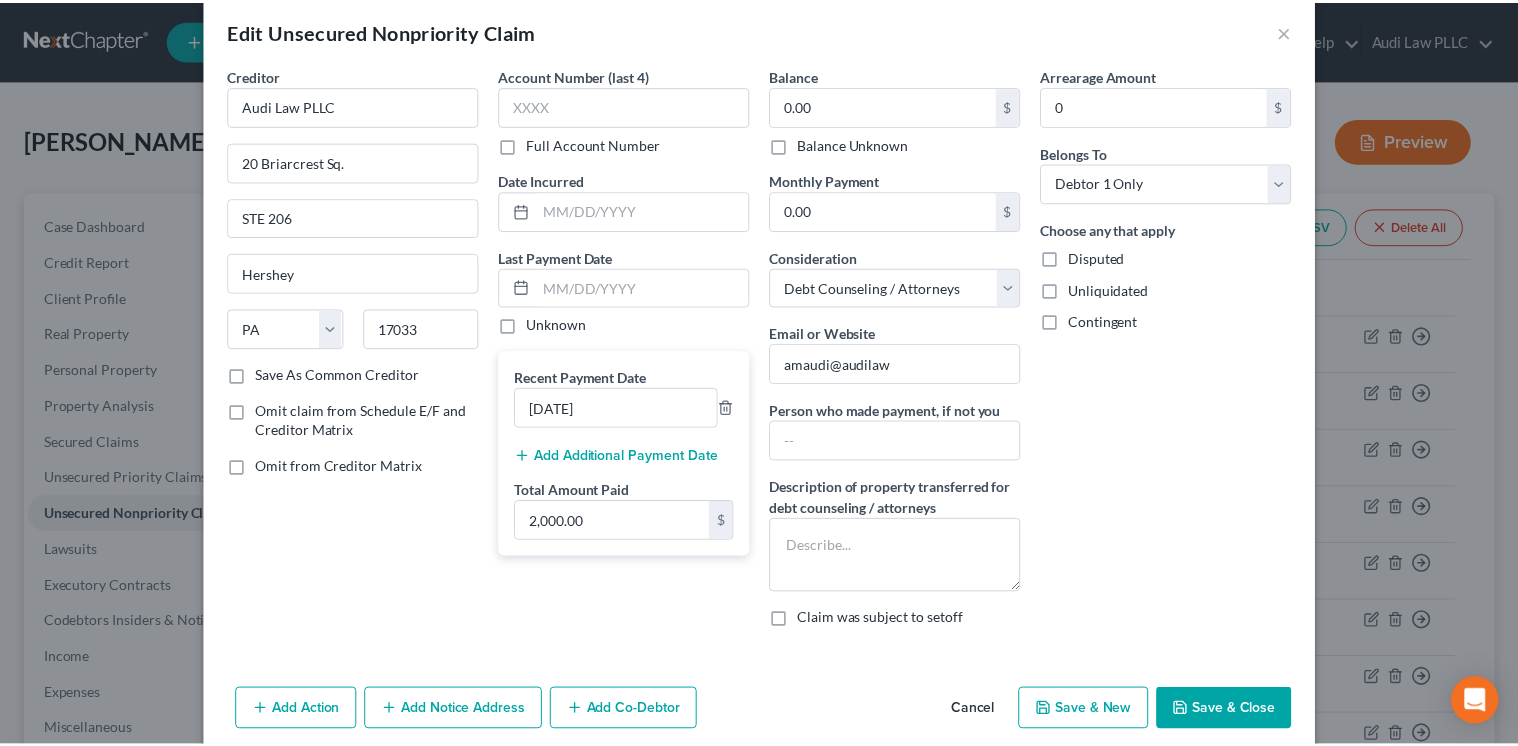 scroll, scrollTop: 0, scrollLeft: 0, axis: both 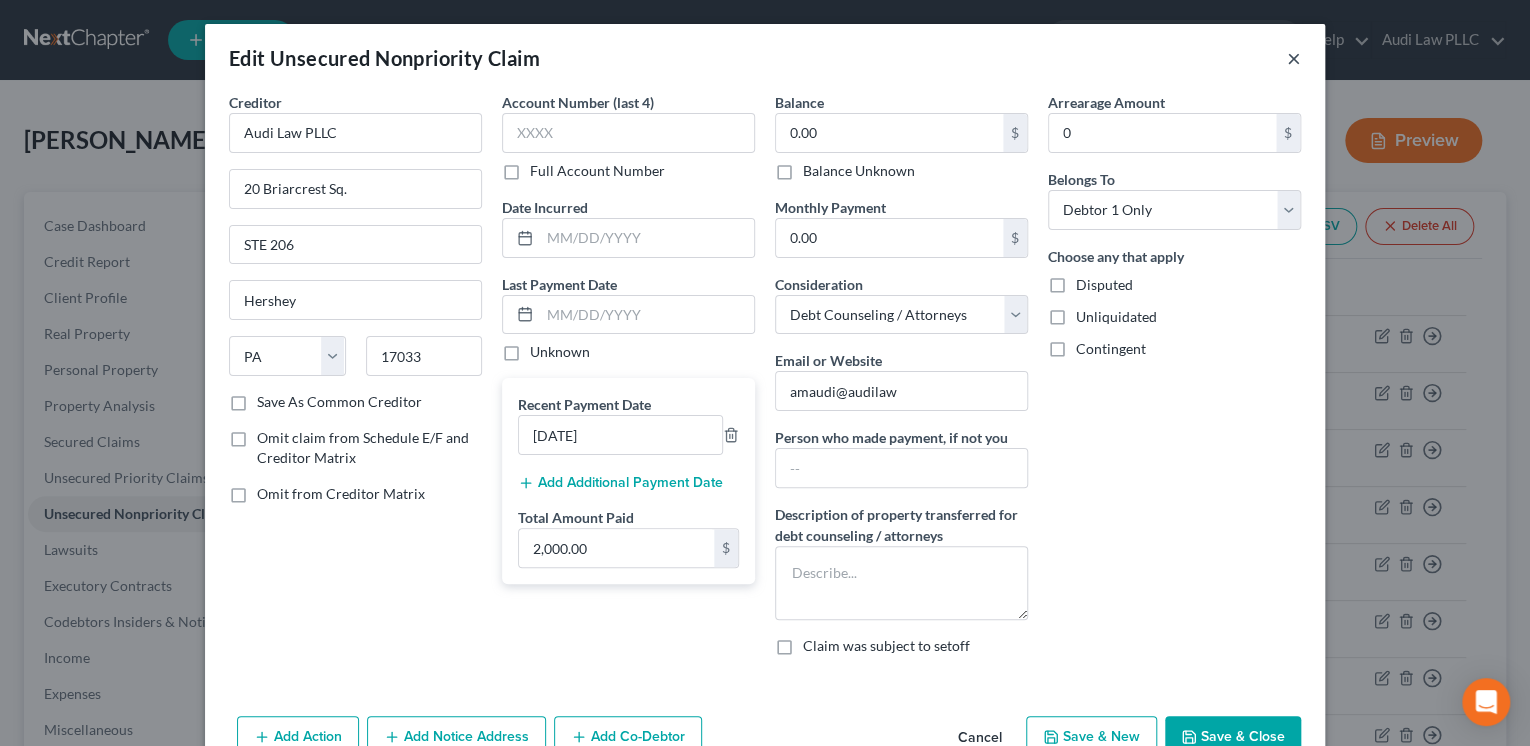 click on "×" at bounding box center (1294, 58) 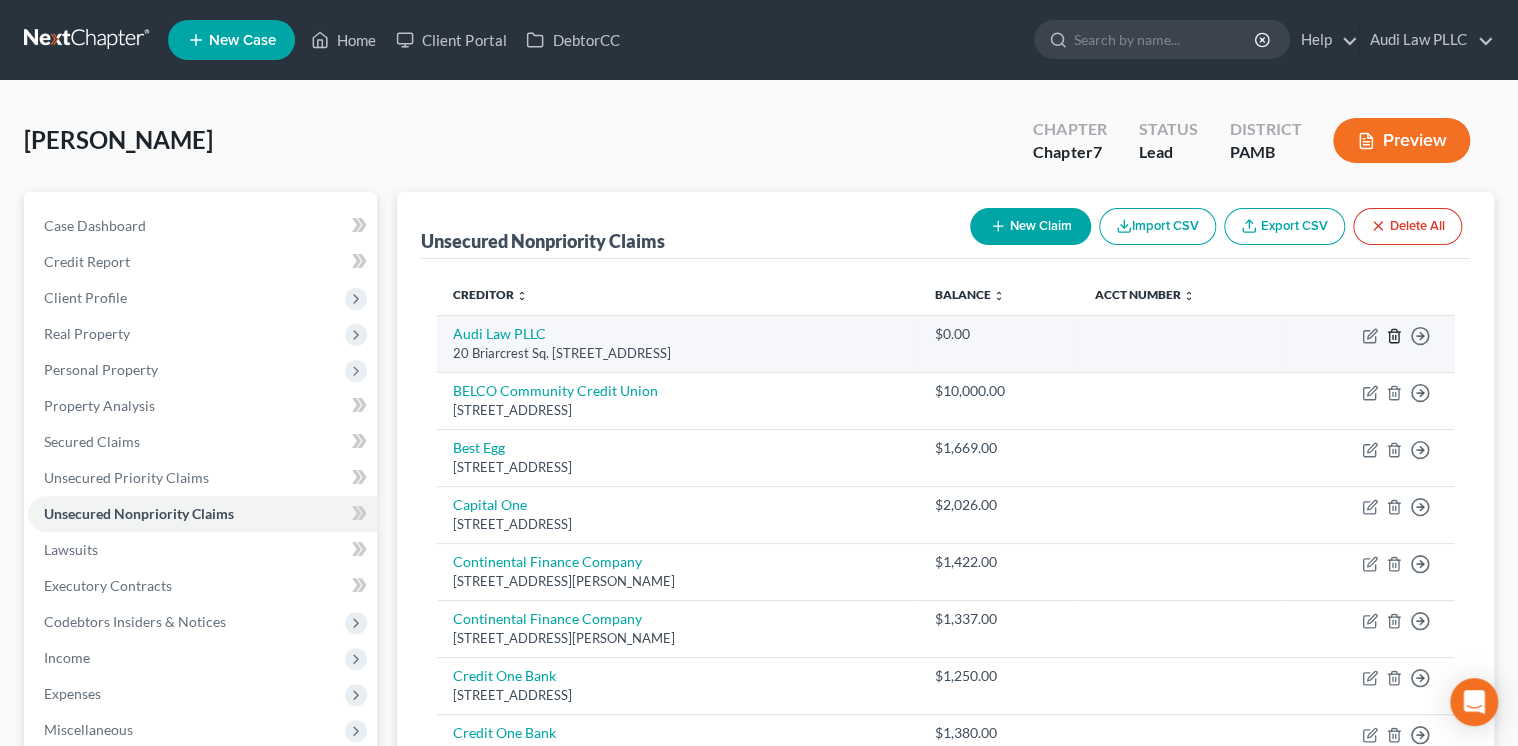 click 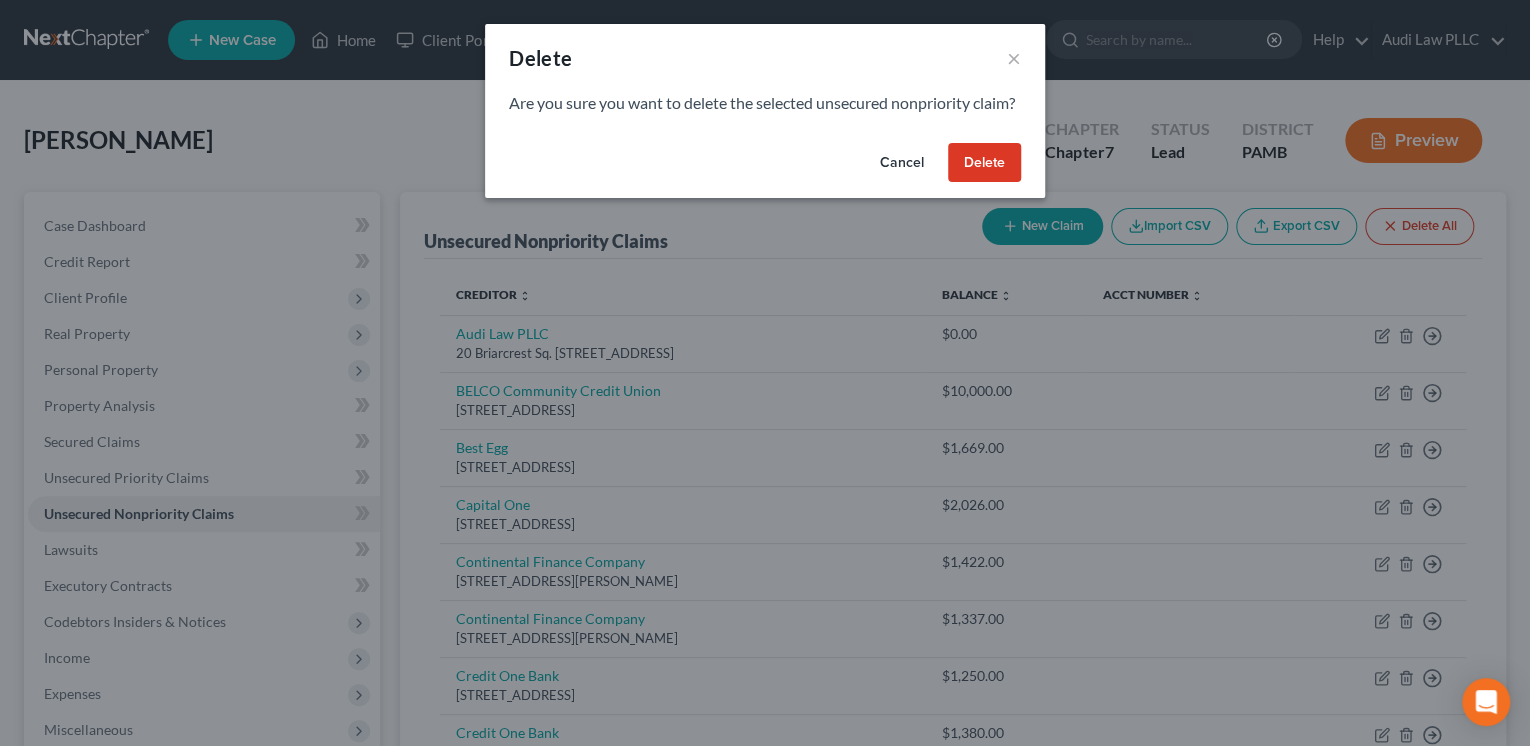 click on "Delete" at bounding box center (984, 163) 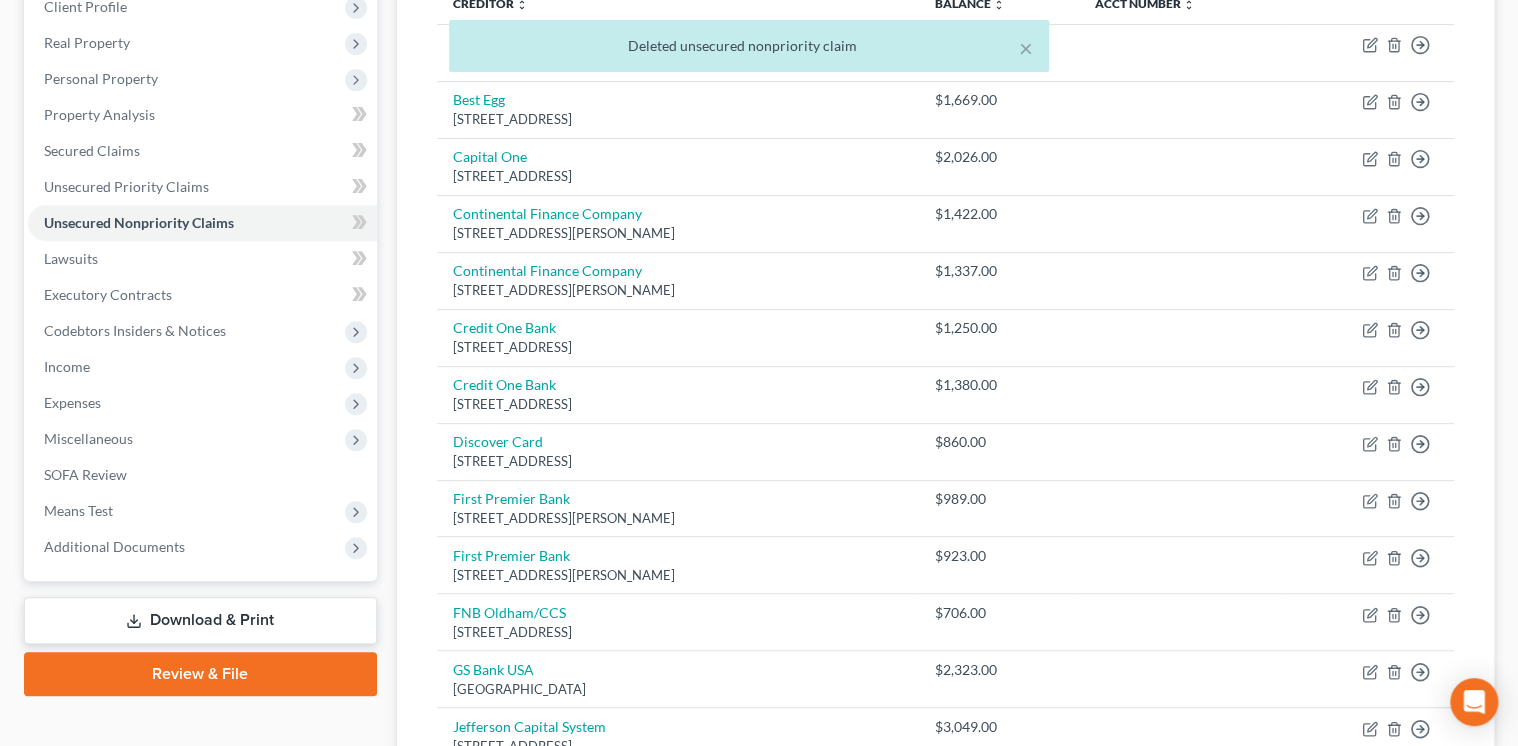 scroll, scrollTop: 400, scrollLeft: 0, axis: vertical 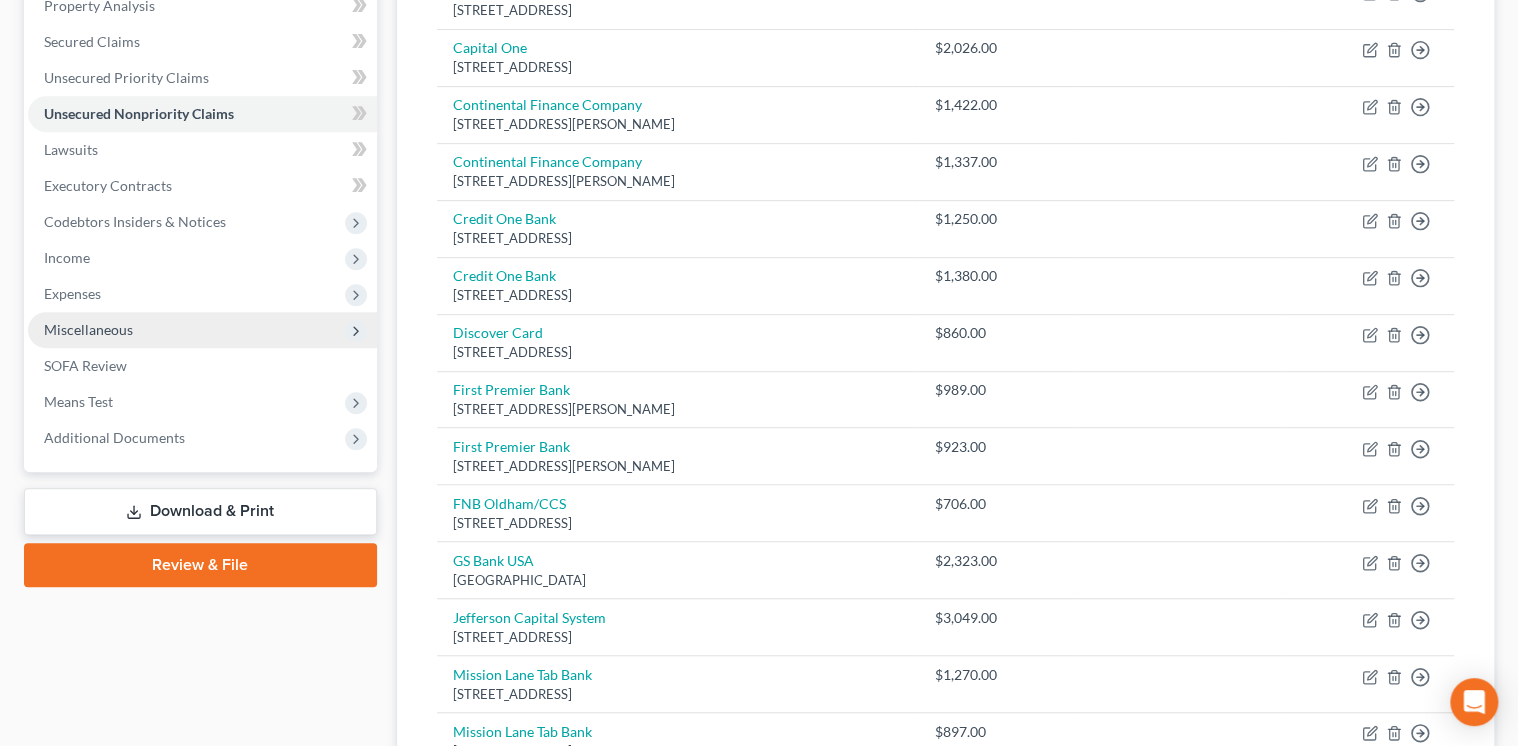 click on "Miscellaneous" at bounding box center [202, 330] 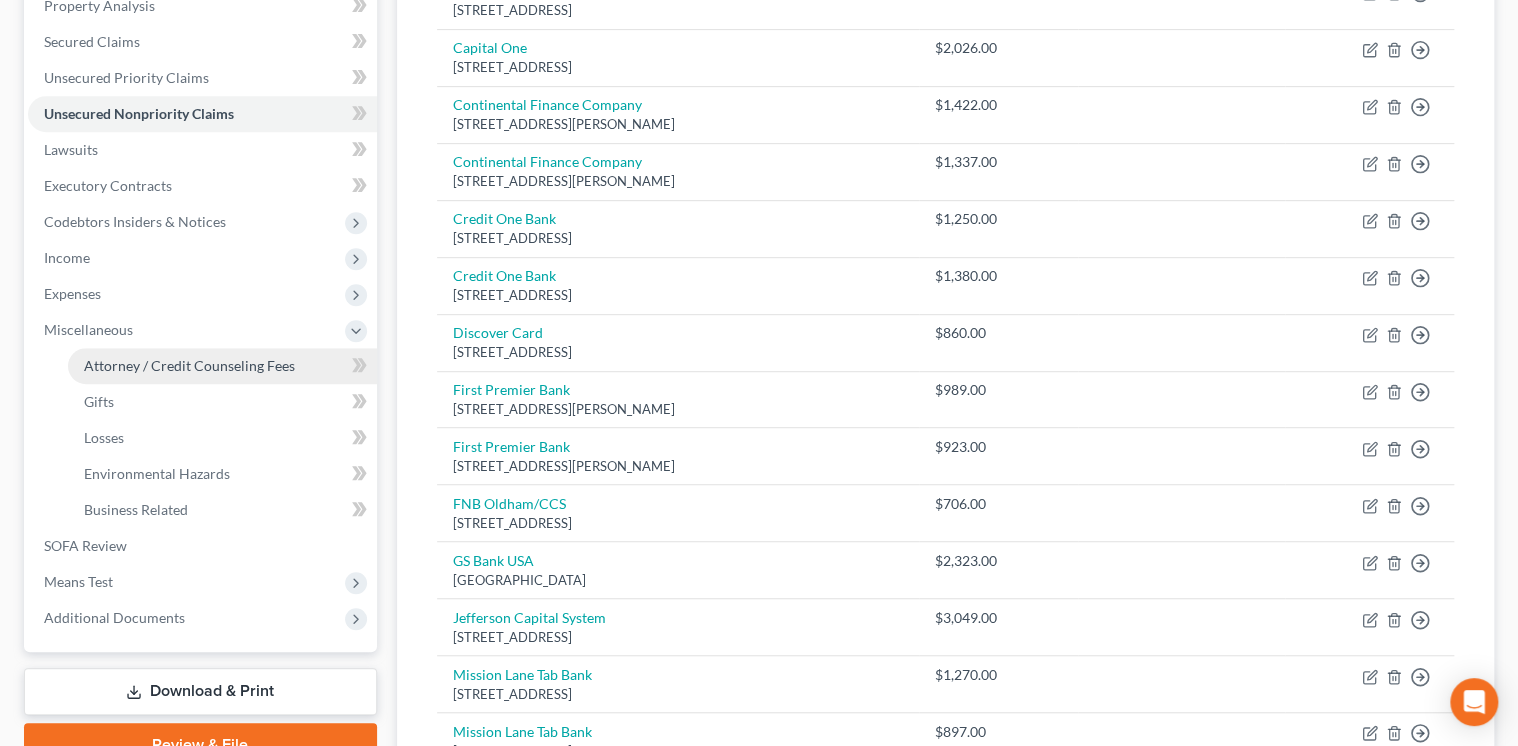 click on "Attorney / Credit Counseling Fees" at bounding box center [189, 365] 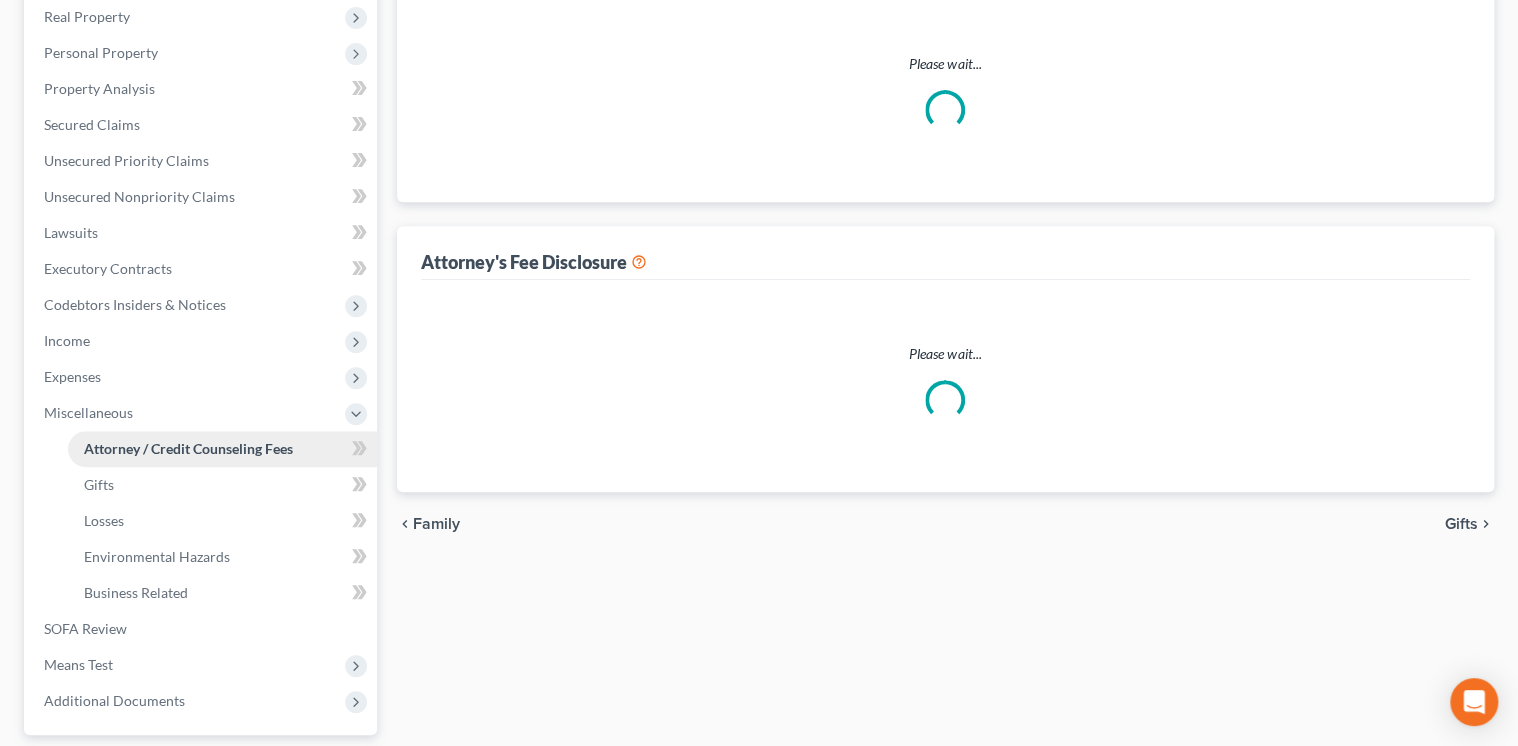 scroll, scrollTop: 0, scrollLeft: 0, axis: both 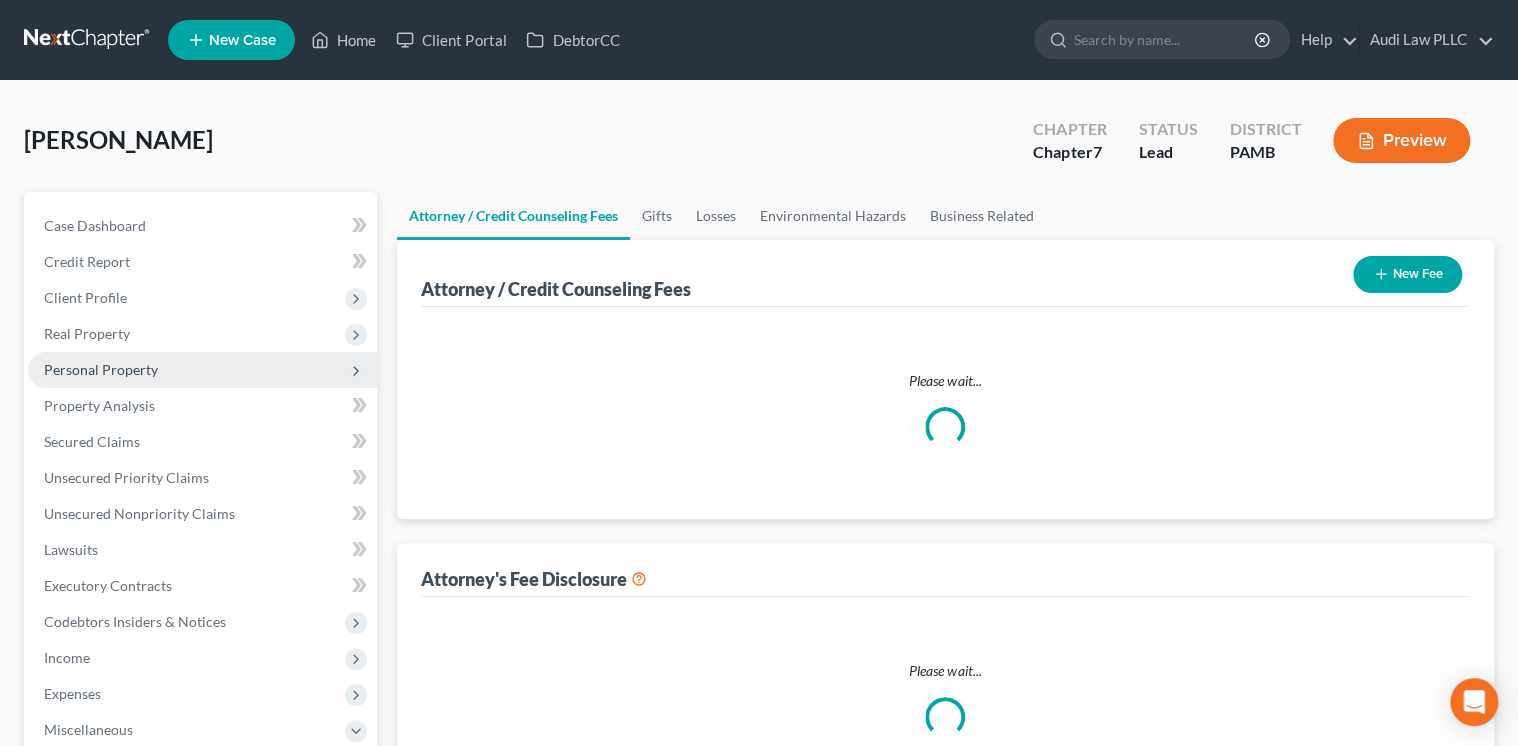 select on "0" 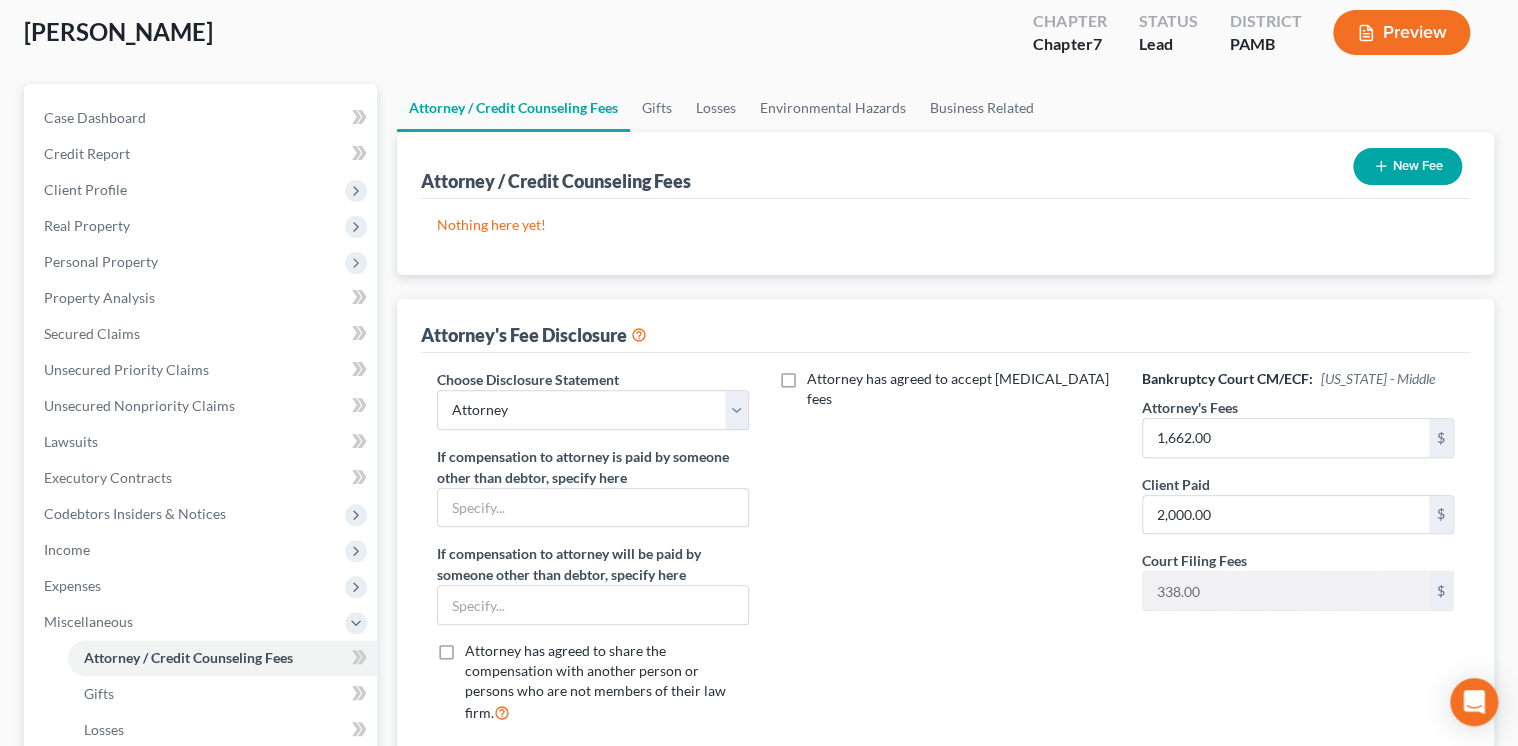 scroll, scrollTop: 80, scrollLeft: 0, axis: vertical 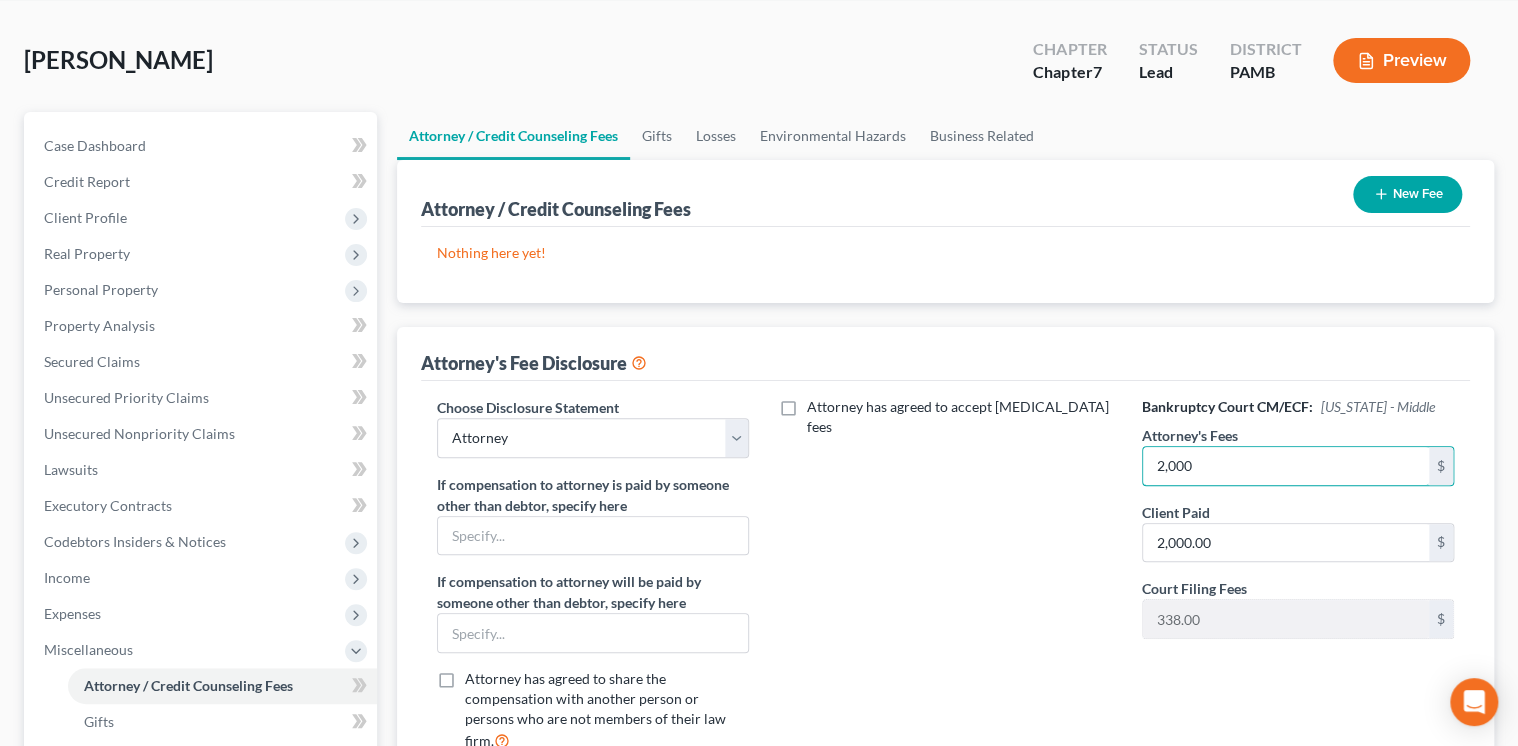 type on "2,000" 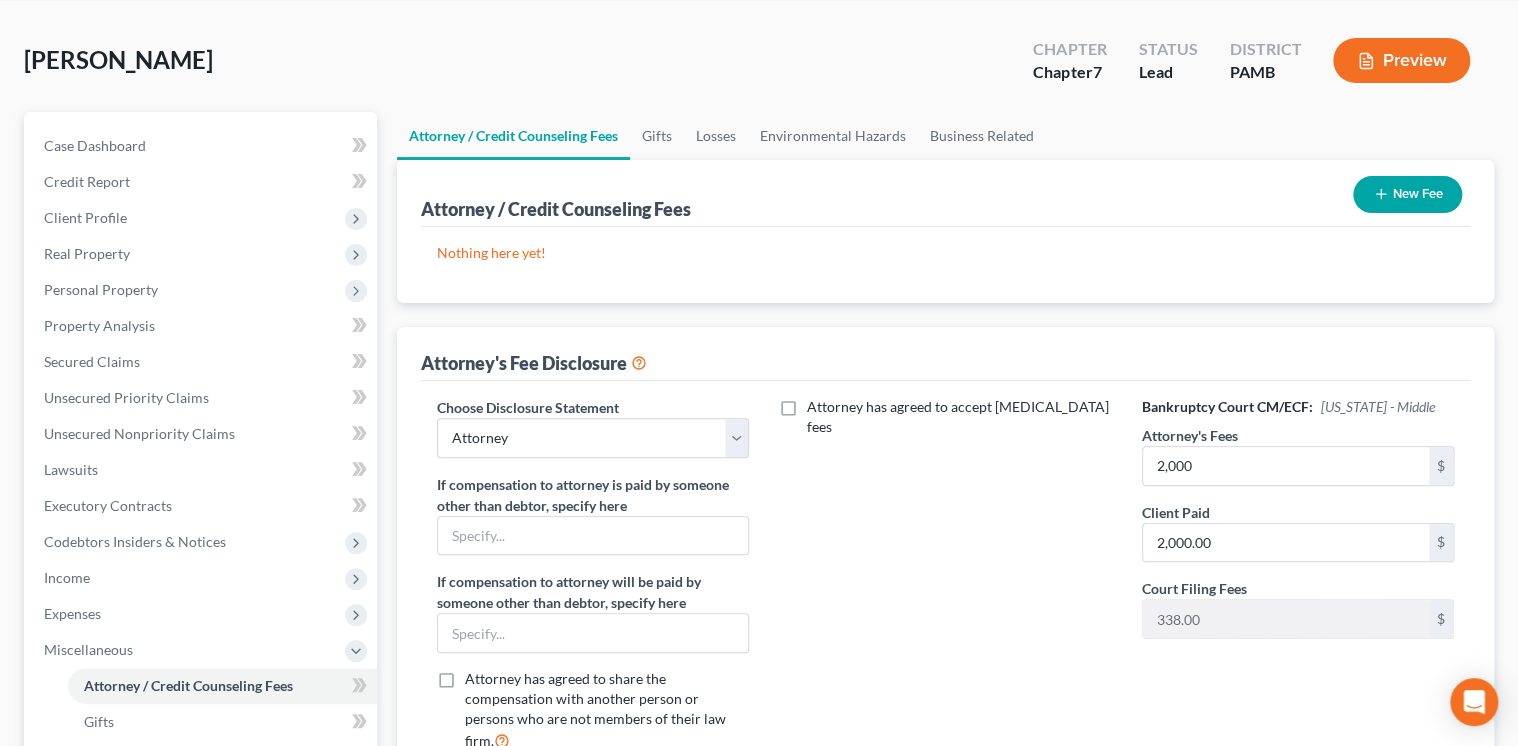 click on "Attorney has agreed to accept [MEDICAL_DATA] fees" at bounding box center (945, 582) 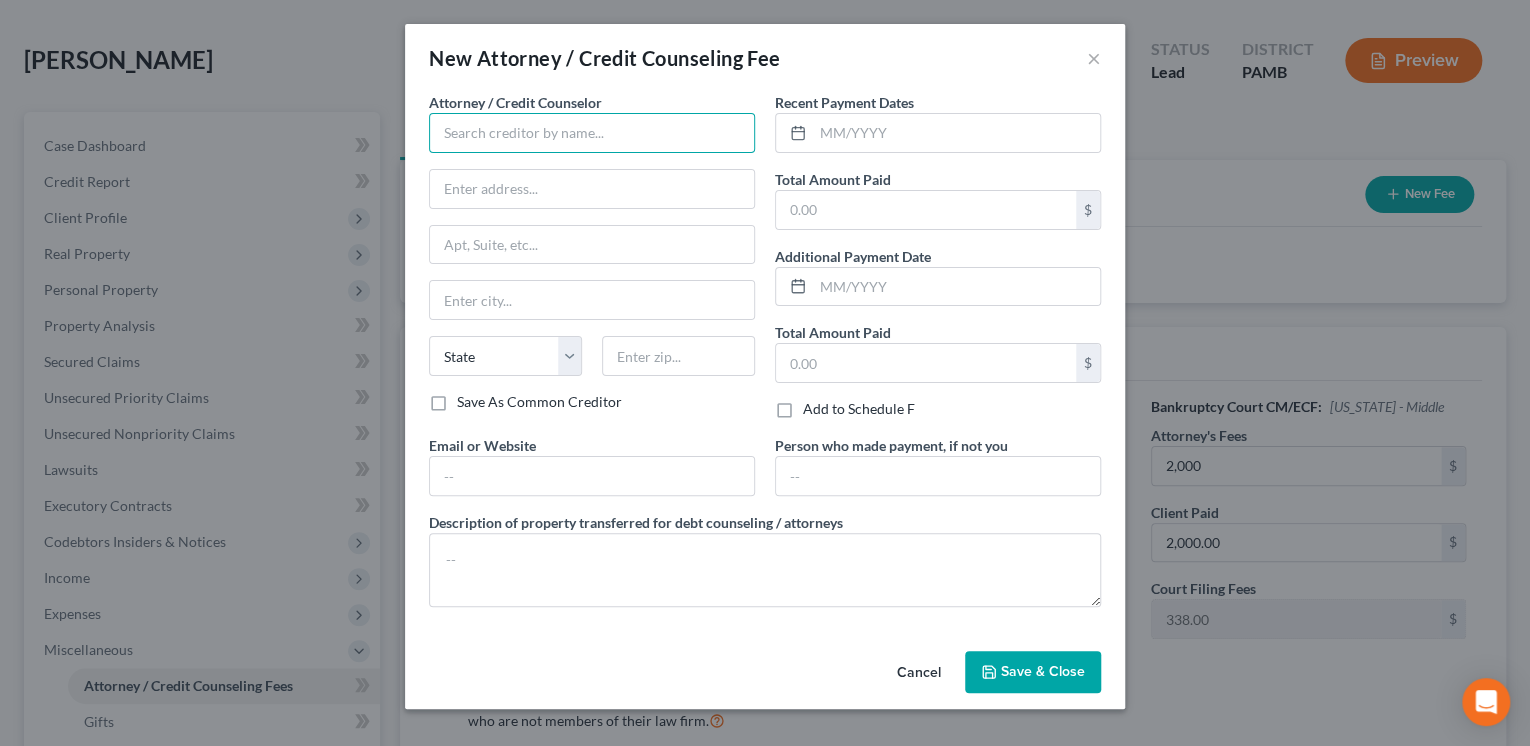 click at bounding box center (592, 133) 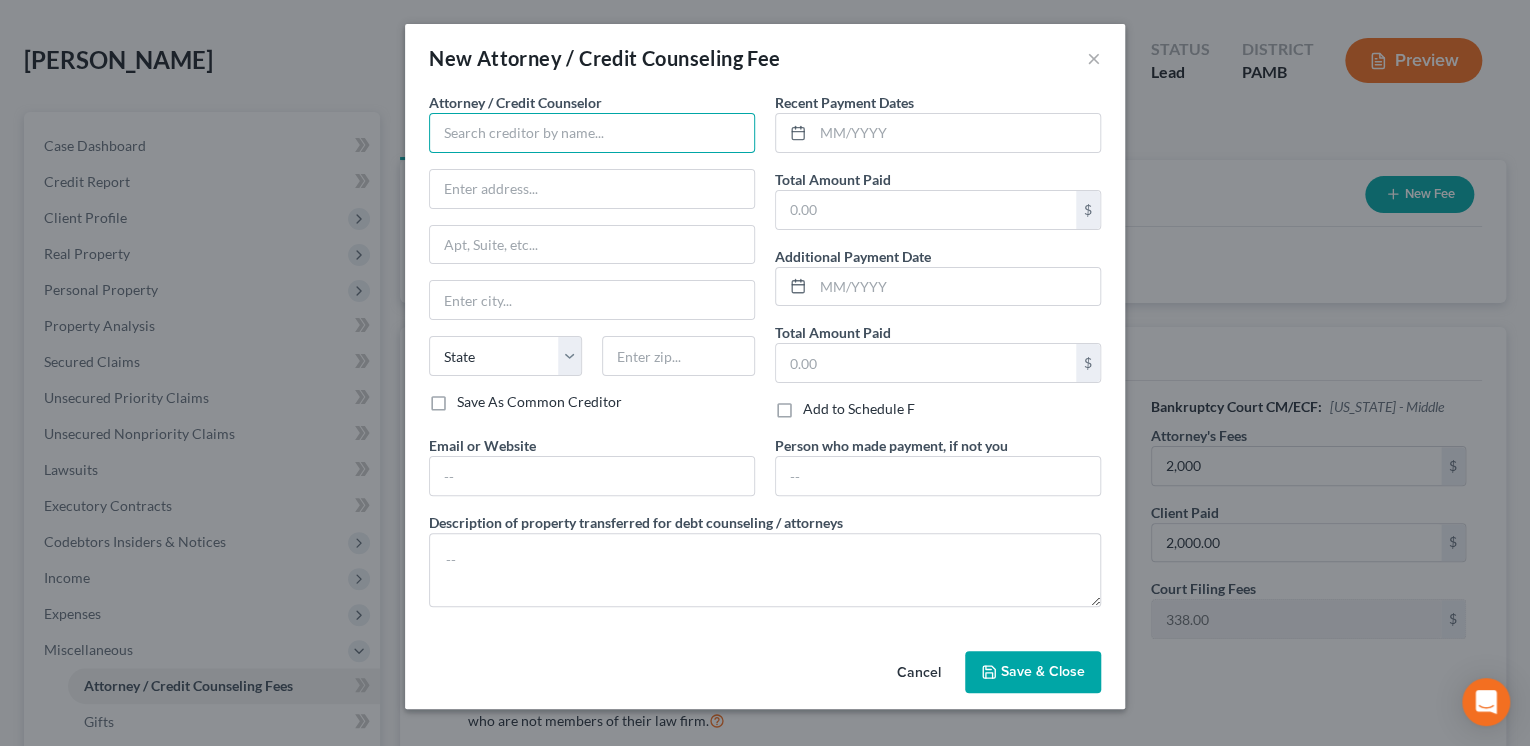 type on "Audi Law PLLC" 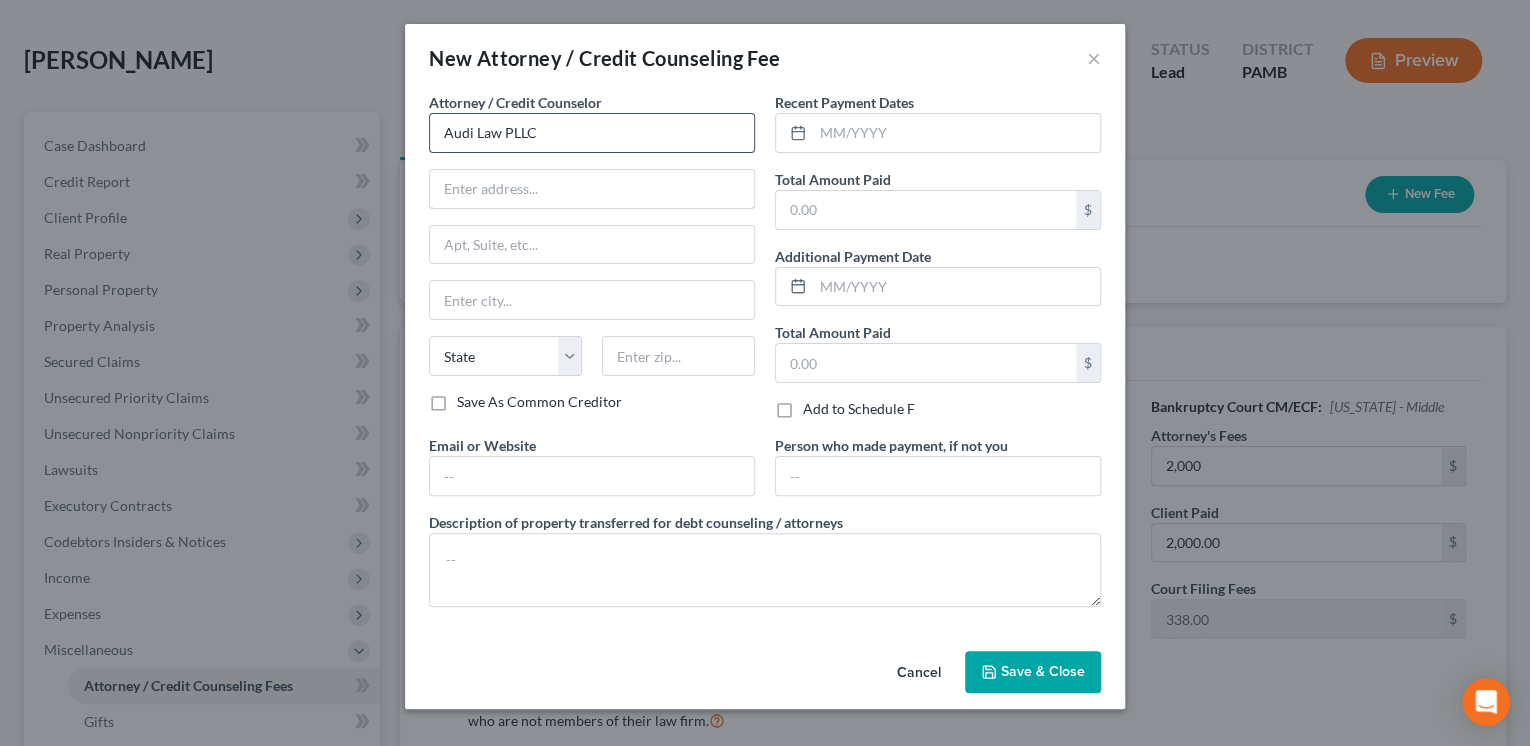 type on "20 Briarcrest Sq." 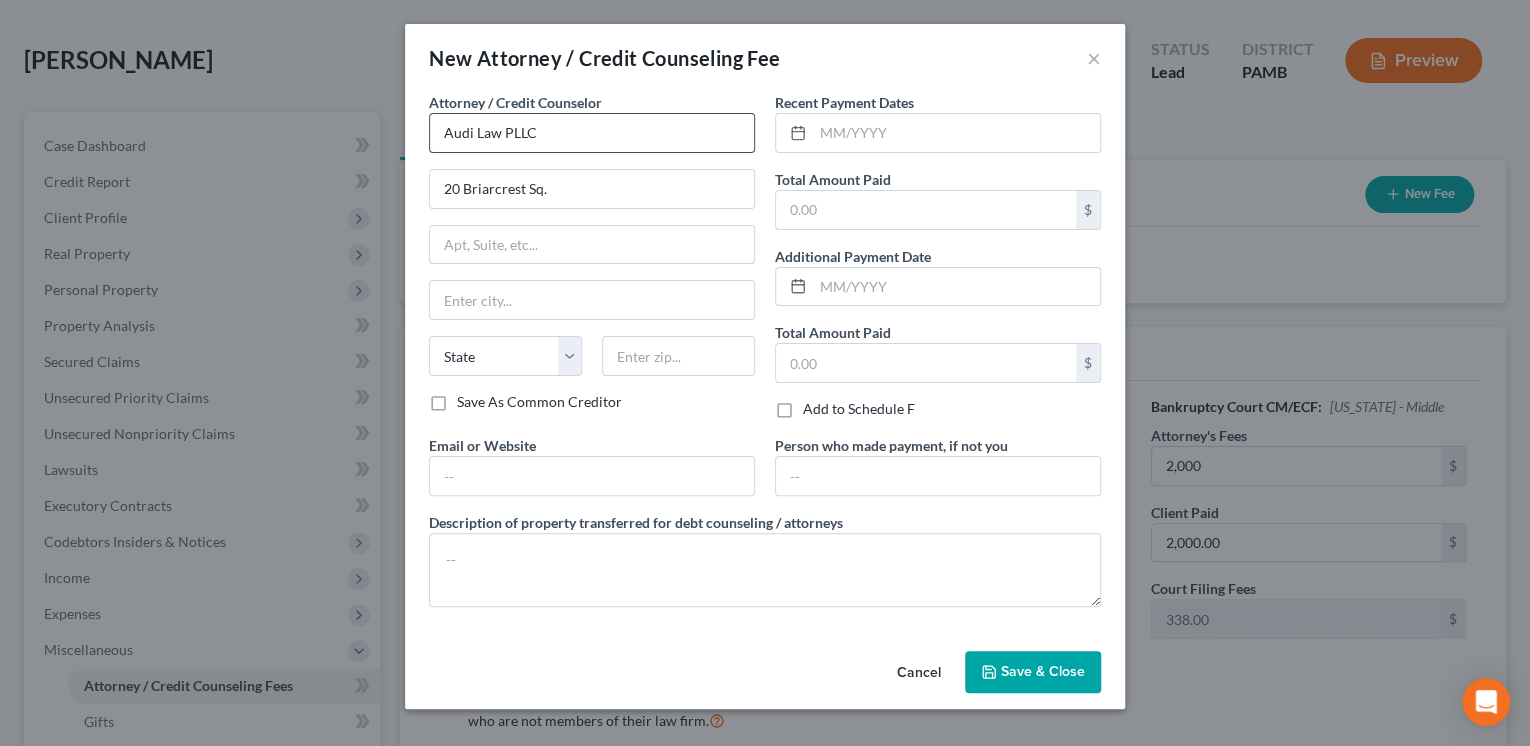 type on "STE 206" 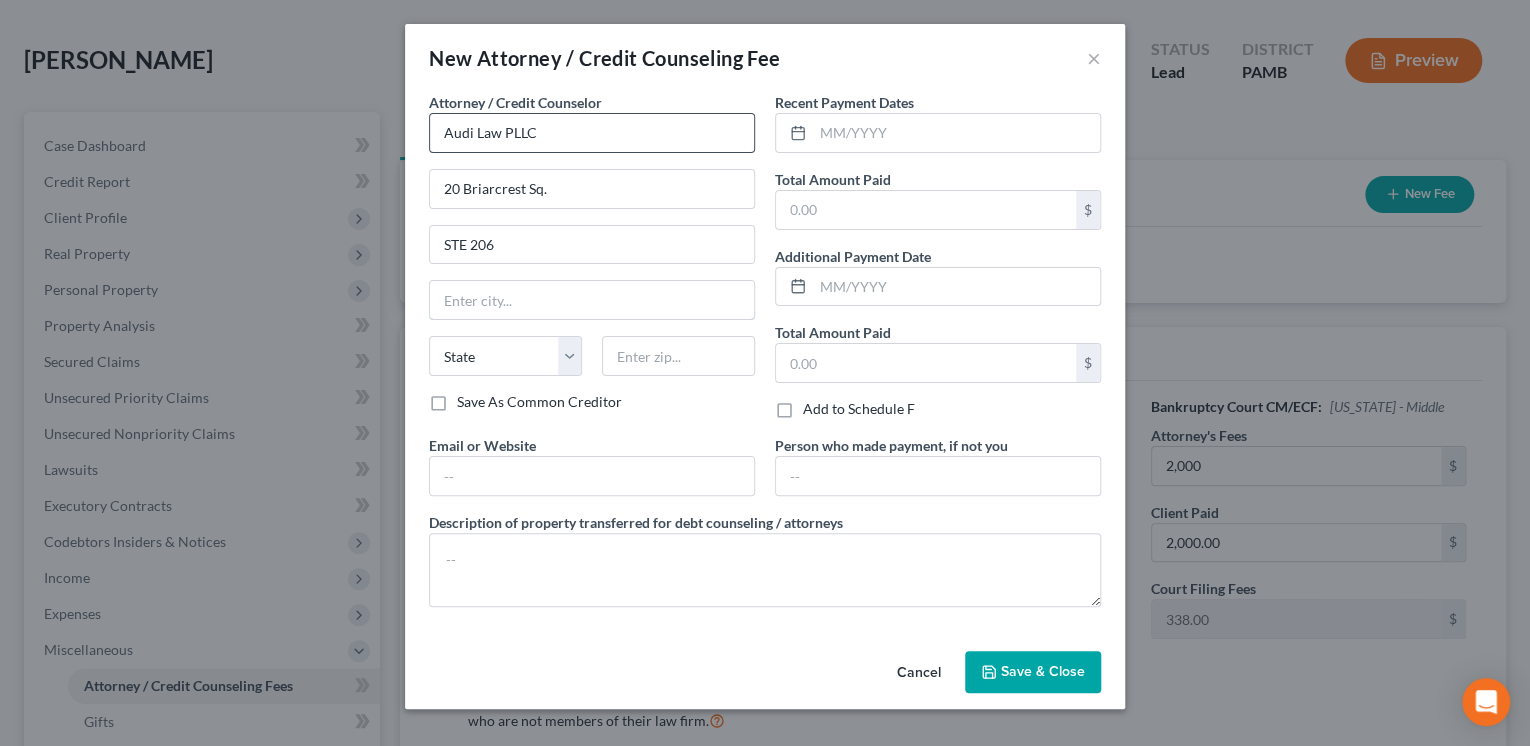 type on "Hershey" 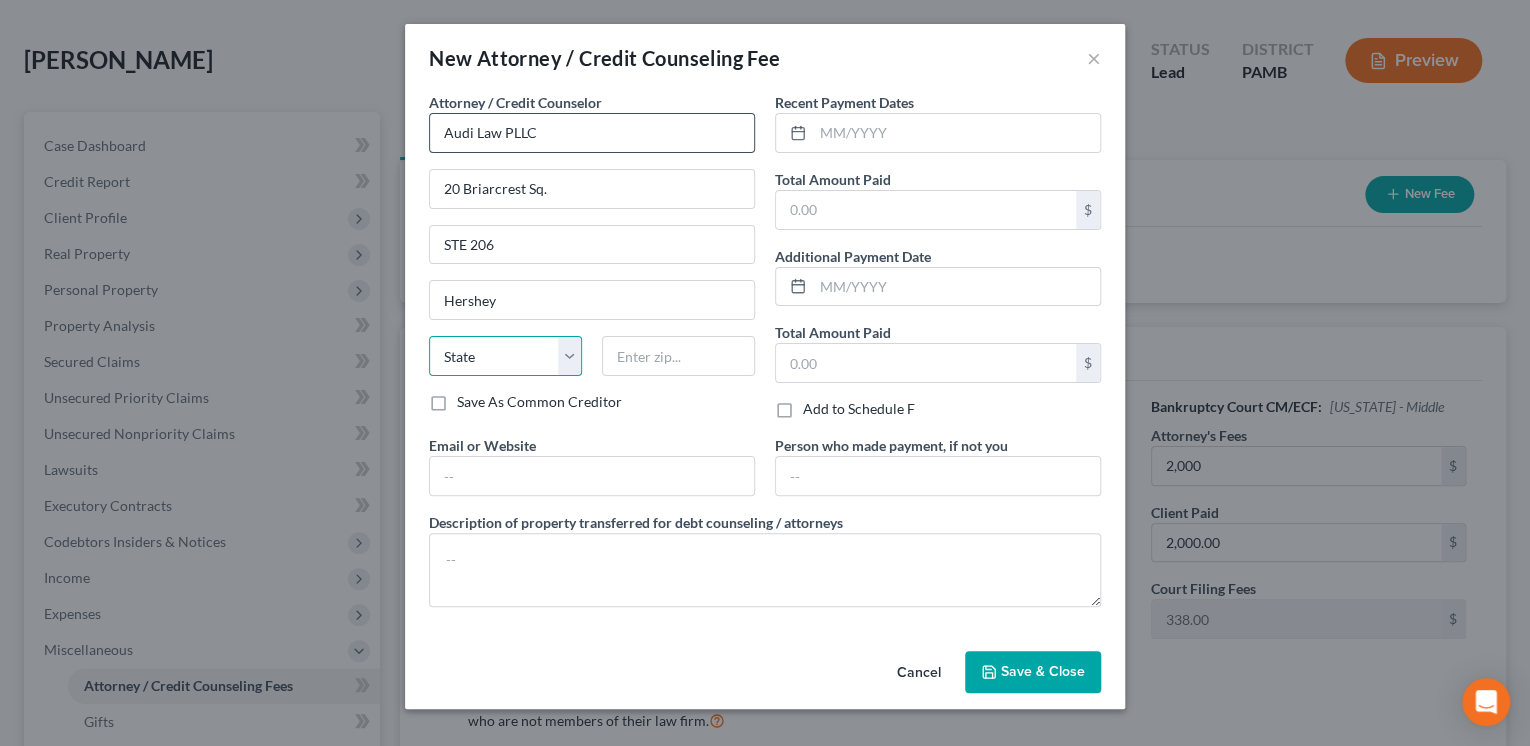 select on "39" 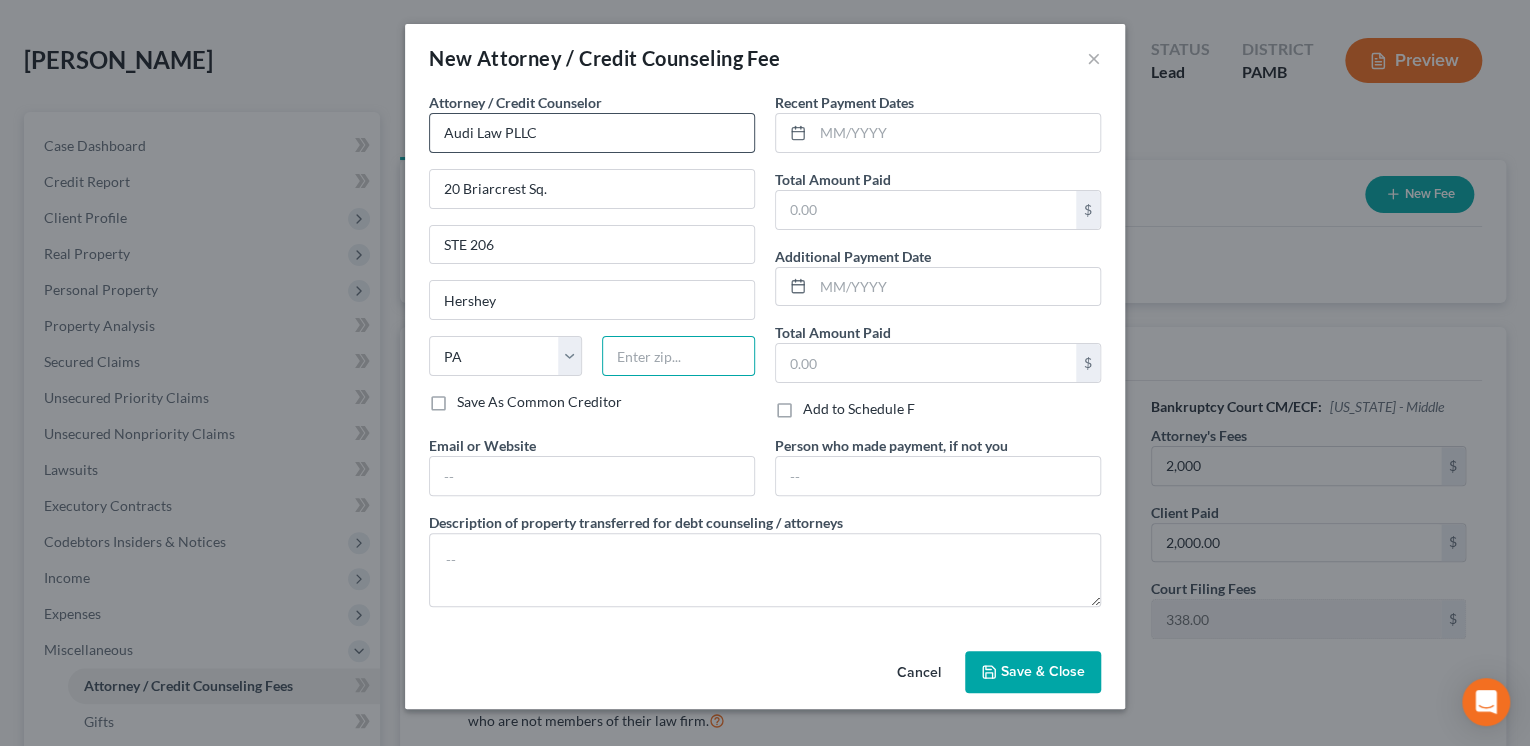 type on "17033" 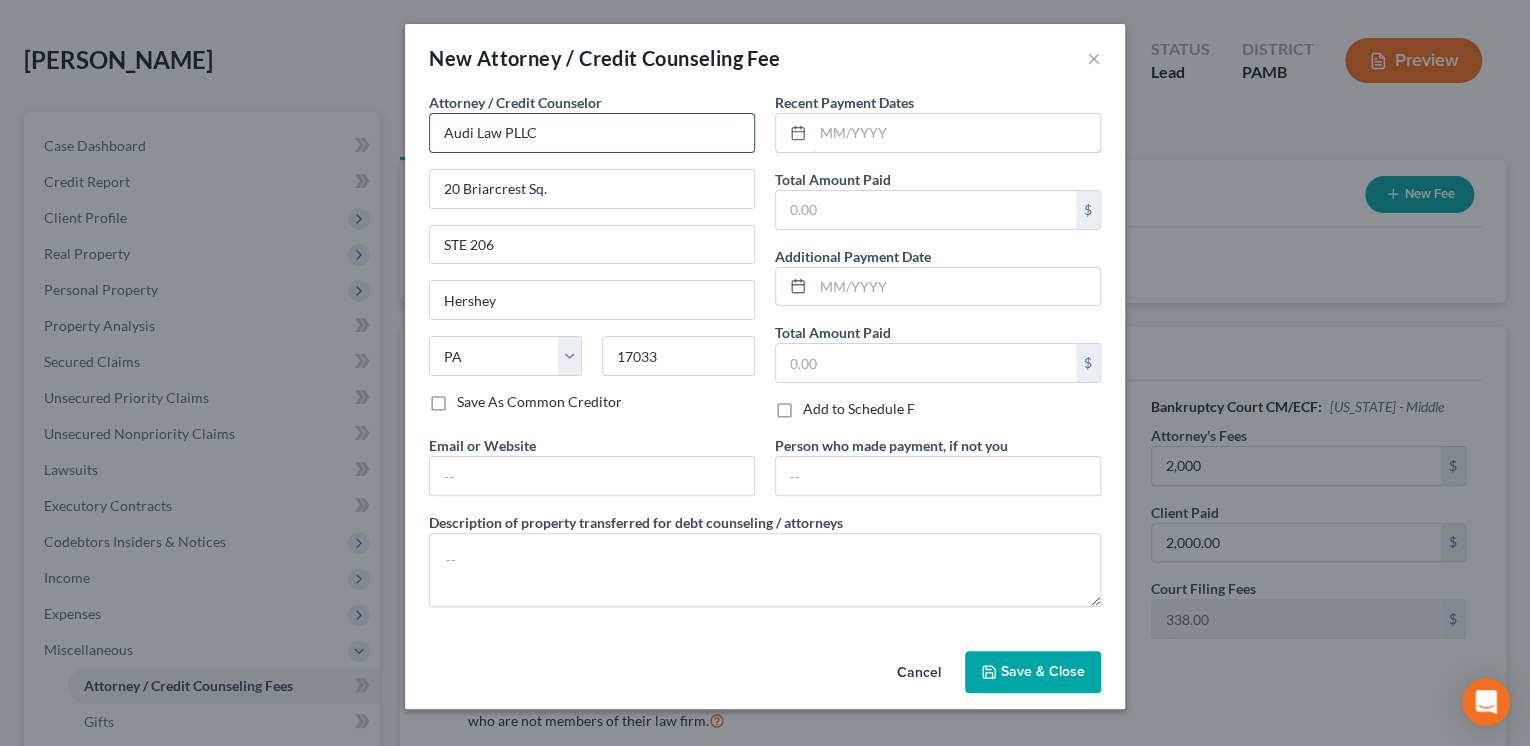 type on "[DATE]" 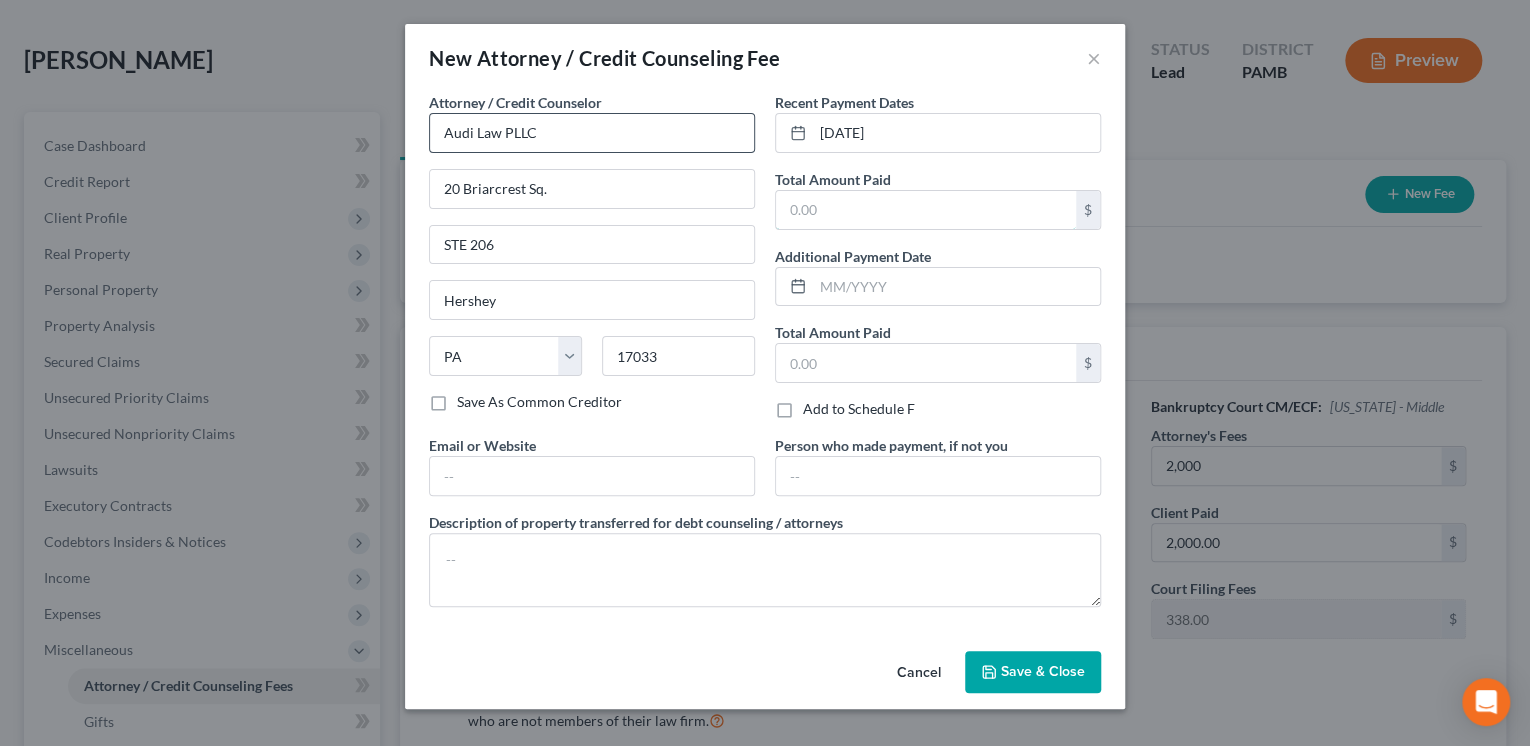 type on "2,000" 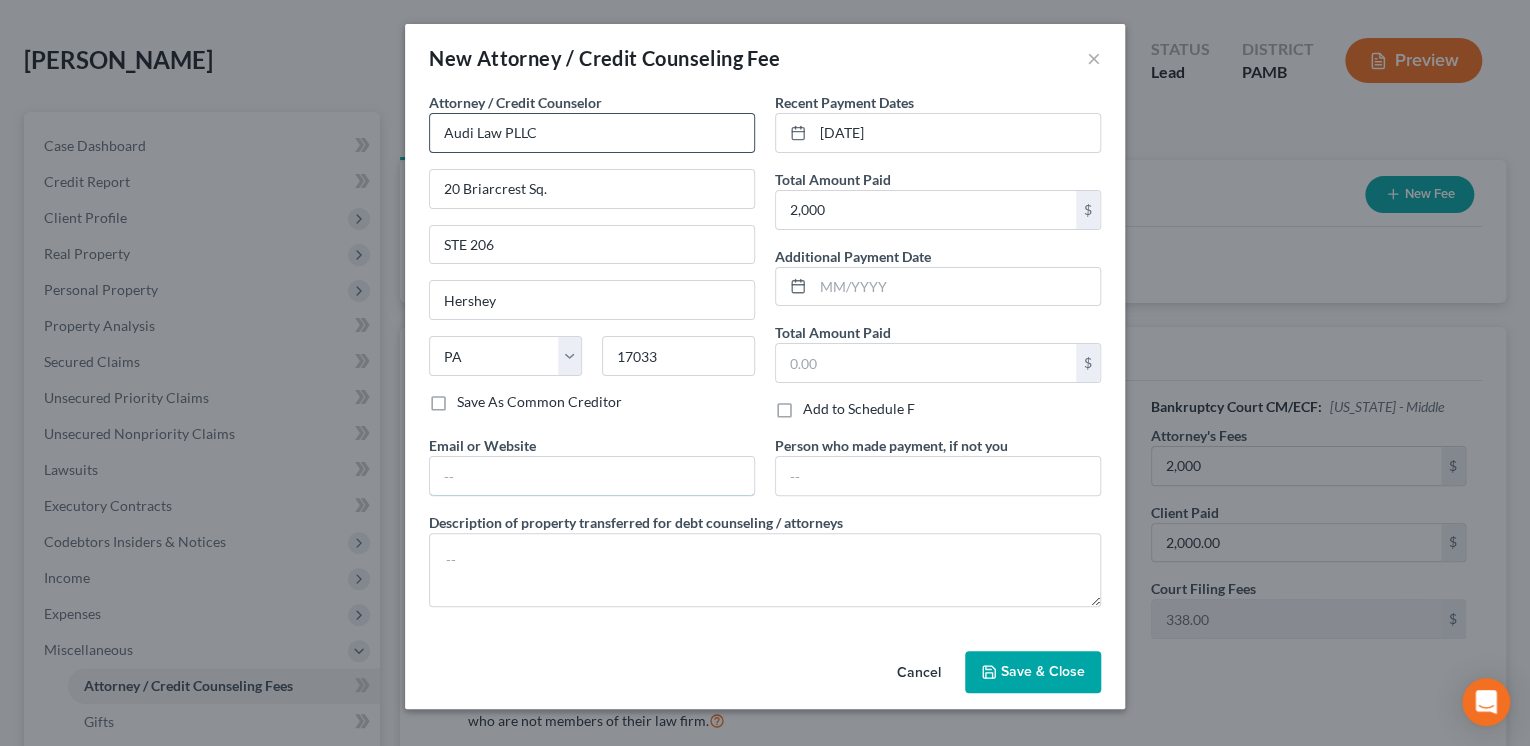 type on "amaudi@audilaw" 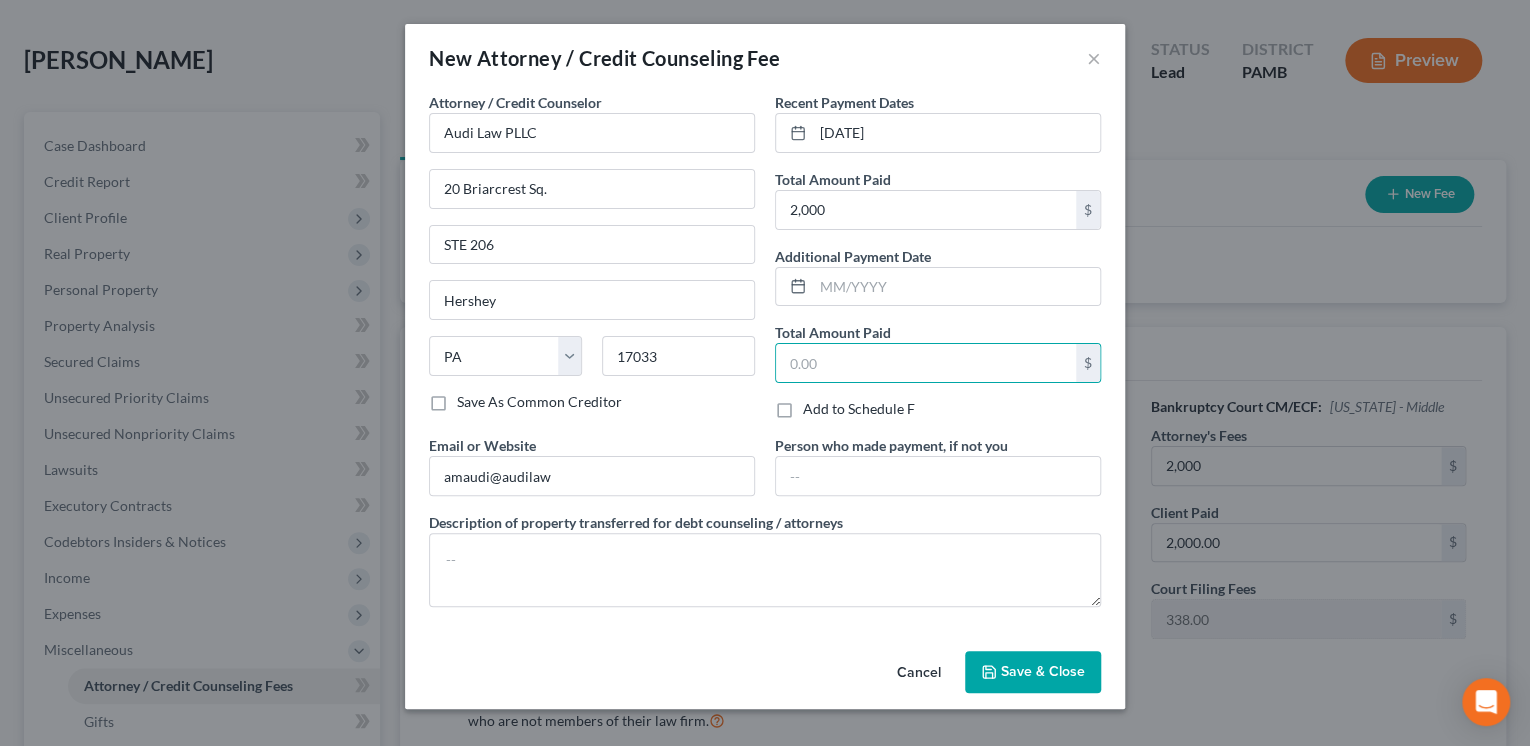 click on "Save & Close" at bounding box center [1033, 672] 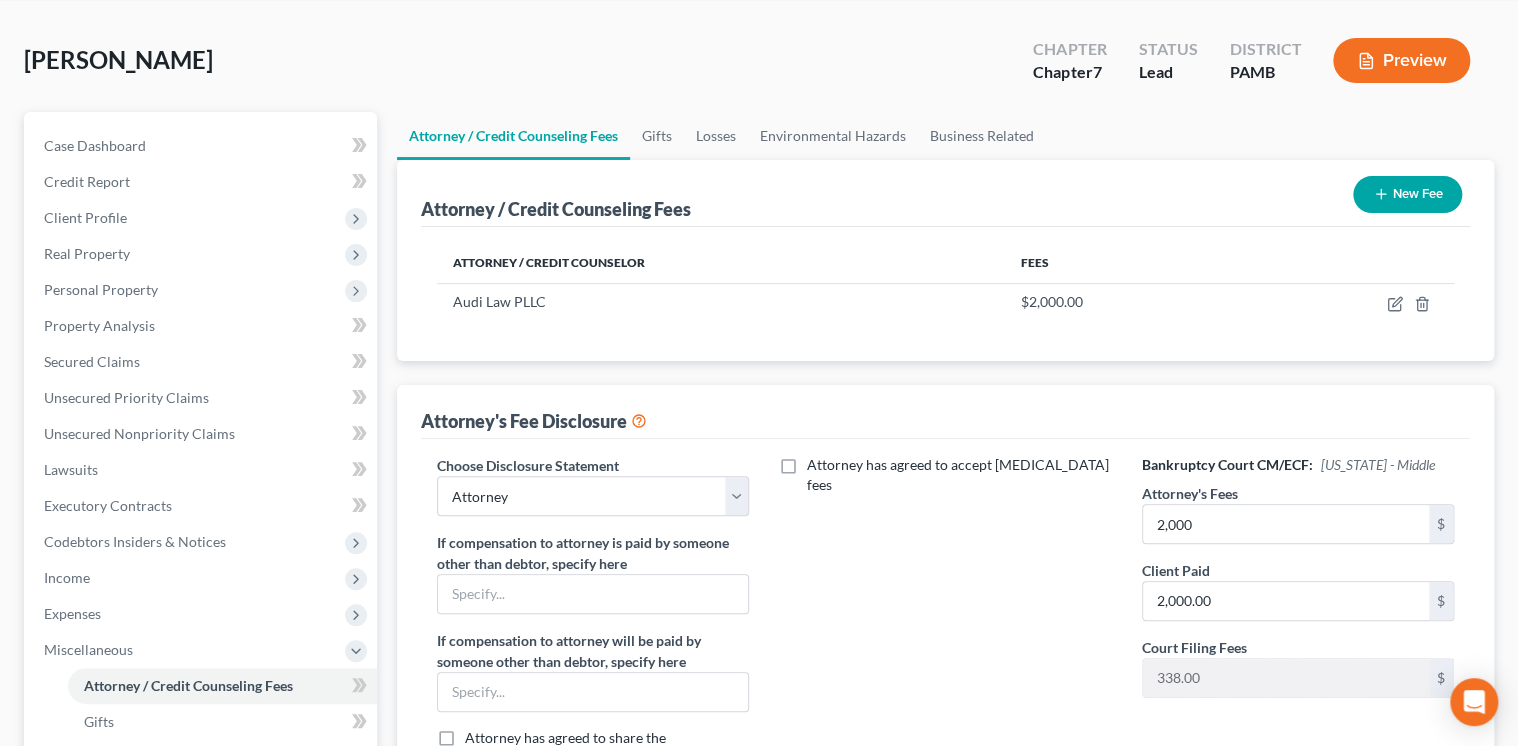 click 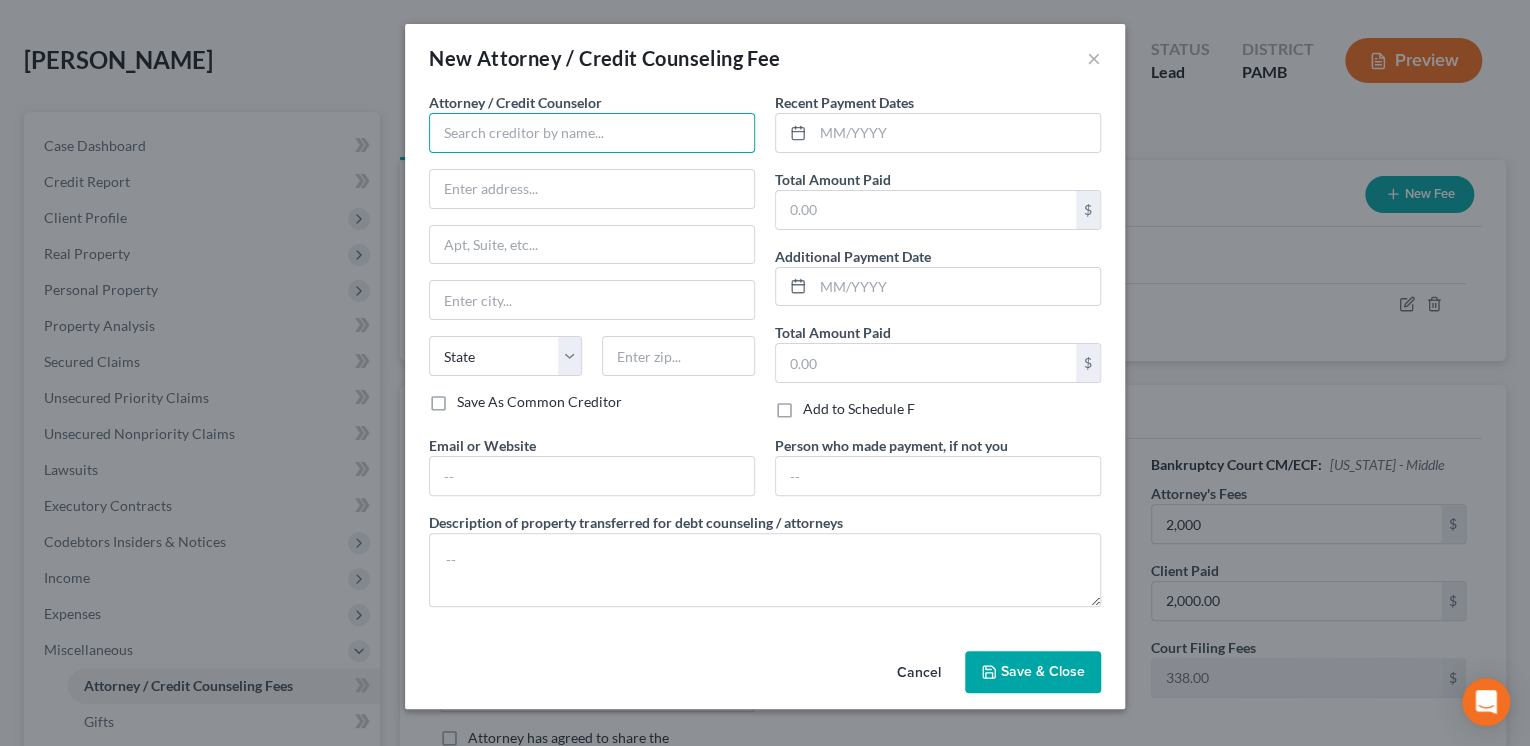 click at bounding box center (592, 133) 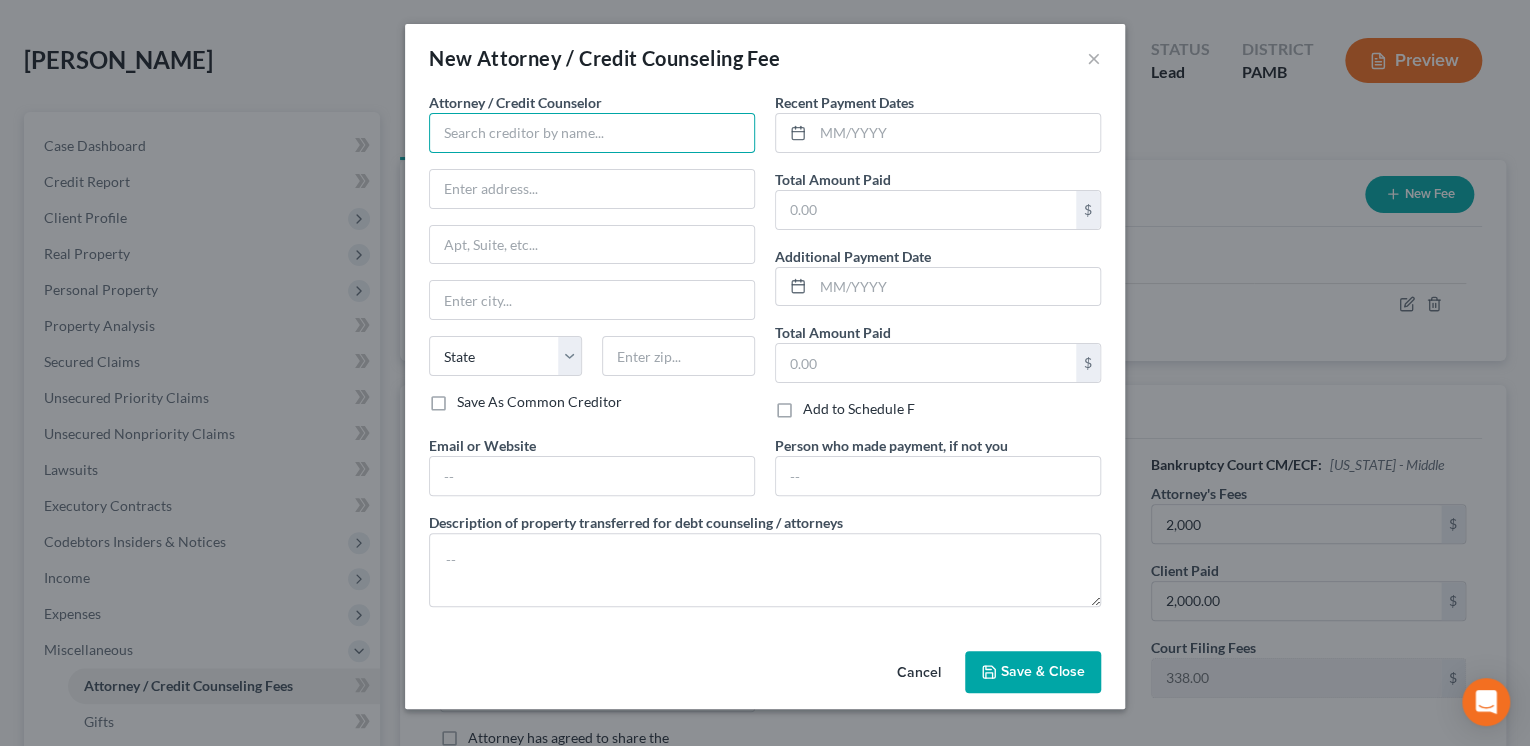 click at bounding box center [592, 133] 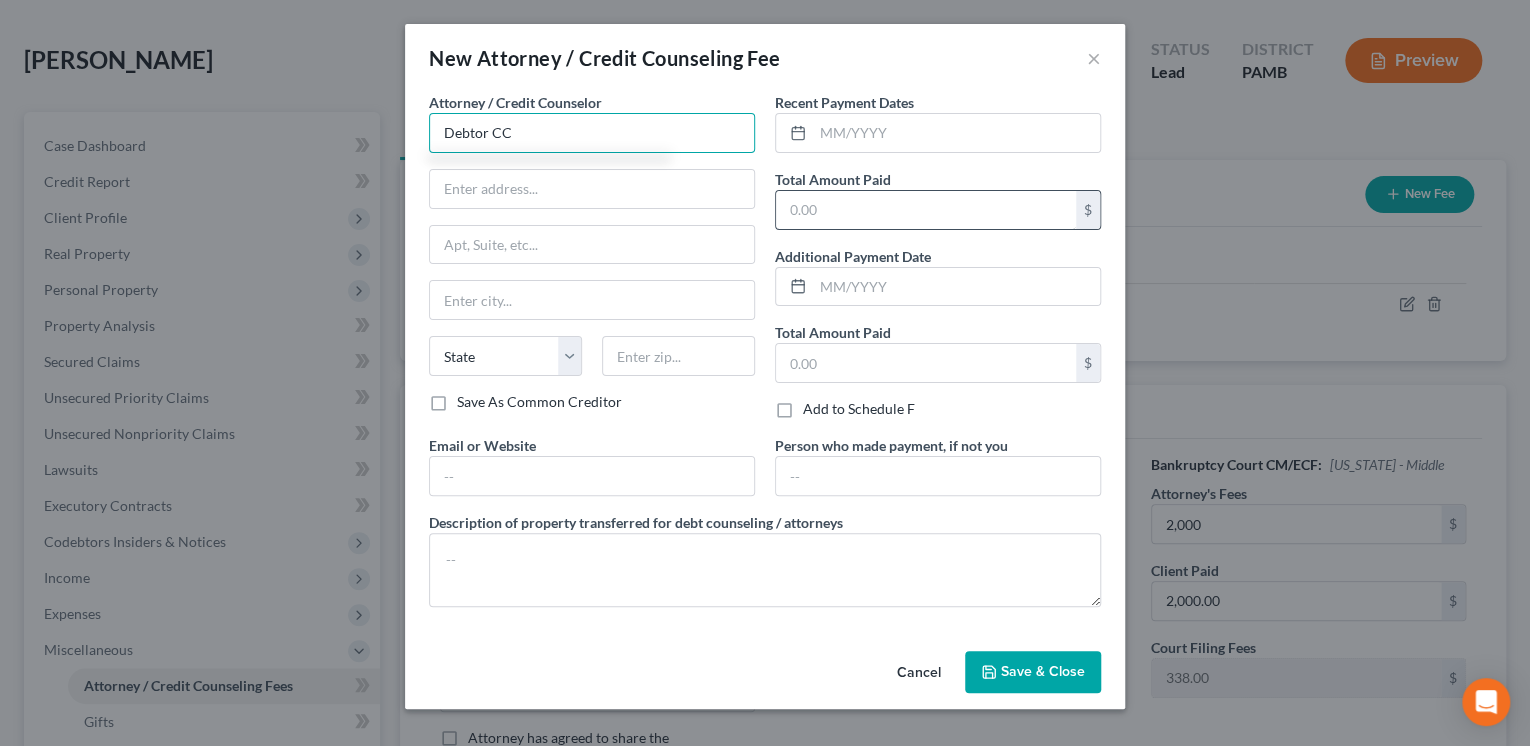 type on "Debtor CC" 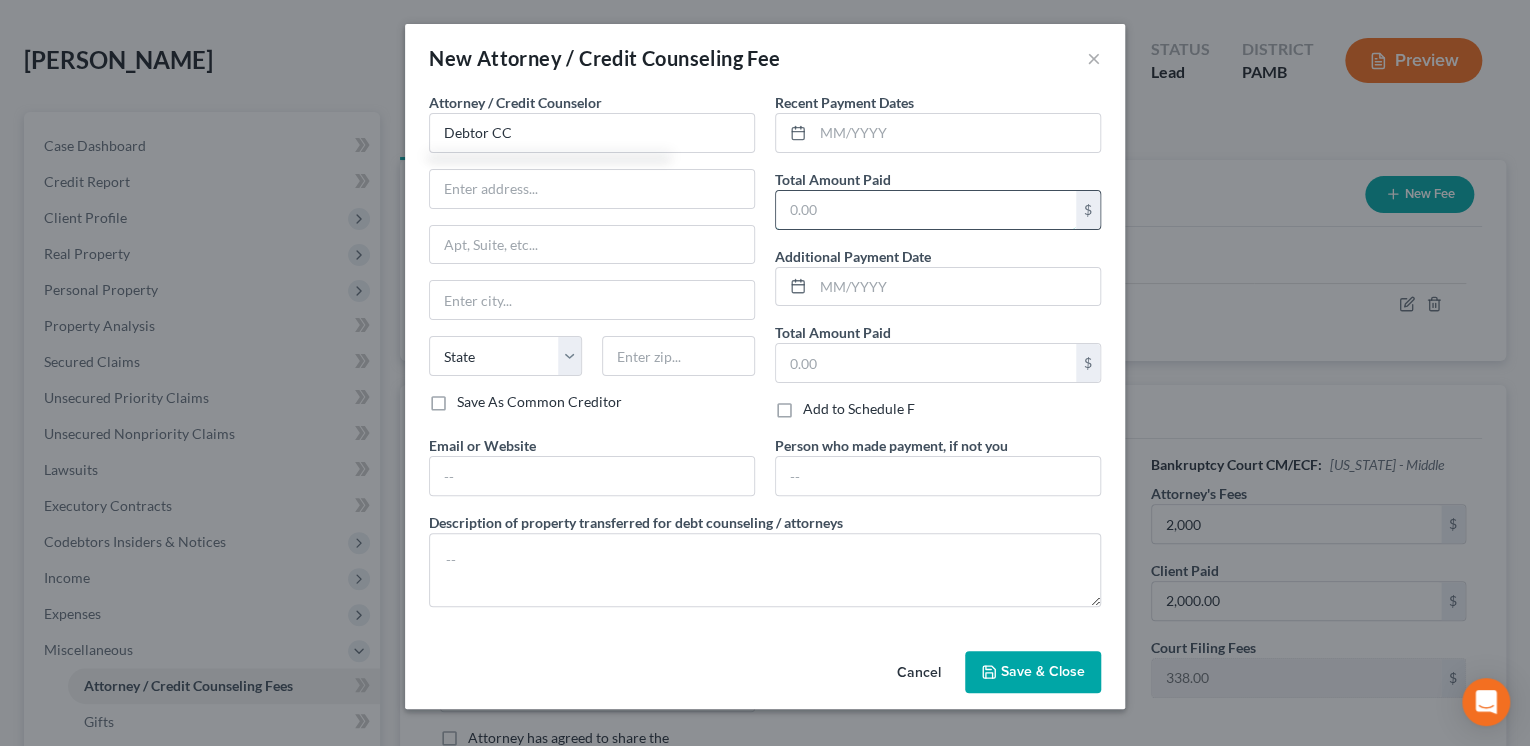 click at bounding box center (926, 210) 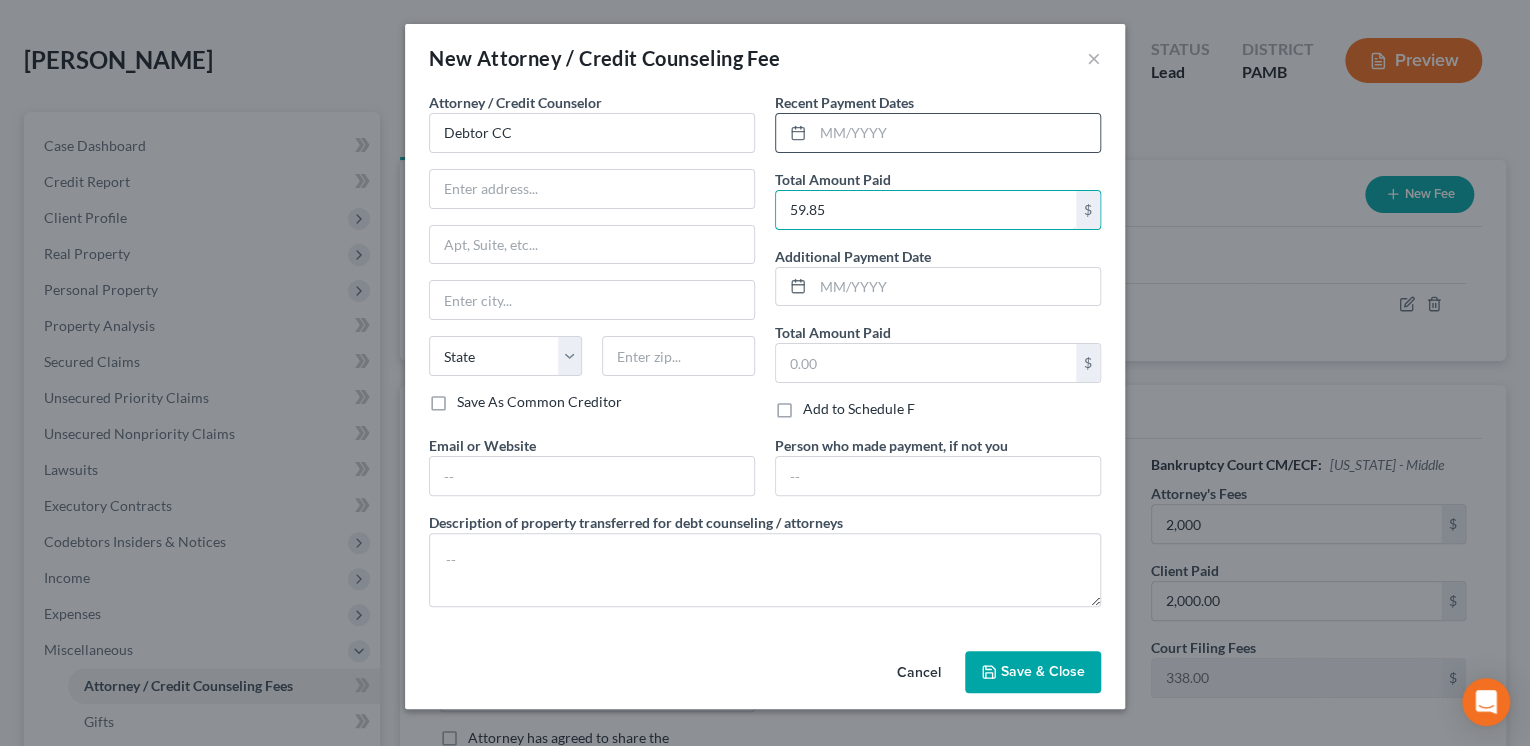 type on "59.85" 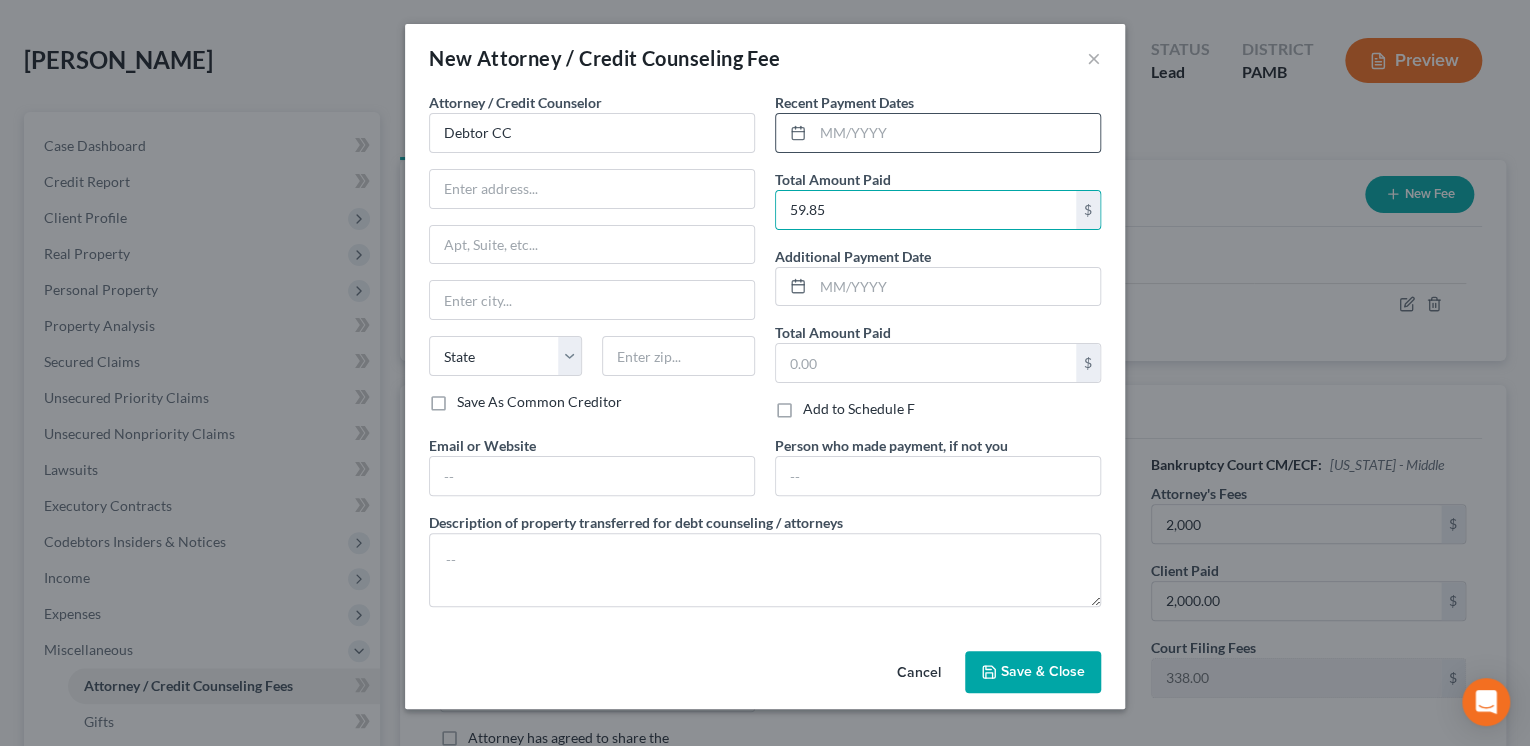 click 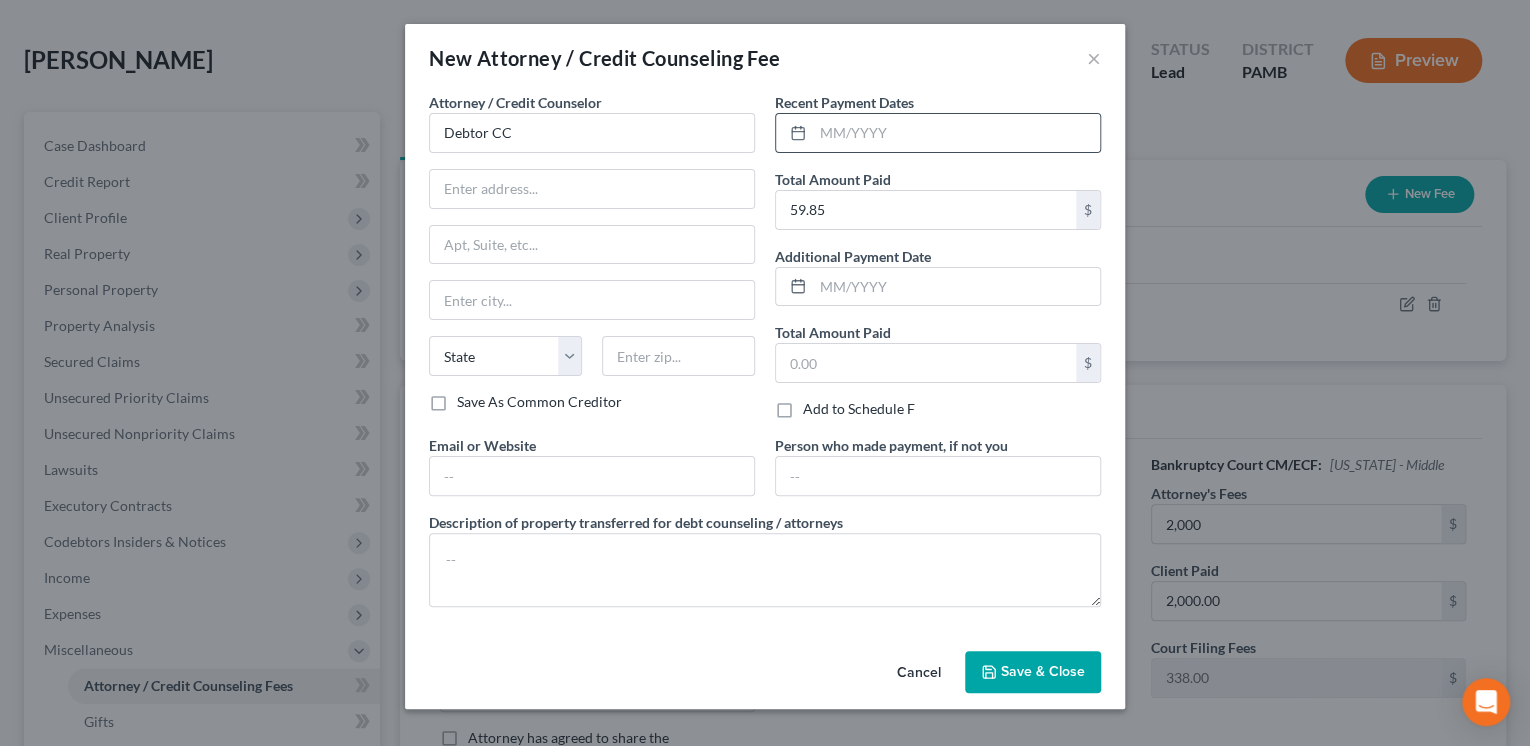 click 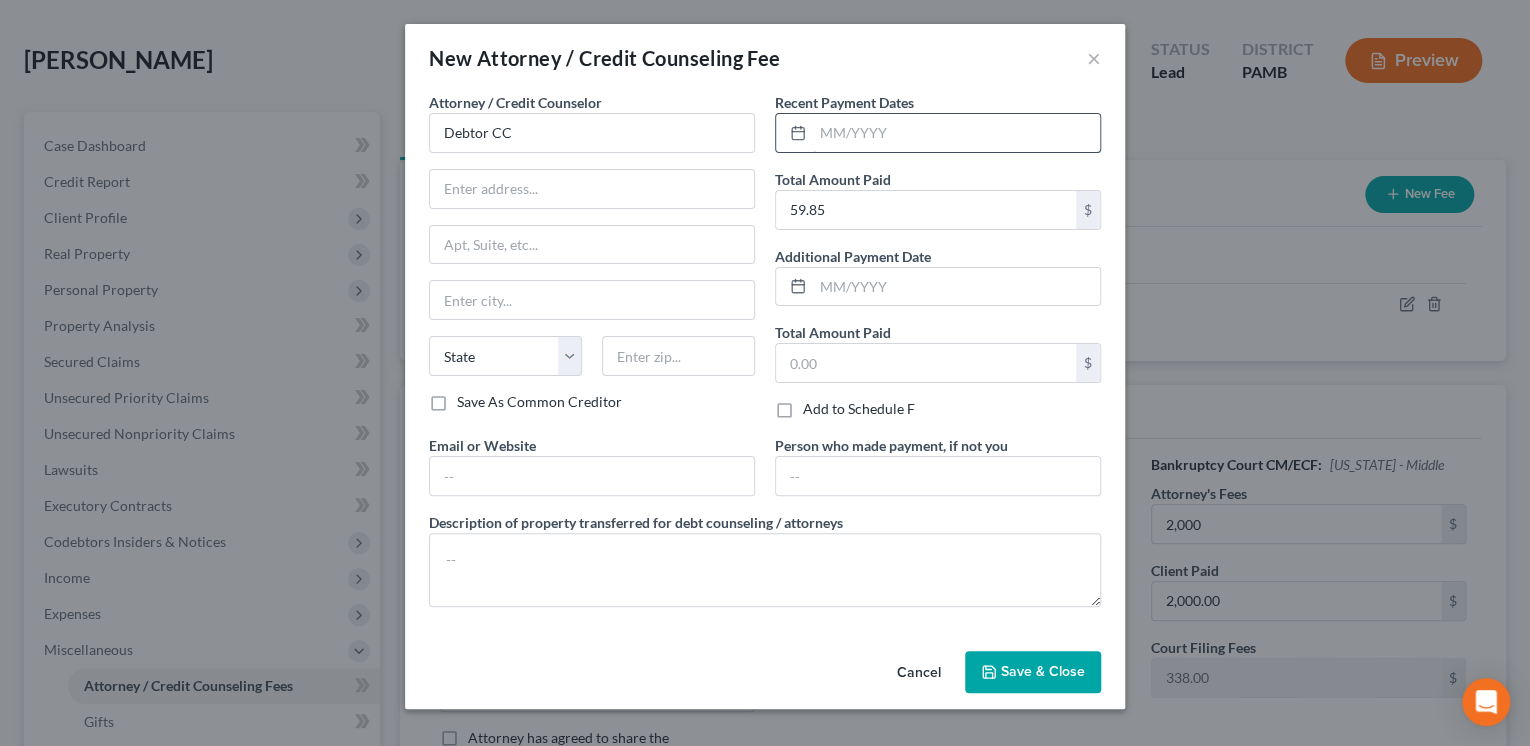 click at bounding box center [956, 133] 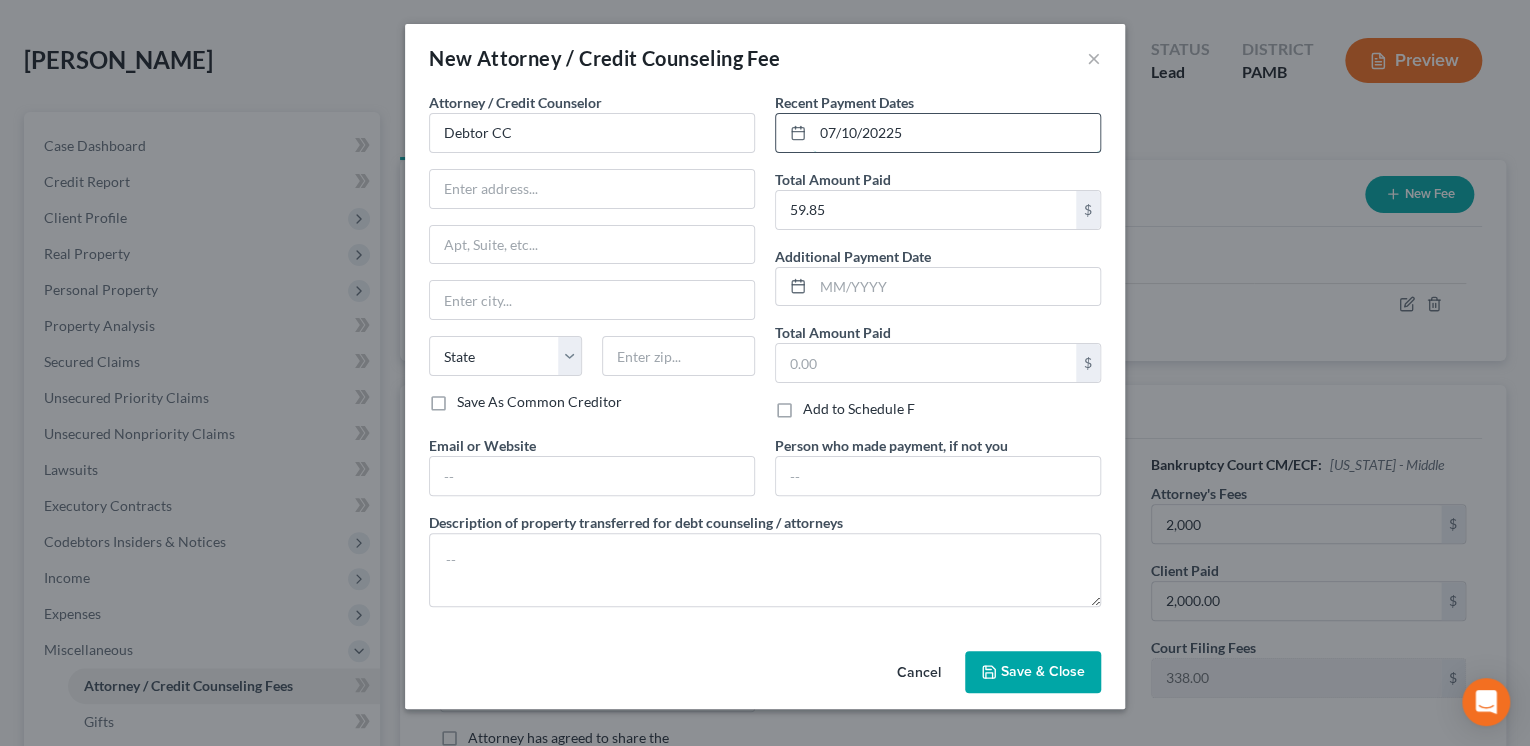 click on "07/10/20225" at bounding box center (956, 133) 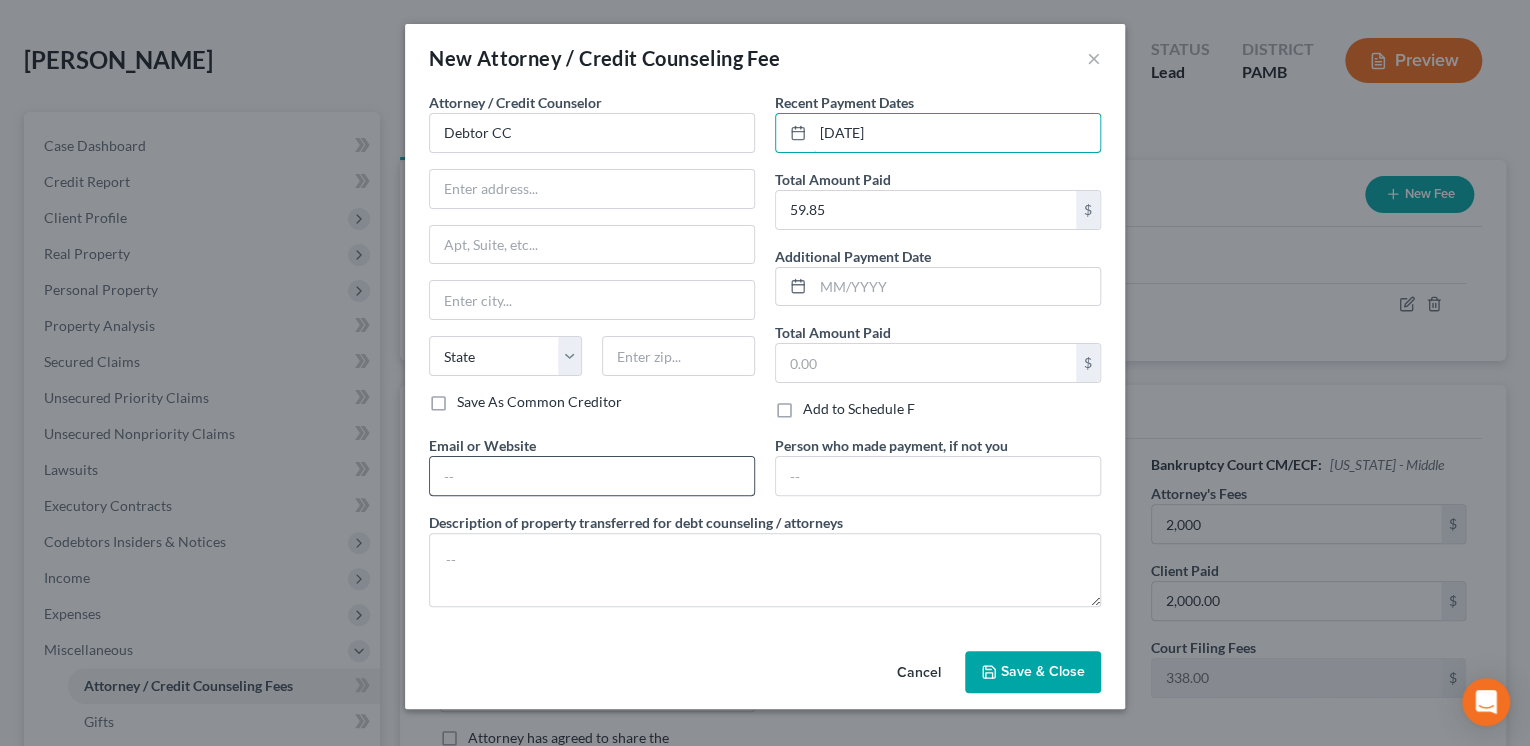 type on "[DATE]" 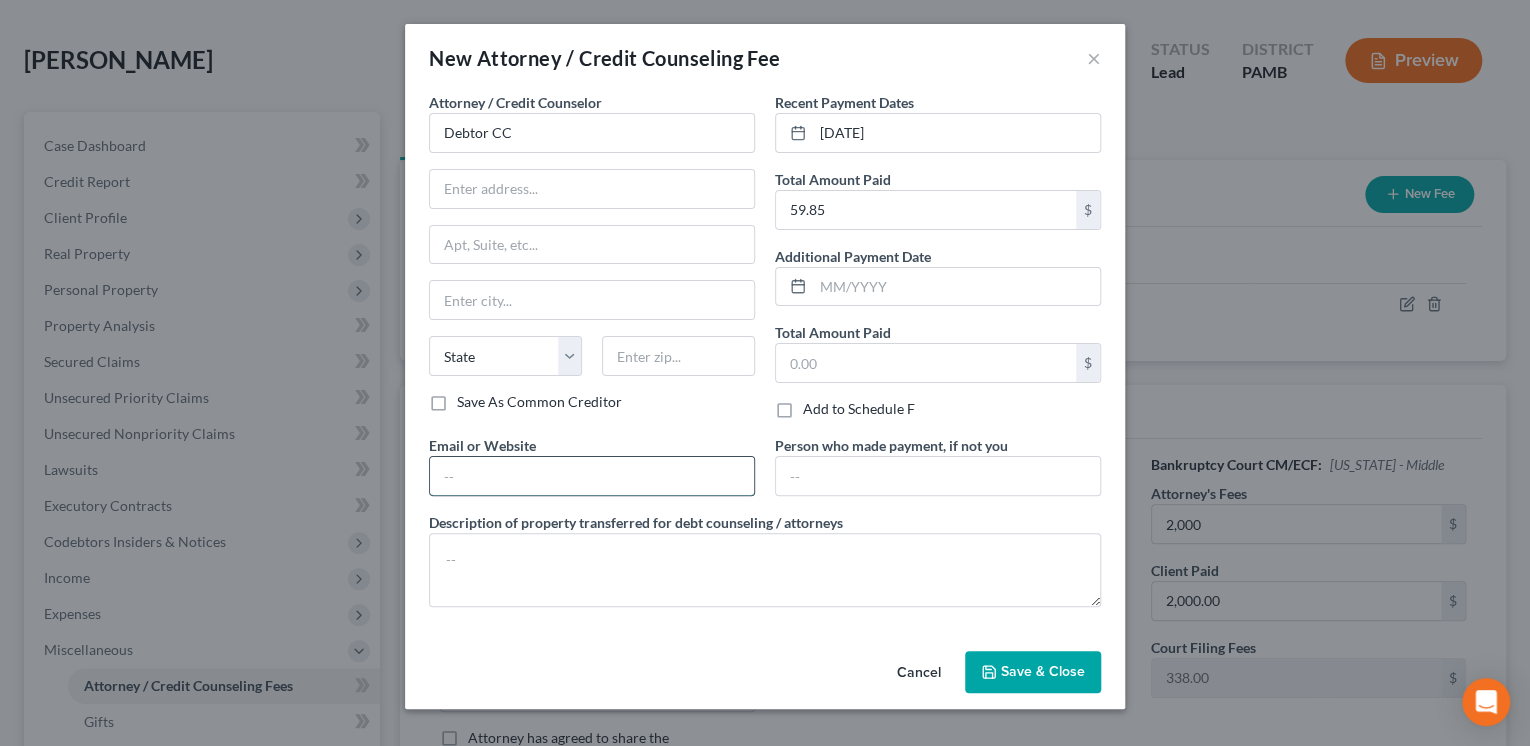 click at bounding box center (592, 476) 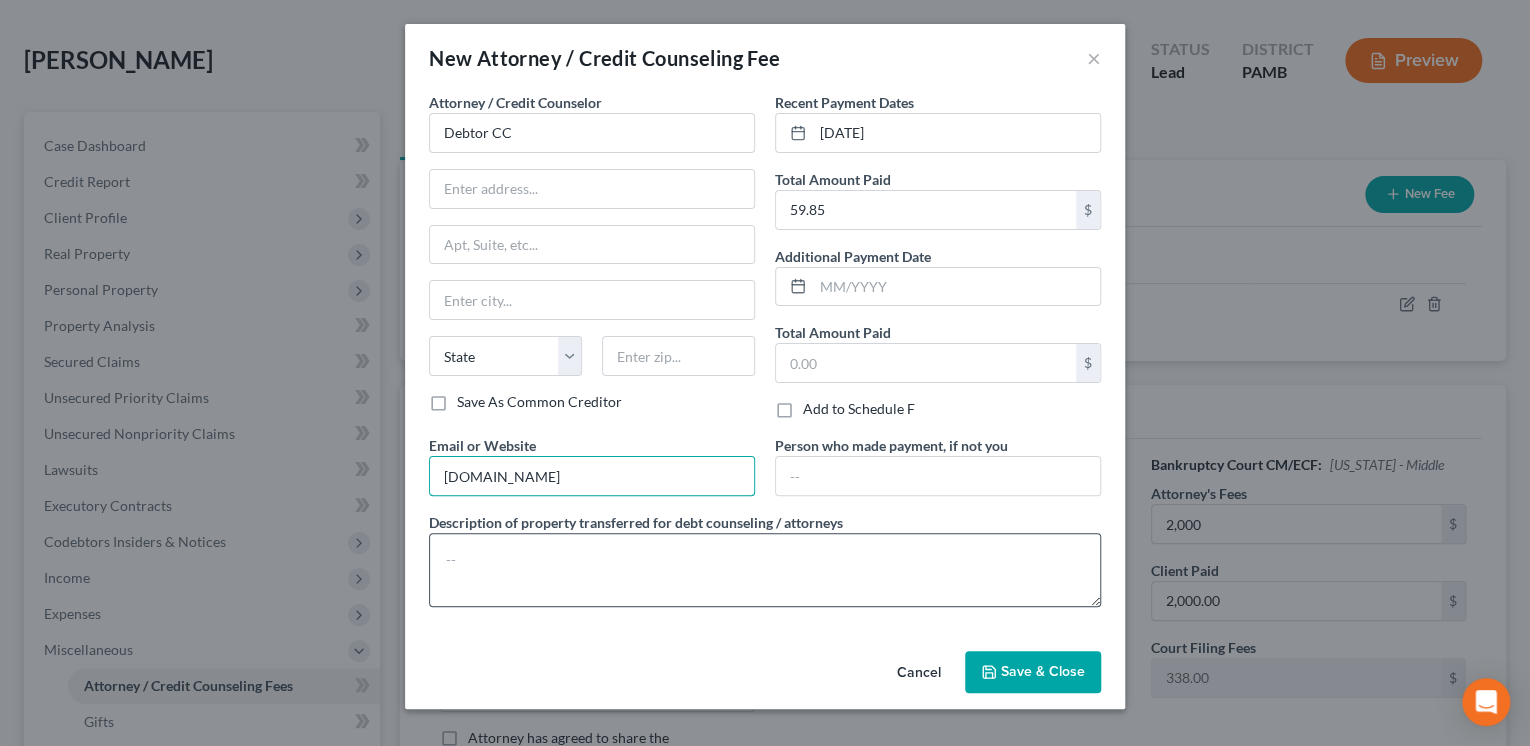 type on "[DOMAIN_NAME]" 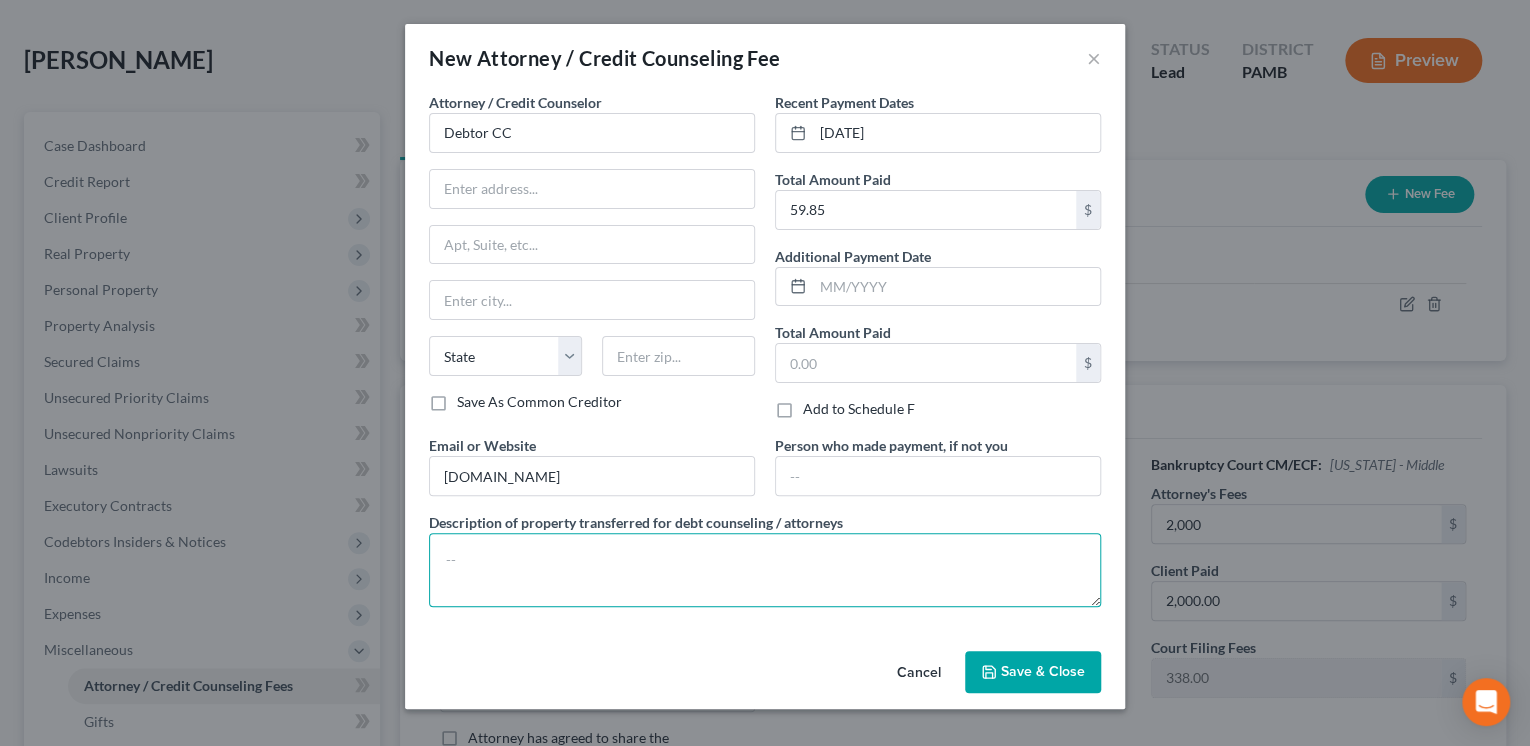 click at bounding box center (765, 570) 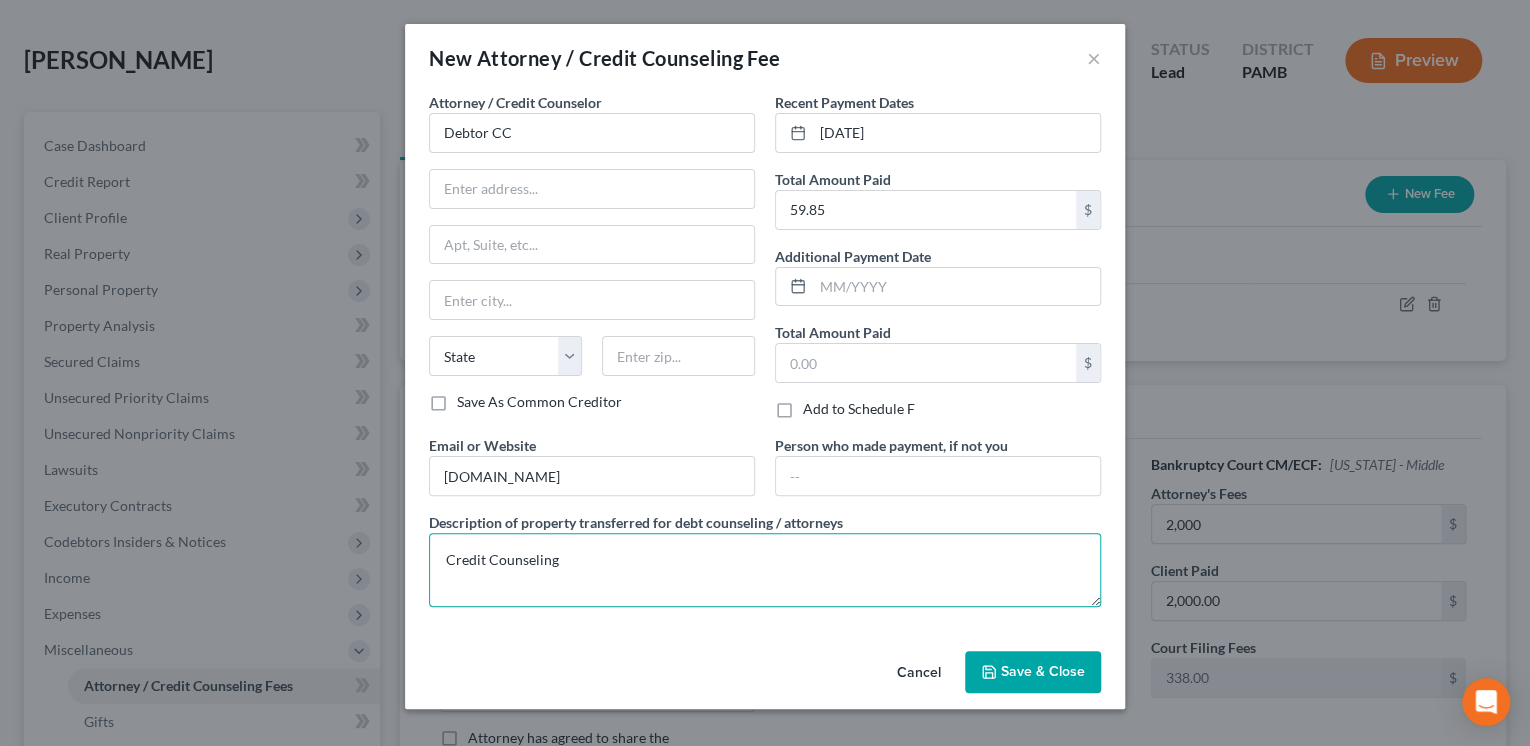 type on "Credit Counseling" 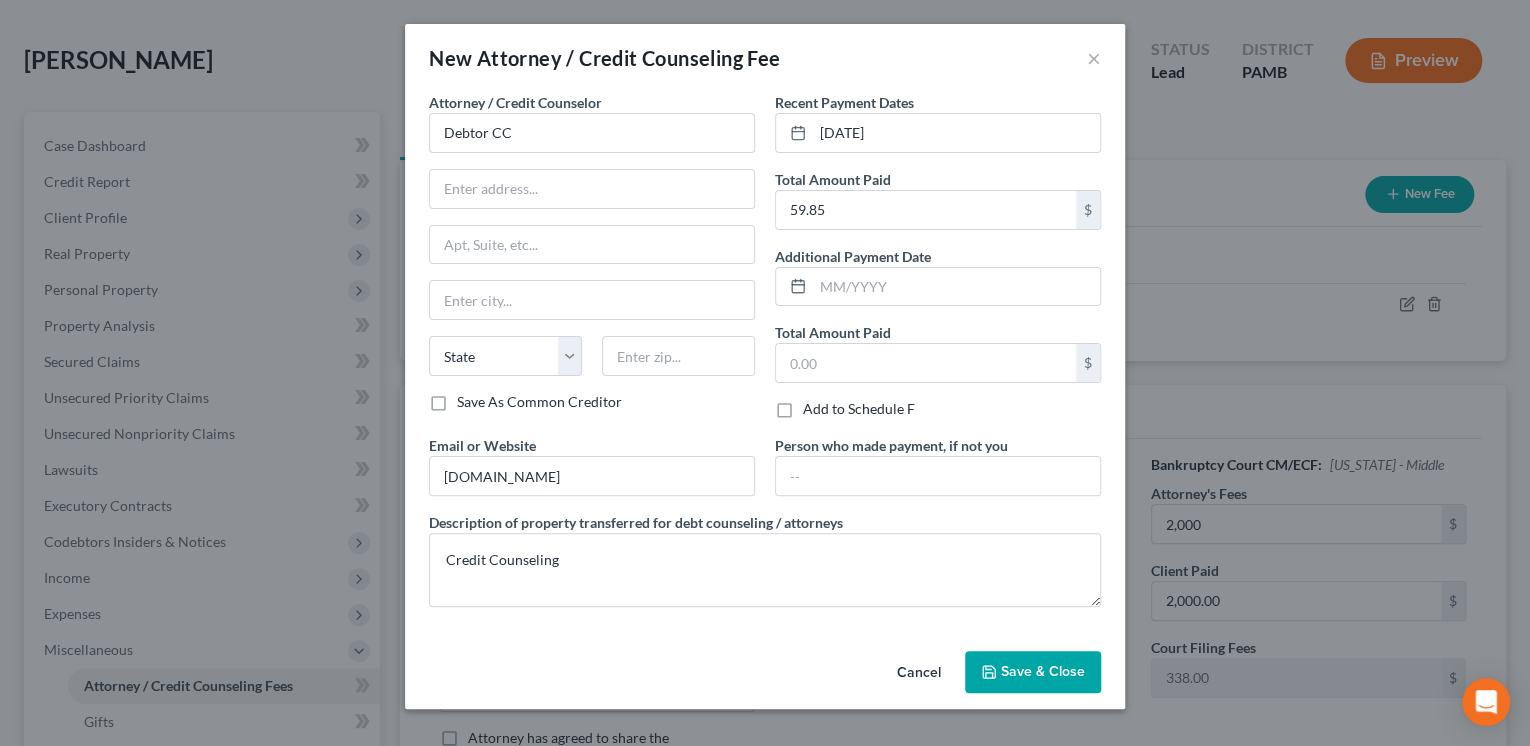 click on "Save & Close" at bounding box center (1033, 672) 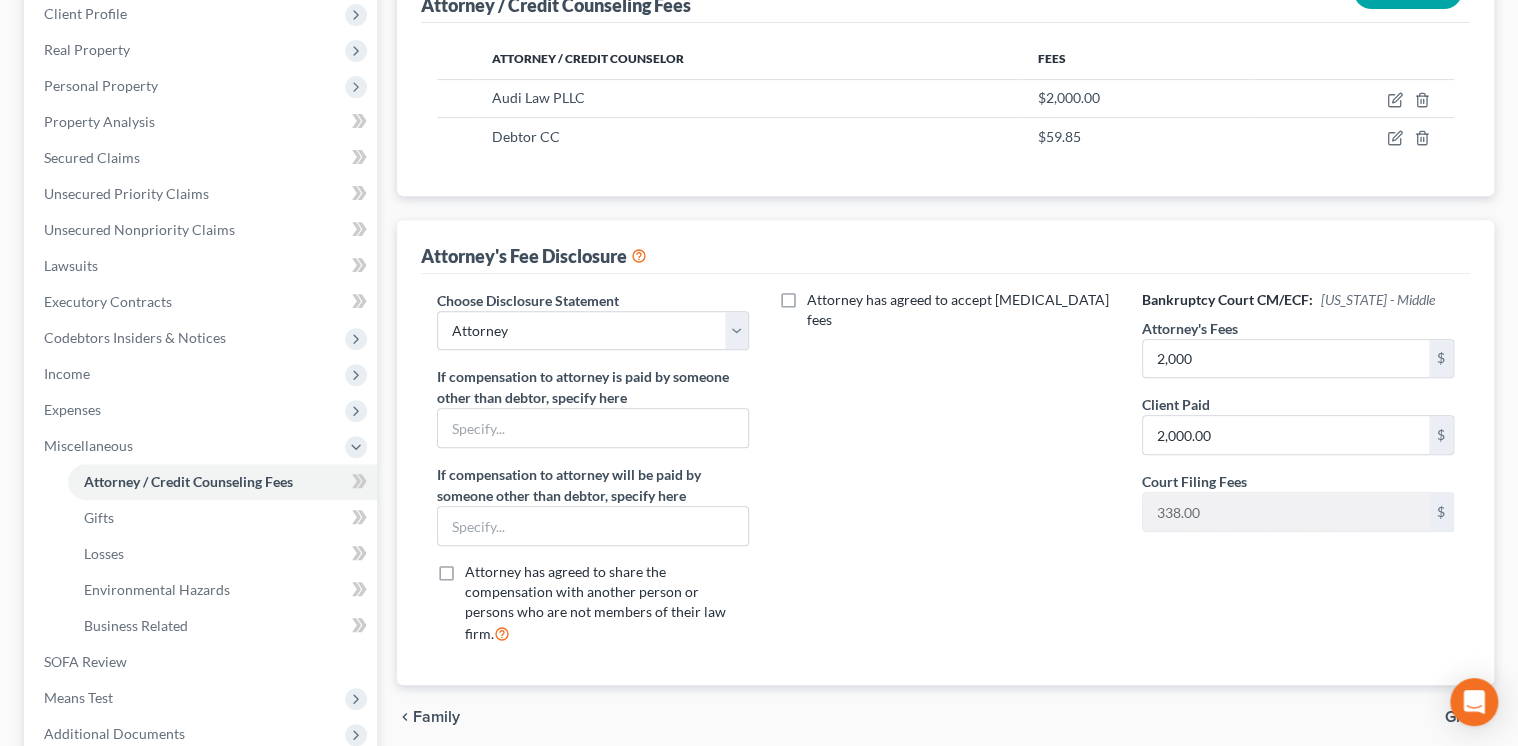 scroll, scrollTop: 400, scrollLeft: 0, axis: vertical 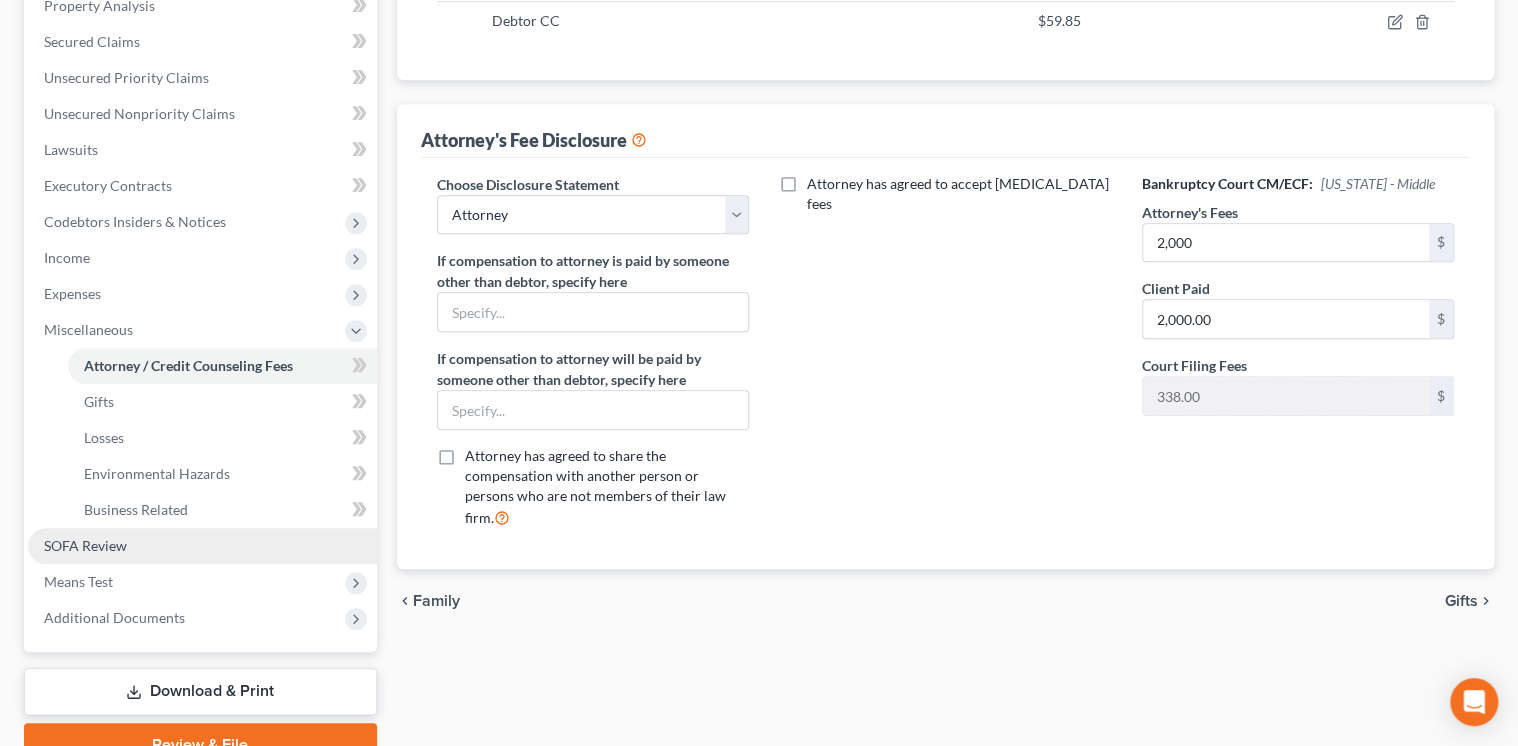 click on "SOFA Review" at bounding box center [85, 545] 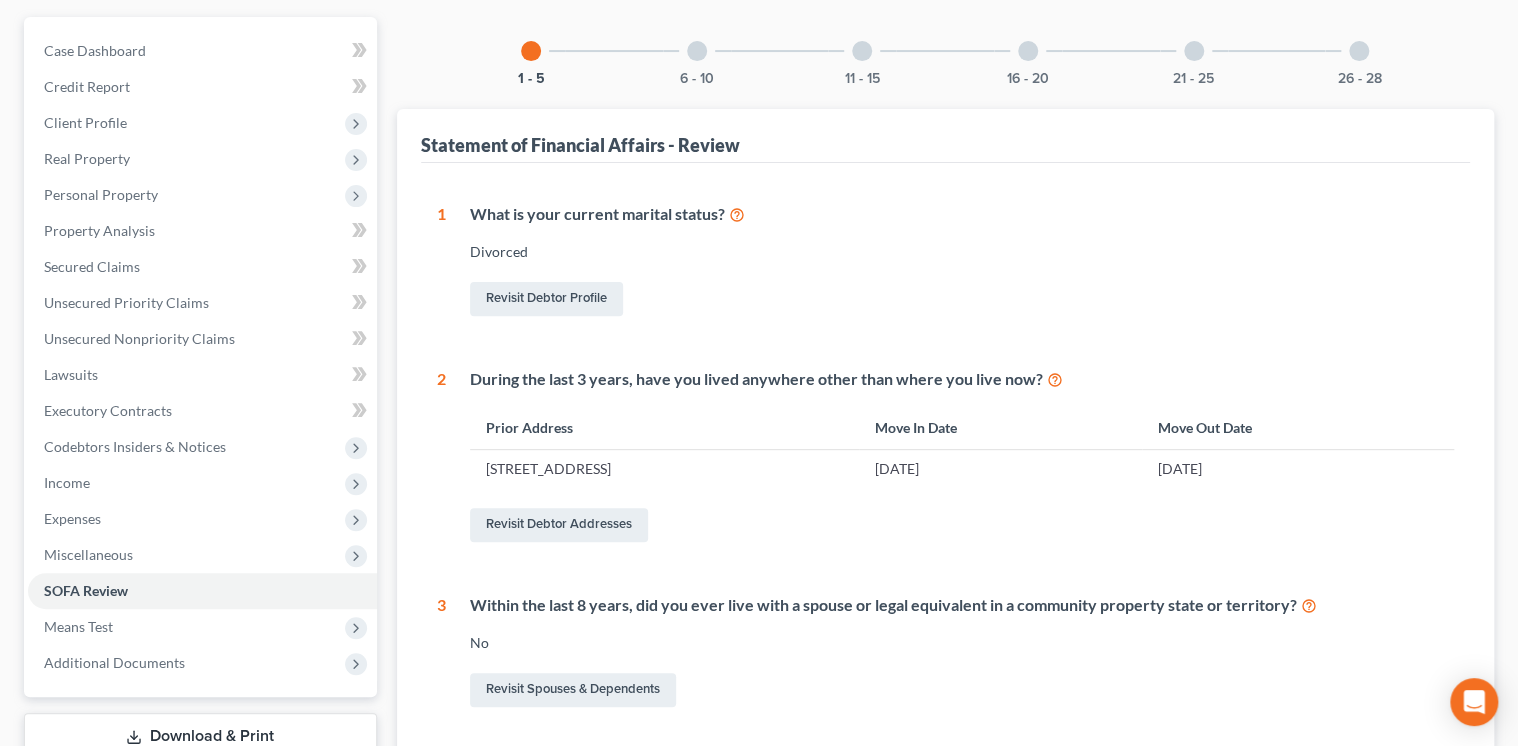 scroll, scrollTop: 98, scrollLeft: 0, axis: vertical 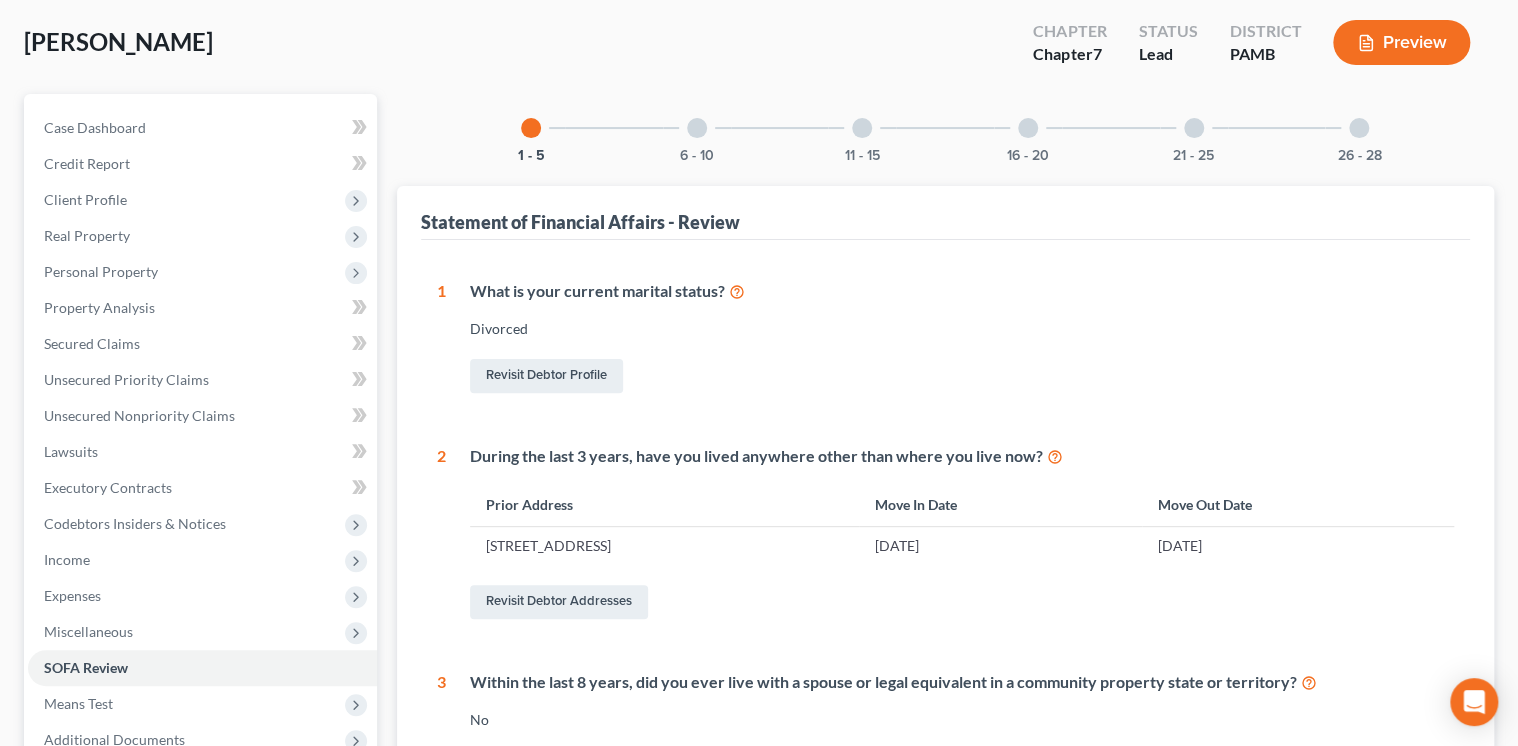 click at bounding box center [697, 128] 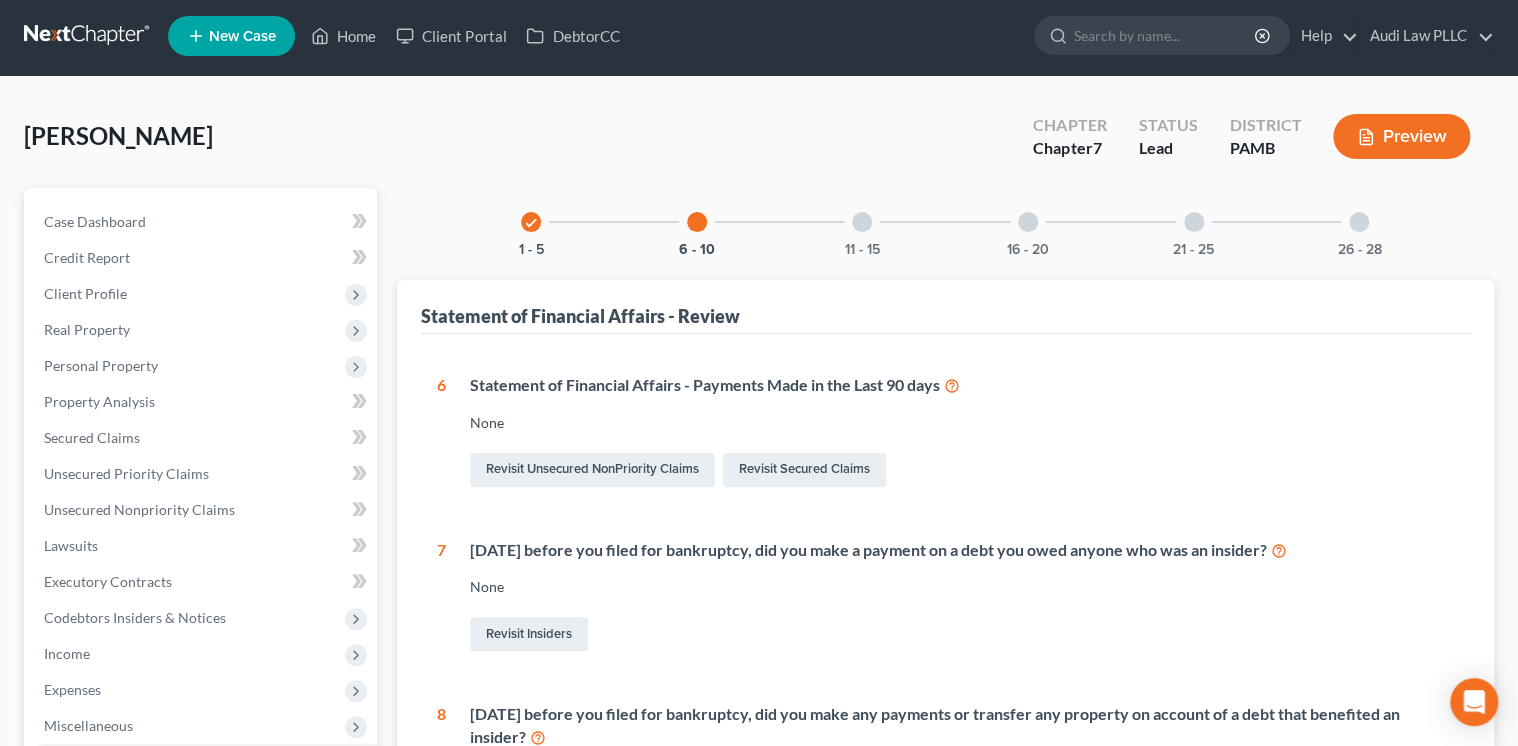 scroll, scrollTop: 0, scrollLeft: 0, axis: both 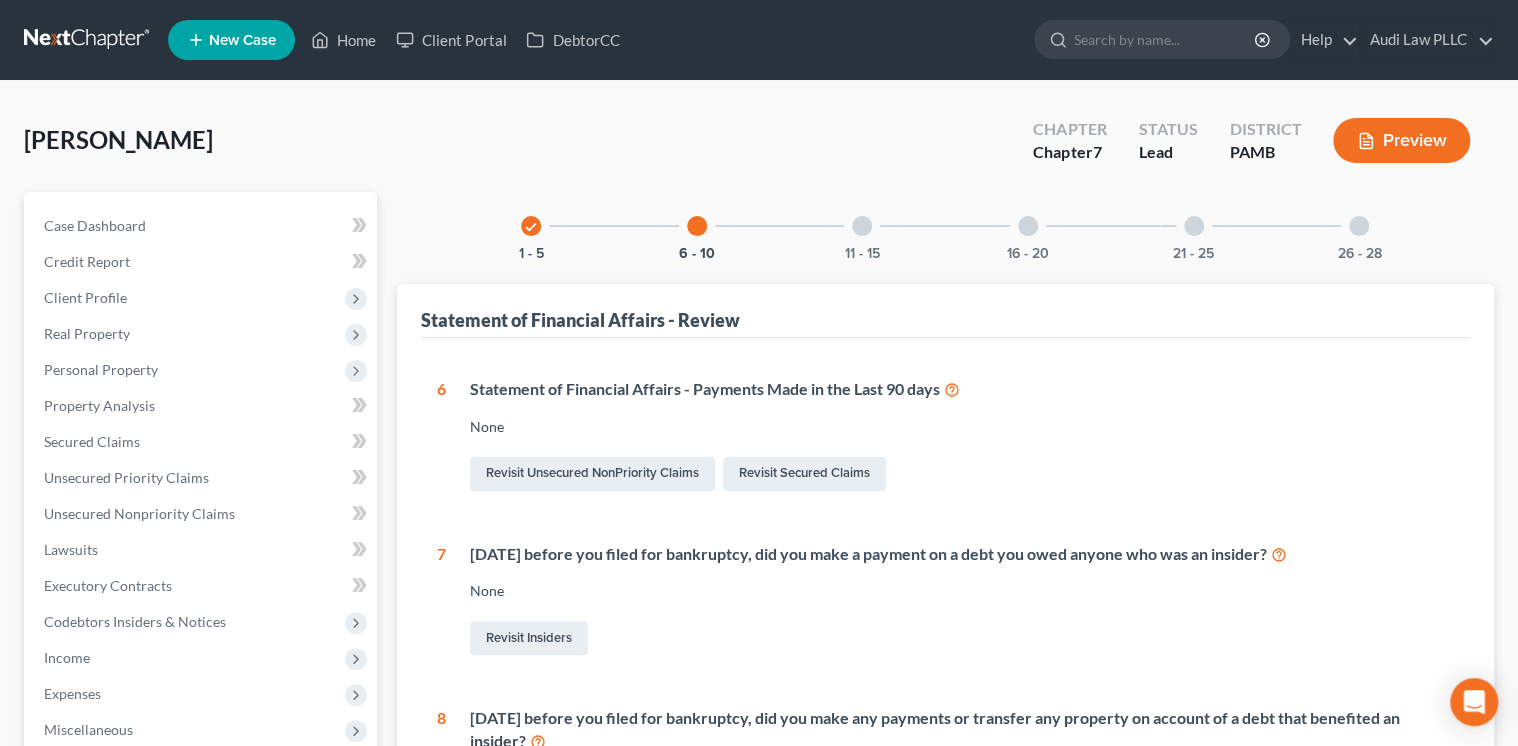 click at bounding box center (862, 226) 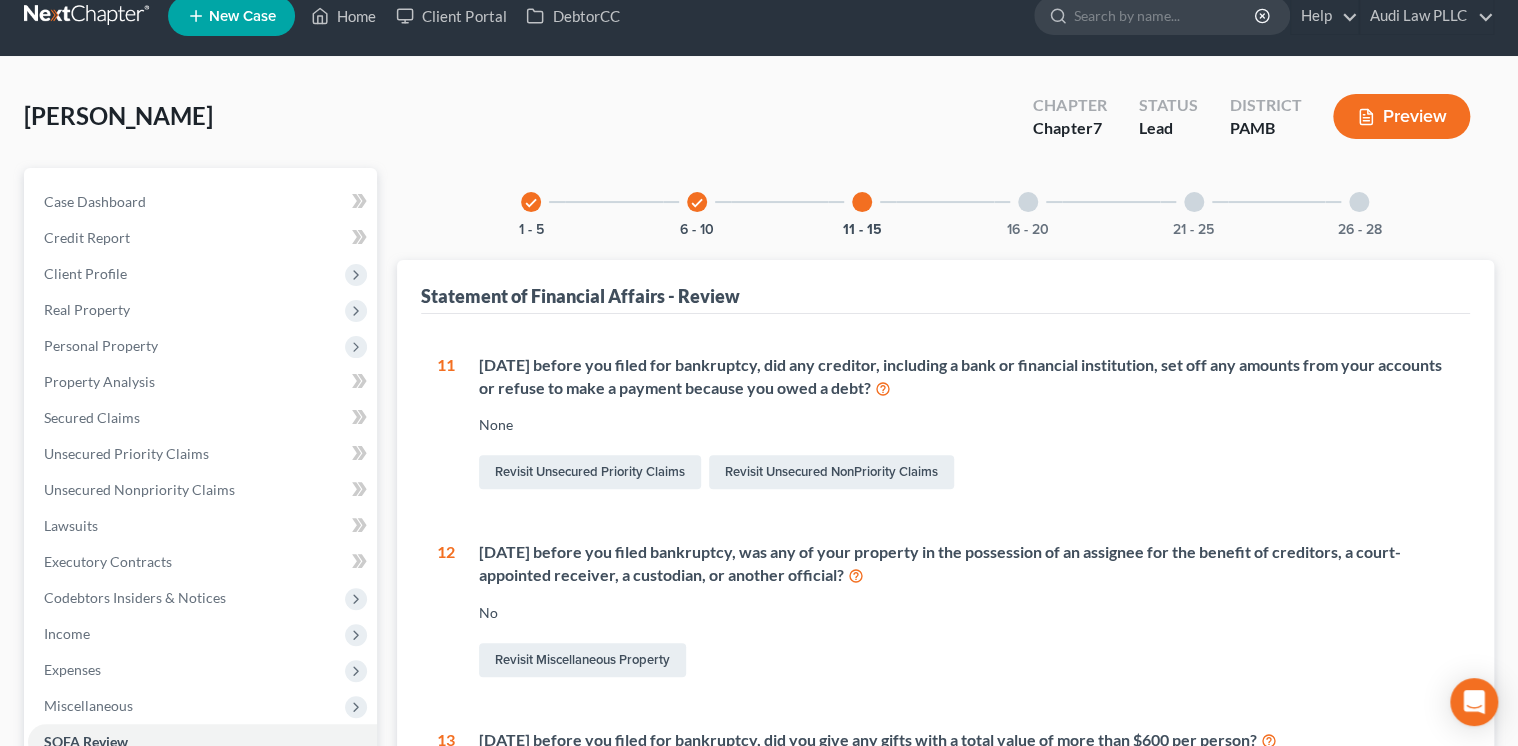 scroll, scrollTop: 0, scrollLeft: 0, axis: both 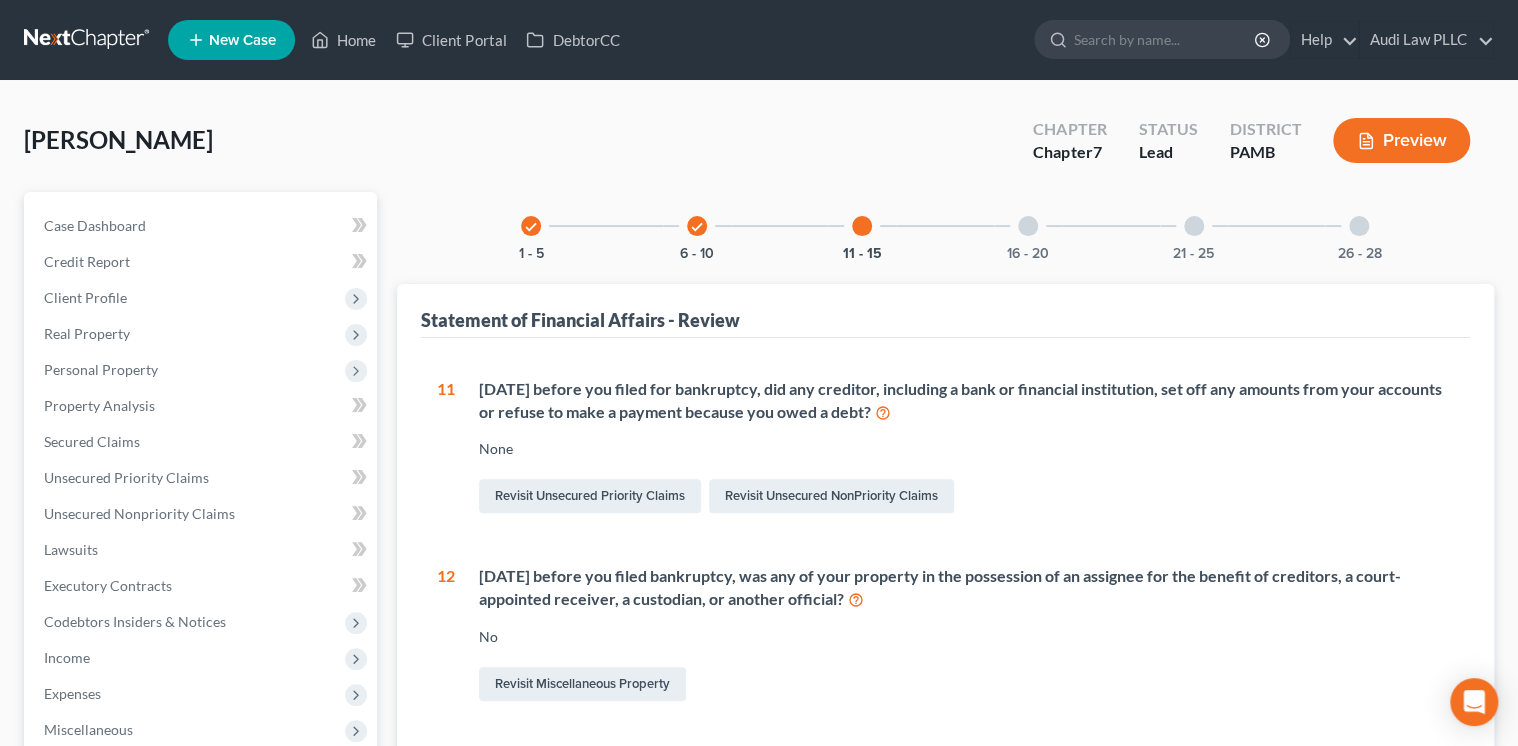 click at bounding box center [1028, 226] 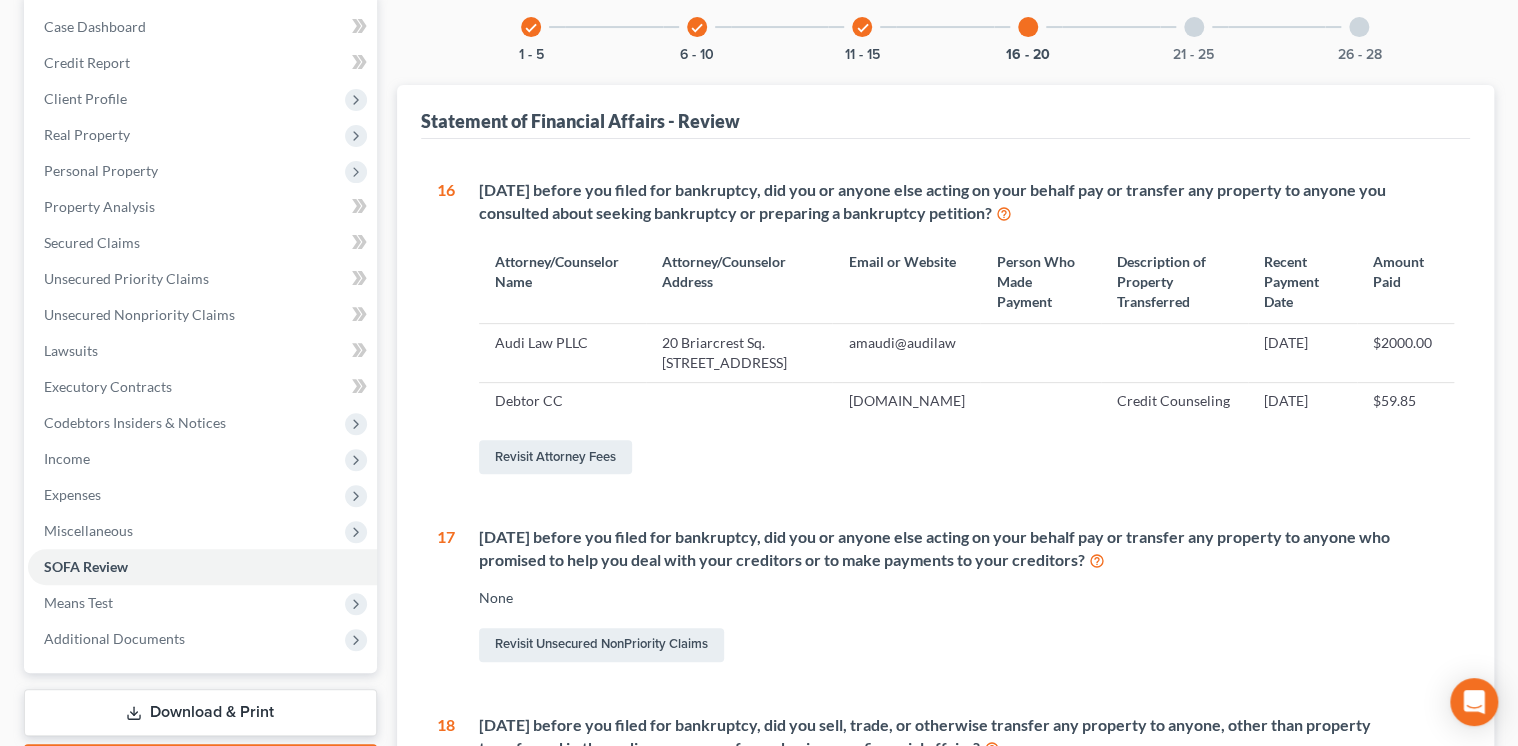 scroll, scrollTop: 240, scrollLeft: 0, axis: vertical 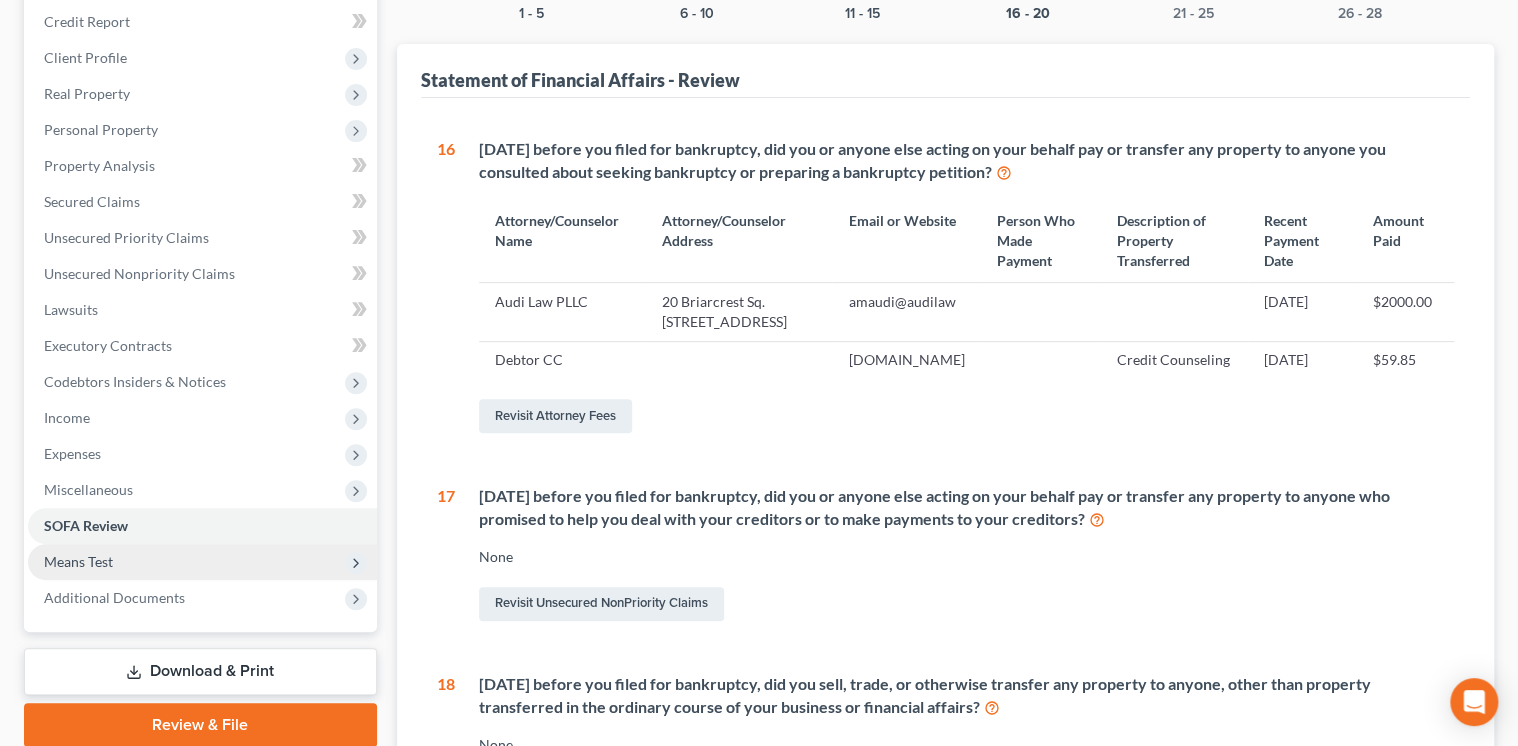 click on "Means Test" at bounding box center [202, 562] 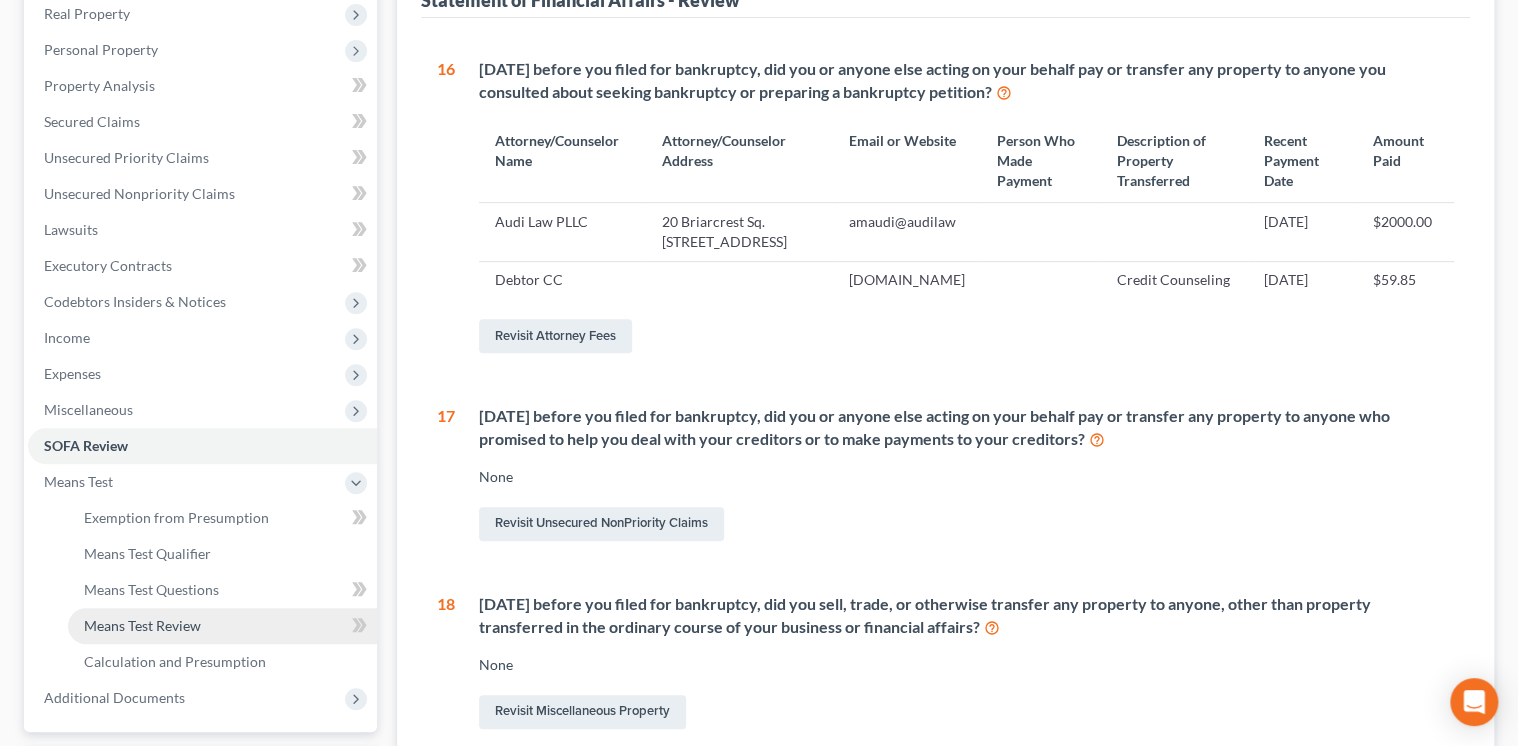 scroll, scrollTop: 400, scrollLeft: 0, axis: vertical 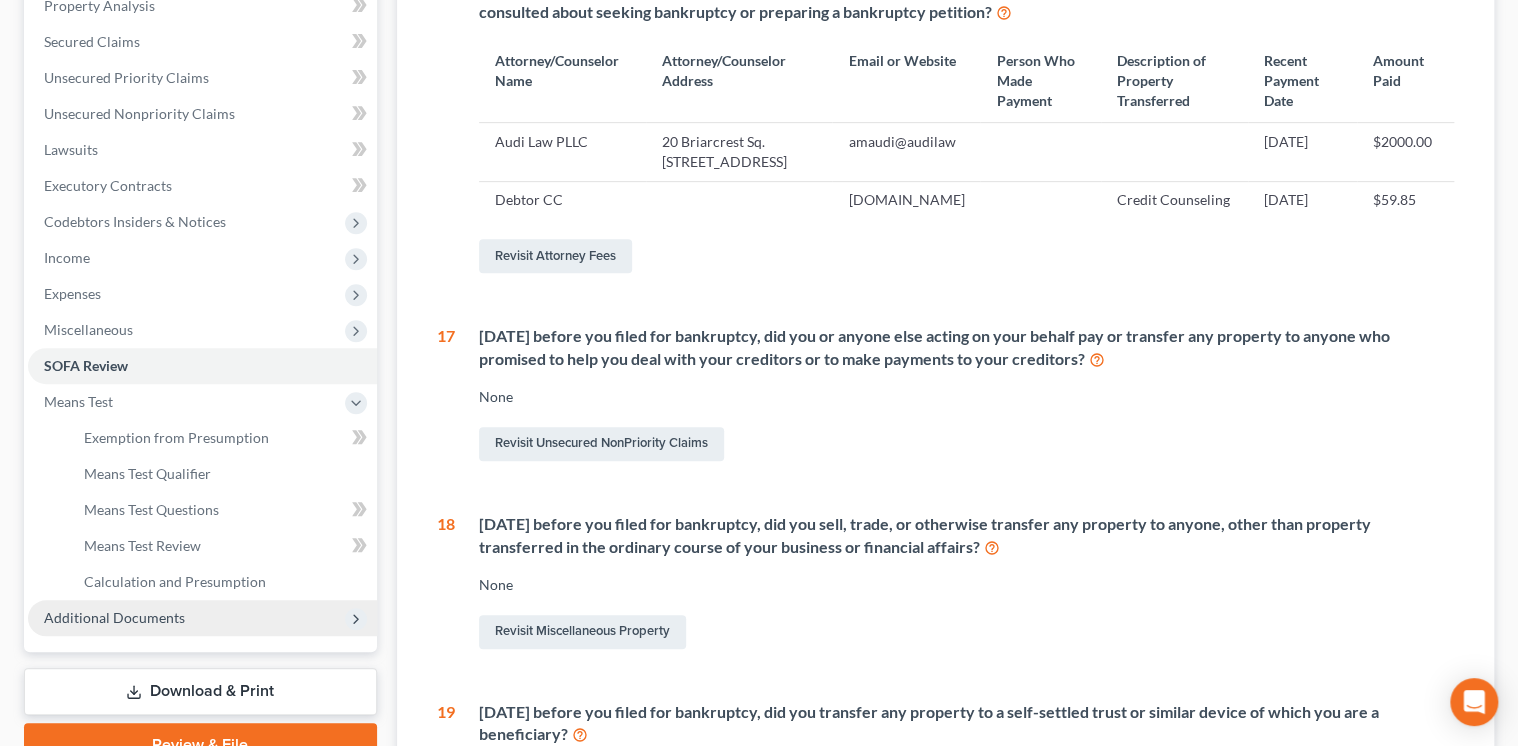 click on "Additional Documents" at bounding box center (202, 618) 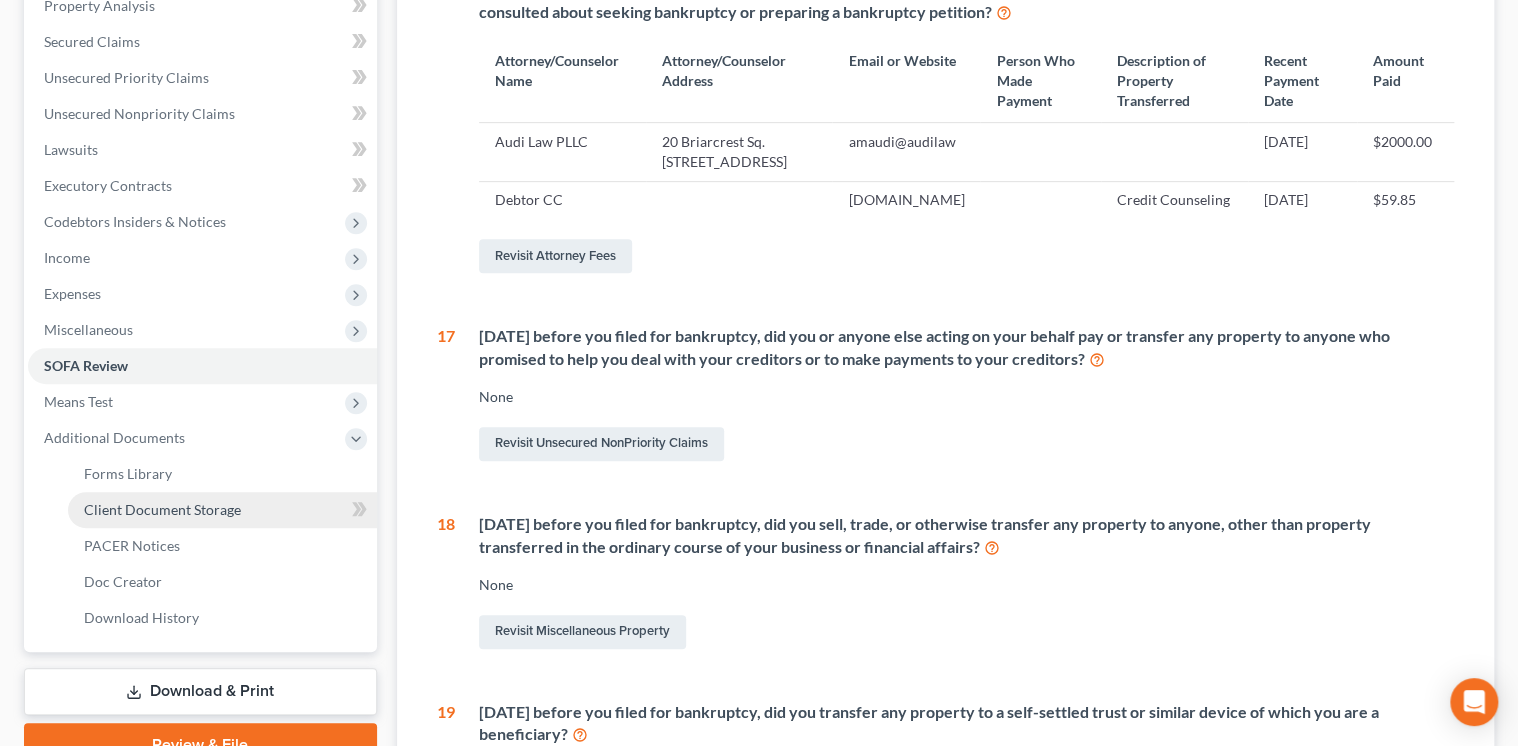 click on "Client Document Storage" at bounding box center [162, 509] 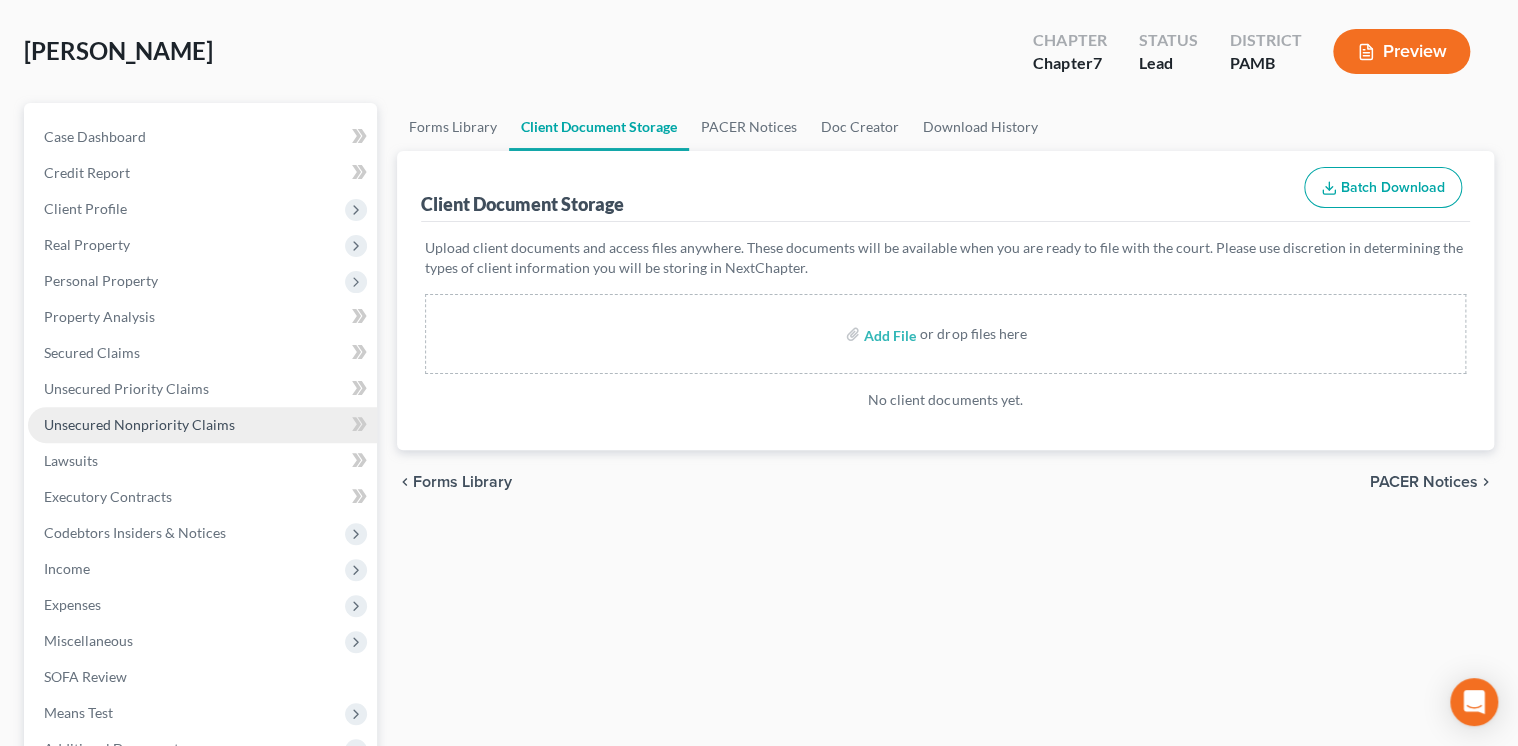 scroll, scrollTop: 0, scrollLeft: 0, axis: both 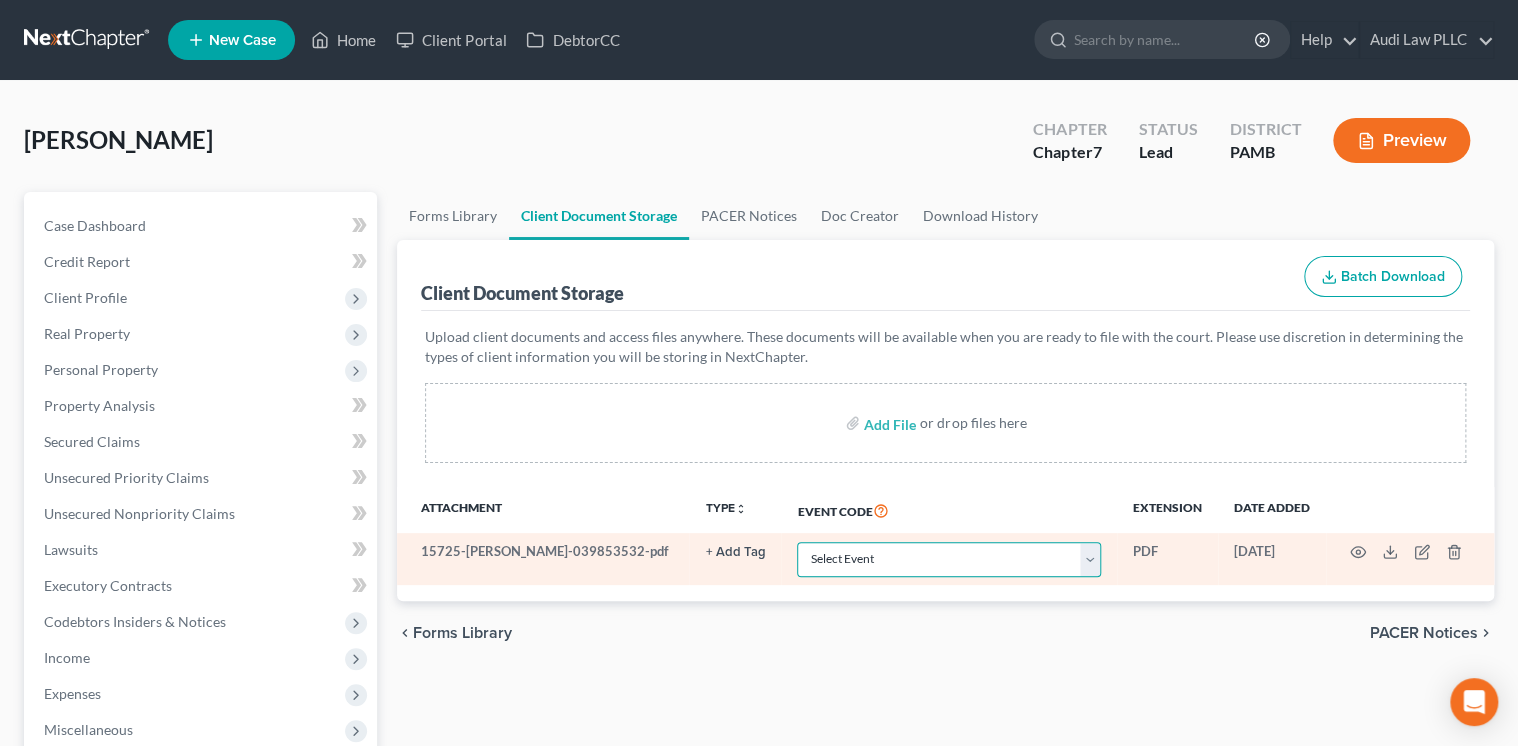 click on "Select Event Certificate of Credit Counseling Certification of Execution of Rights and Responsibilities Agreement (LBF 2016-2(a)) Chapter 13 - Calculation of Your Disposable Income (Form 122C-2) Chapter 13 - Statement of Your Current Monthly Income and Calculation Commitment Period Form 122C-1 Chapter 7 - Means Test Calculation (Form 122A-2) Chapter 7 - Statements Monthly Income (122A-1) / Exemption Presumption of Abuse (122A-1Supp) Employee Income Records (Certification of NO Payment Advices or Pay Stubs or Pay Advices) Employee Income Records (Payment Advices, Pay Stubs, Pay Advices) Pay Filing Fee in Installments Plan (Ch. 13) (NOT to be used for Amended Plans)" at bounding box center (949, 559) 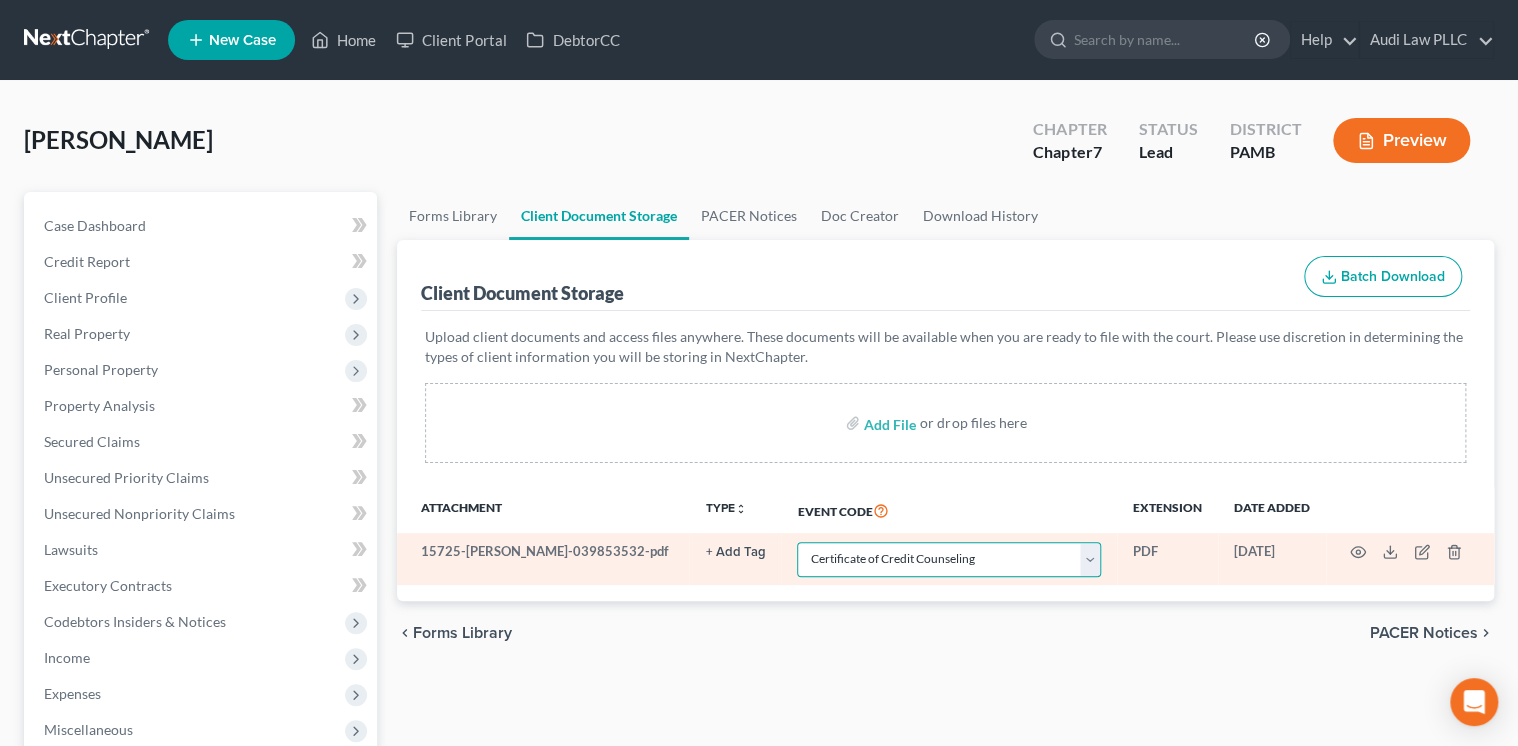 click on "Select Event Certificate of Credit Counseling Certification of Execution of Rights and Responsibilities Agreement (LBF 2016-2(a)) Chapter 13 - Calculation of Your Disposable Income (Form 122C-2) Chapter 13 - Statement of Your Current Monthly Income and Calculation Commitment Period Form 122C-1 Chapter 7 - Means Test Calculation (Form 122A-2) Chapter 7 - Statements Monthly Income (122A-1) / Exemption Presumption of Abuse (122A-1Supp) Employee Income Records (Certification of NO Payment Advices or Pay Stubs or Pay Advices) Employee Income Records (Payment Advices, Pay Stubs, Pay Advices) Pay Filing Fee in Installments Plan (Ch. 13) (NOT to be used for Amended Plans)" at bounding box center (949, 559) 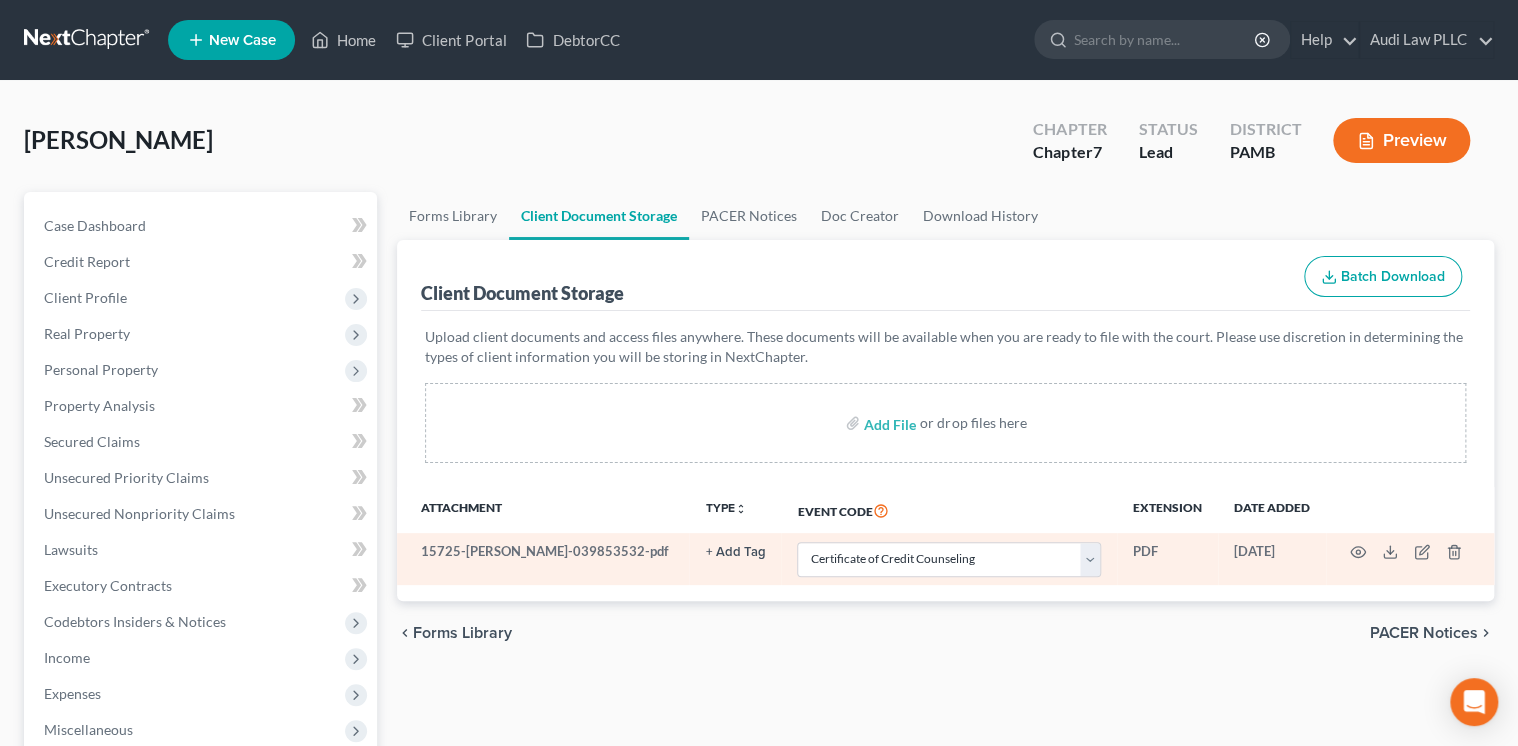 click on "+ Add Tag" at bounding box center [735, 552] 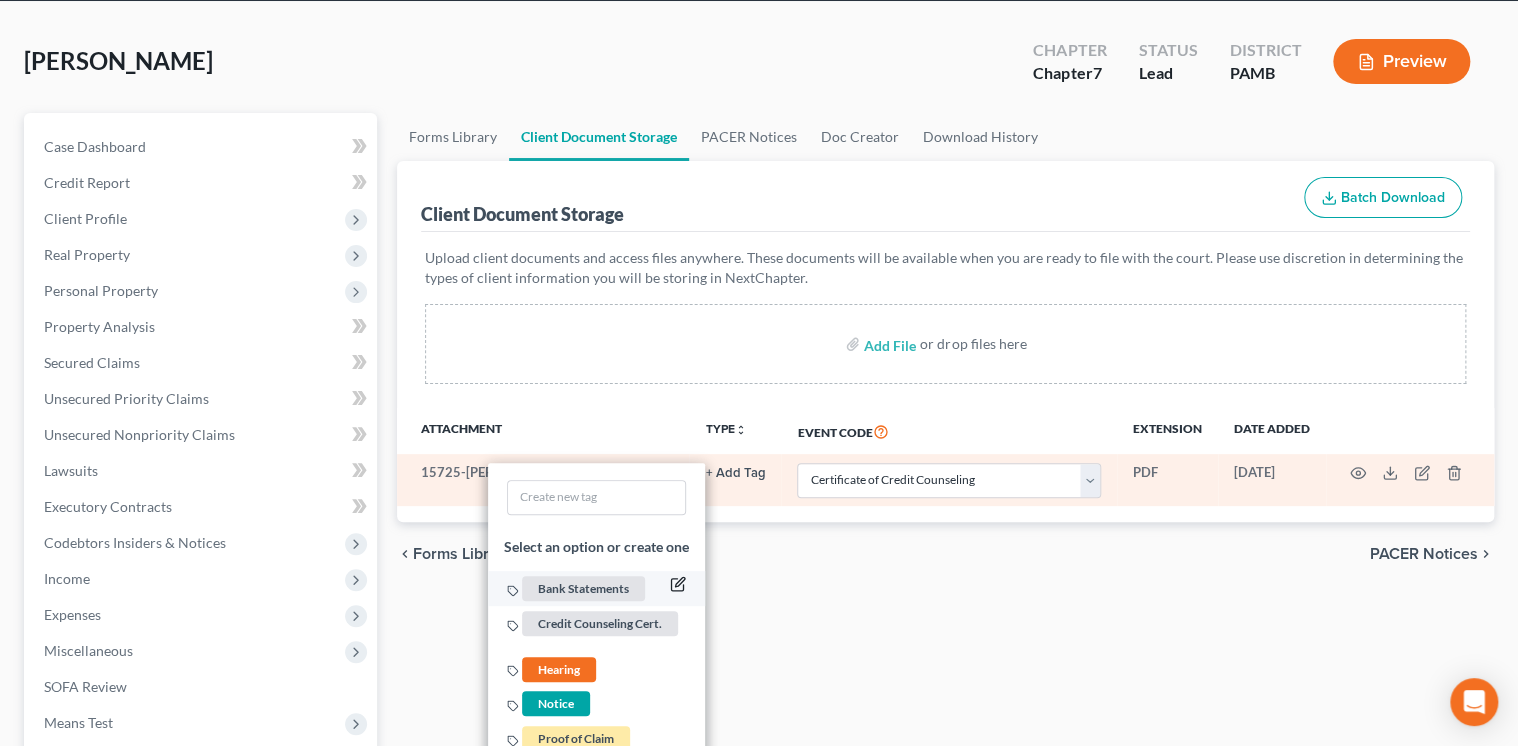 scroll, scrollTop: 80, scrollLeft: 0, axis: vertical 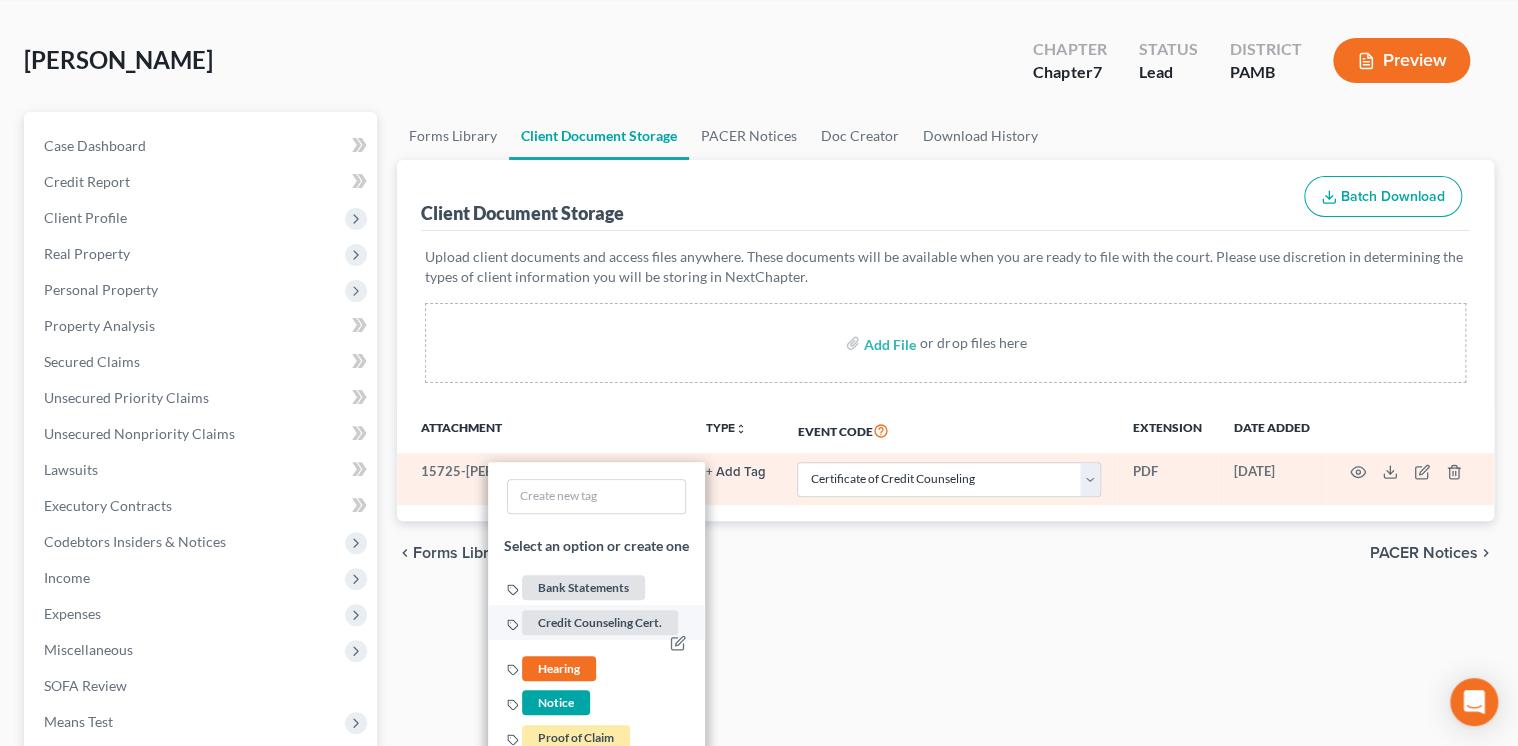click on "Credit Counseling Cert." at bounding box center (601, 622) 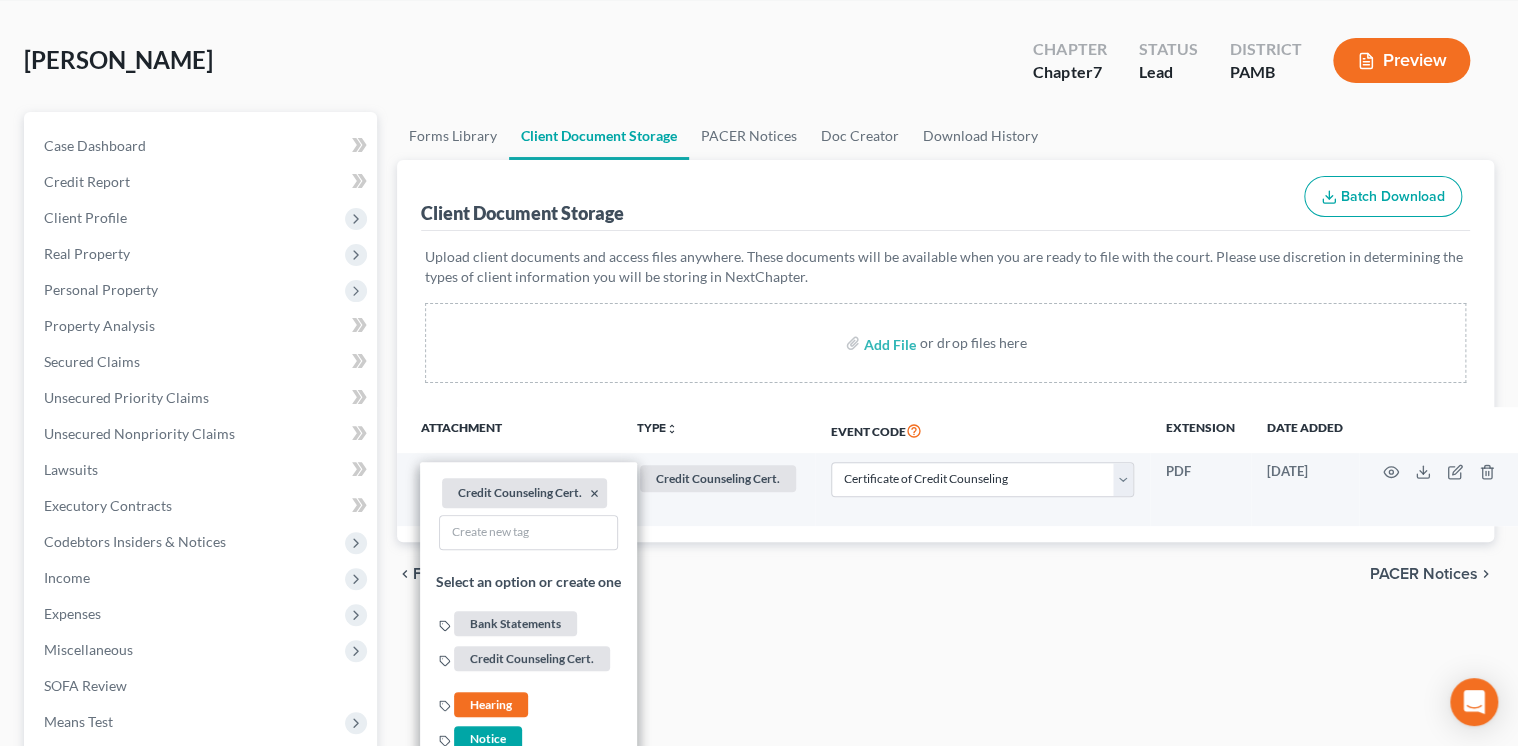 click on "chevron_left
Forms Library
PACER Notices
chevron_right" at bounding box center (946, 574) 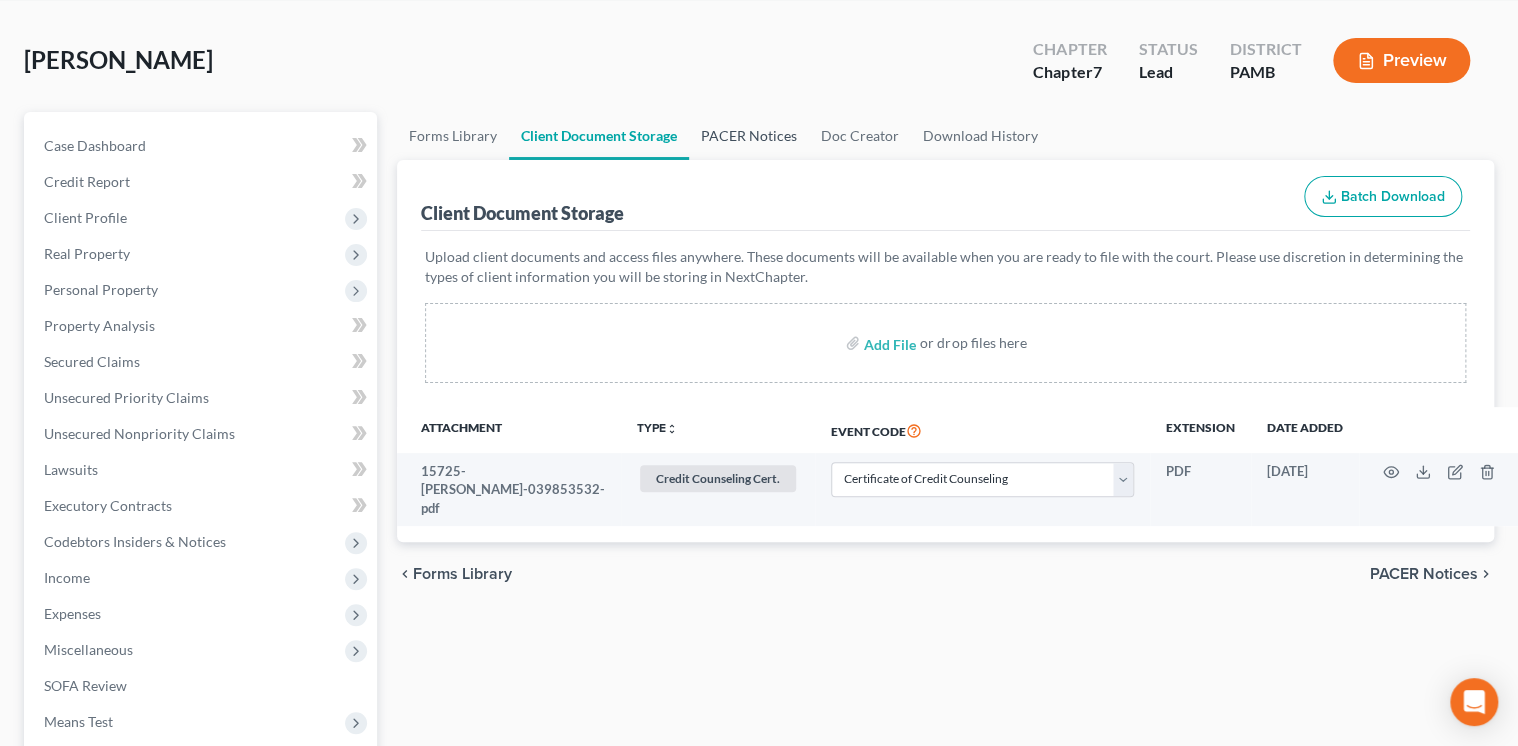 click on "PACER Notices" at bounding box center (749, 136) 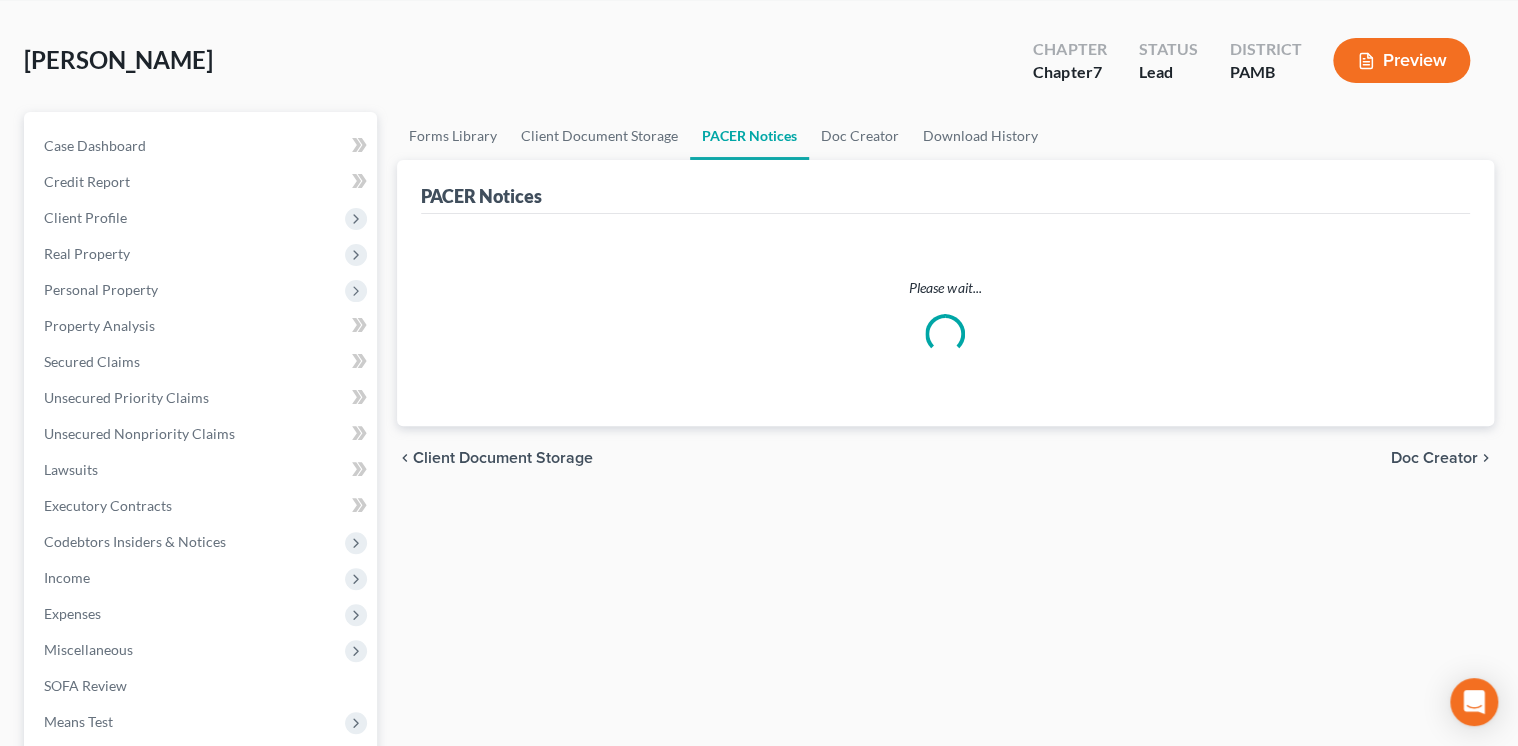 scroll, scrollTop: 0, scrollLeft: 0, axis: both 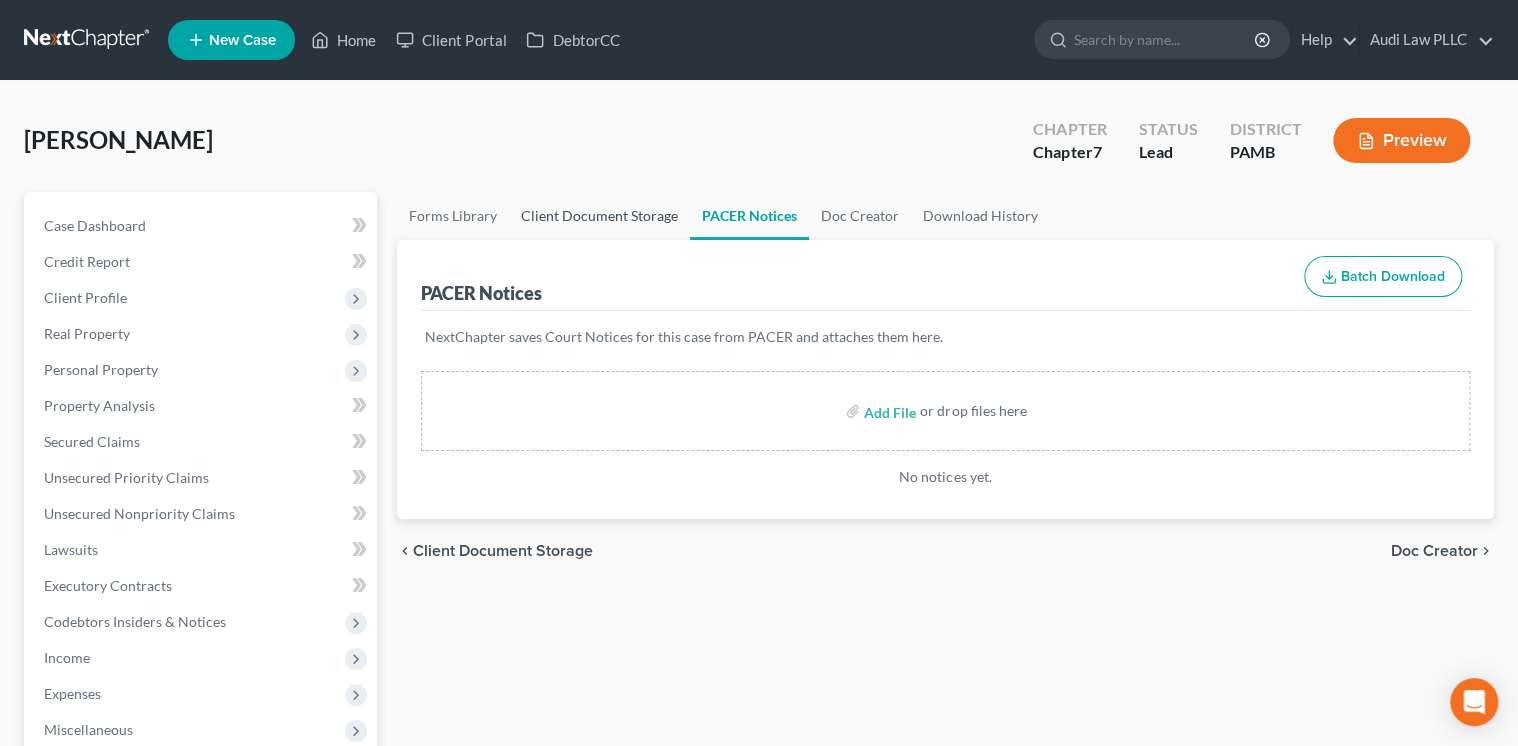 click on "Client Document Storage" at bounding box center (599, 216) 